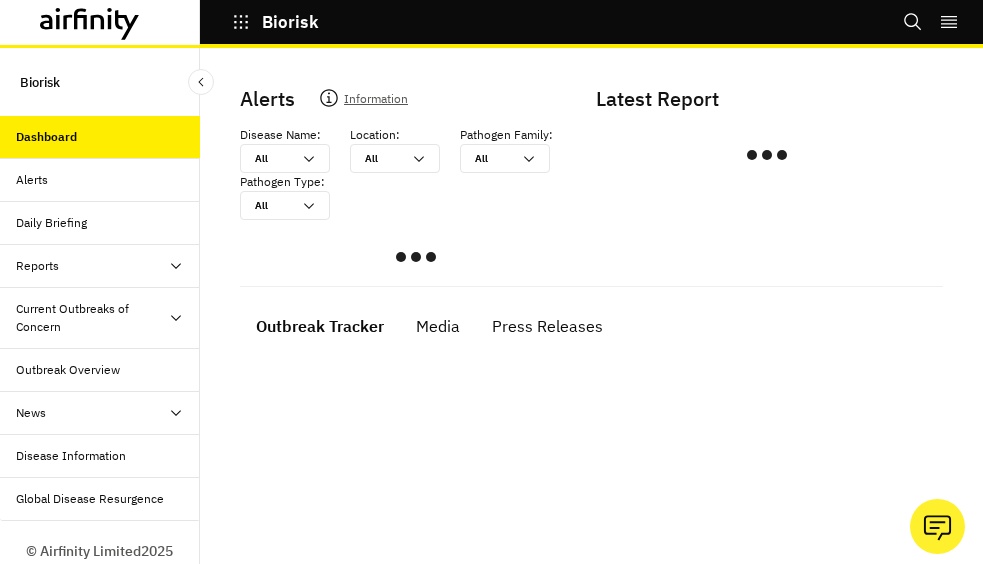 scroll, scrollTop: 0, scrollLeft: 0, axis: both 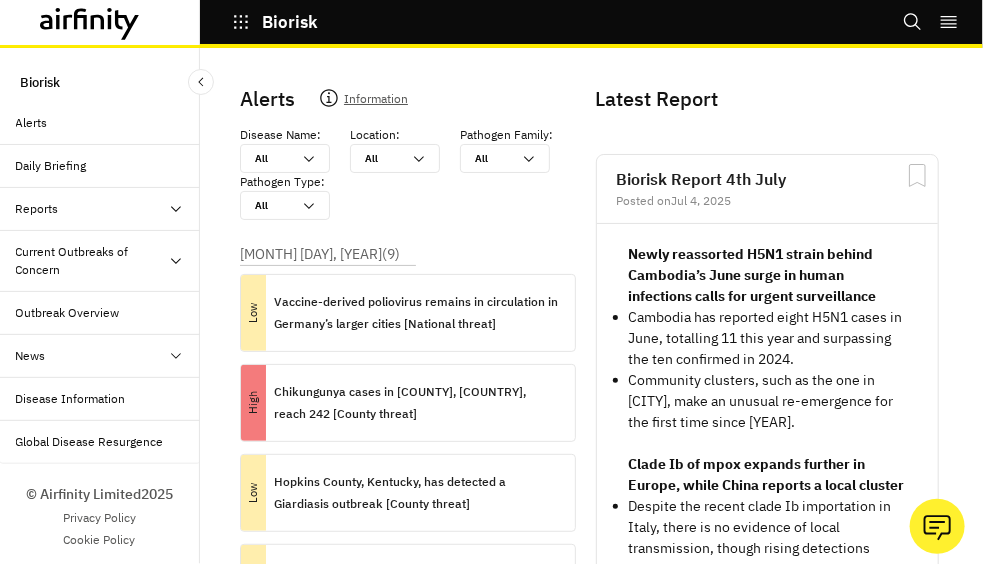 click at bounding box center [176, 209] 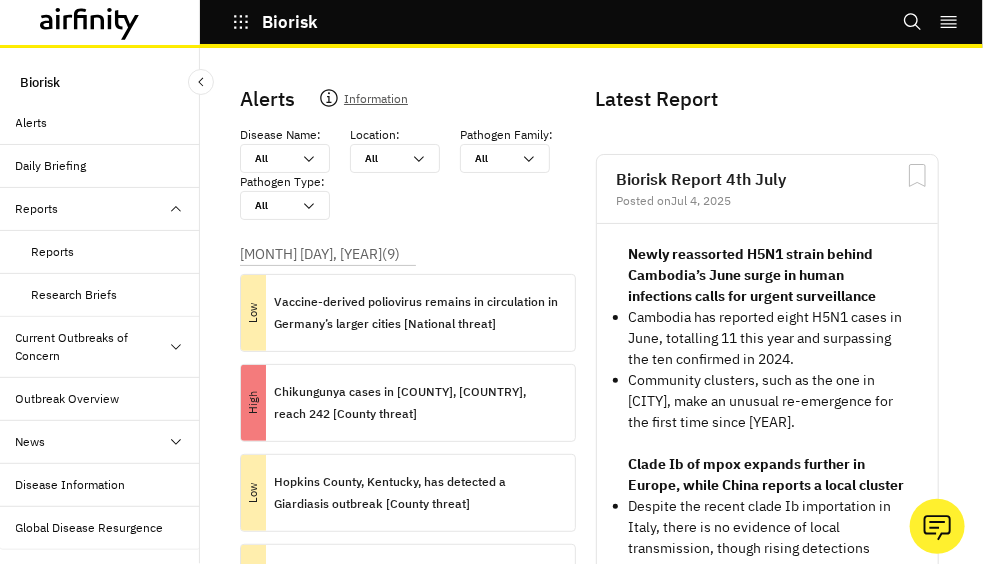 click on "Reports" at bounding box center [53, 252] 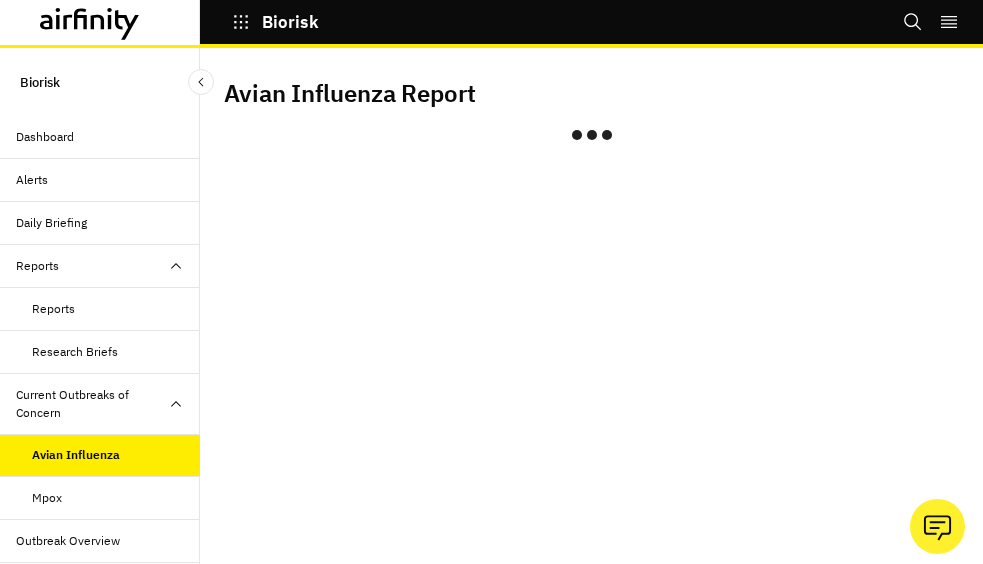 scroll, scrollTop: 0, scrollLeft: 0, axis: both 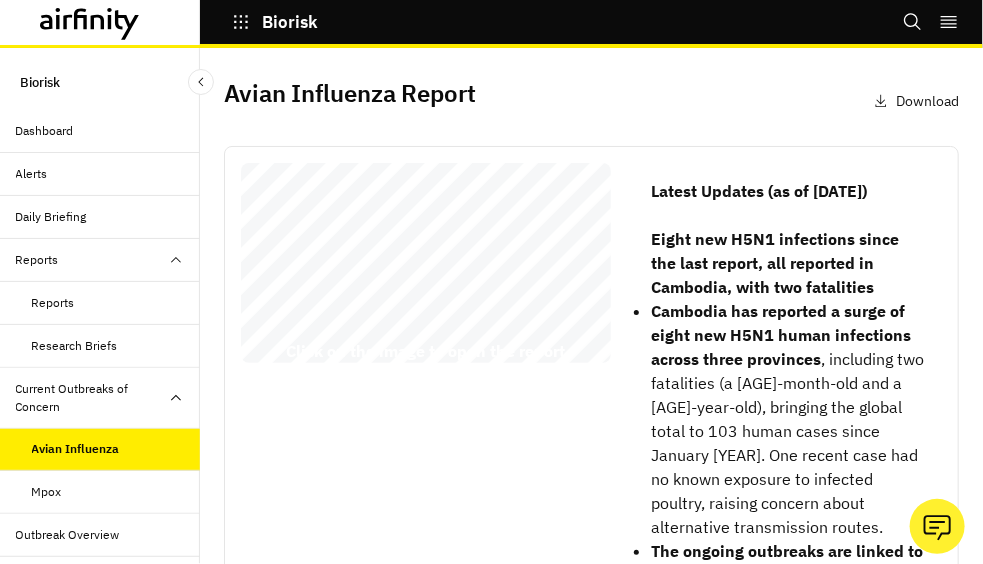 click at bounding box center (241, 22) 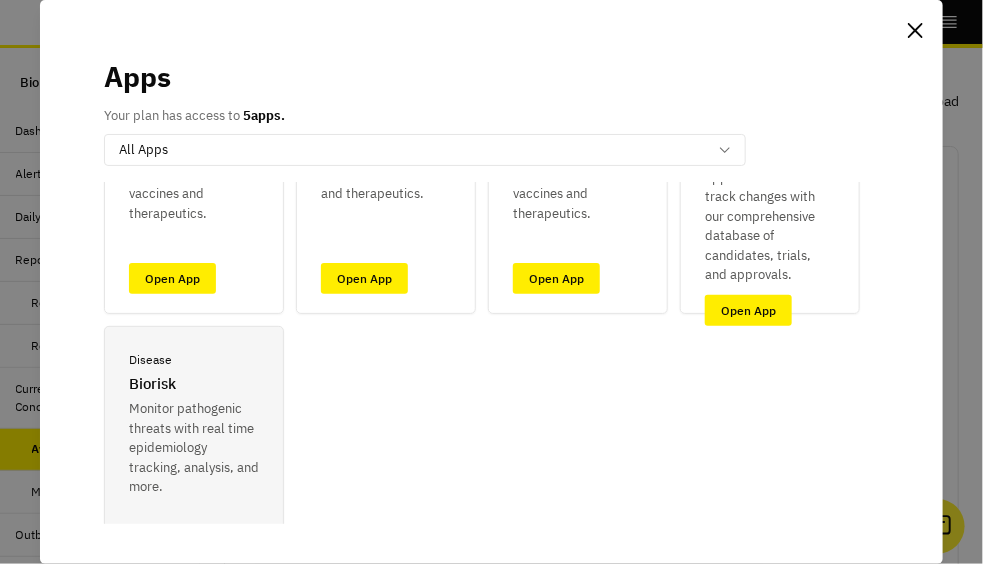 scroll, scrollTop: 229, scrollLeft: 0, axis: vertical 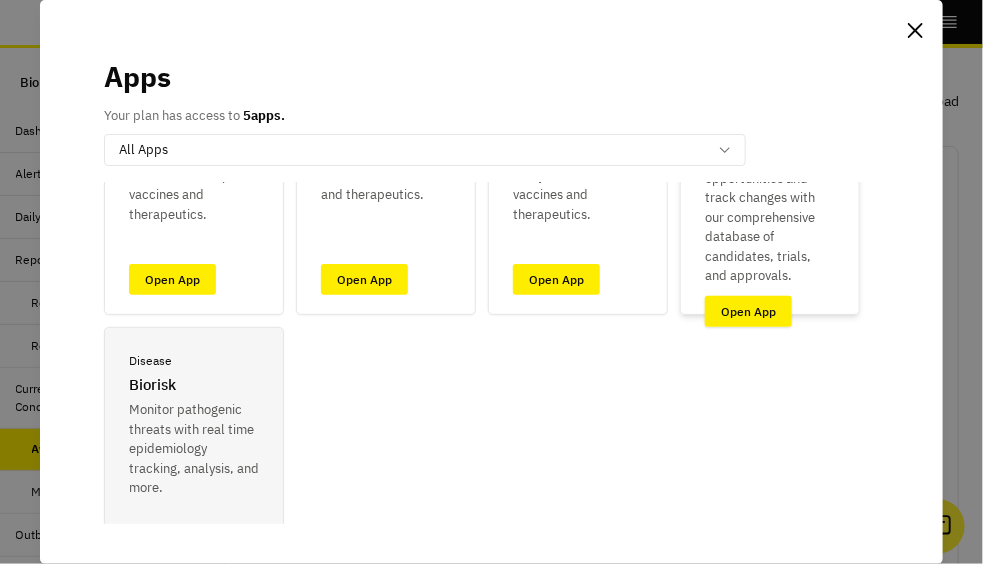 click on "Open App" at bounding box center [748, 311] 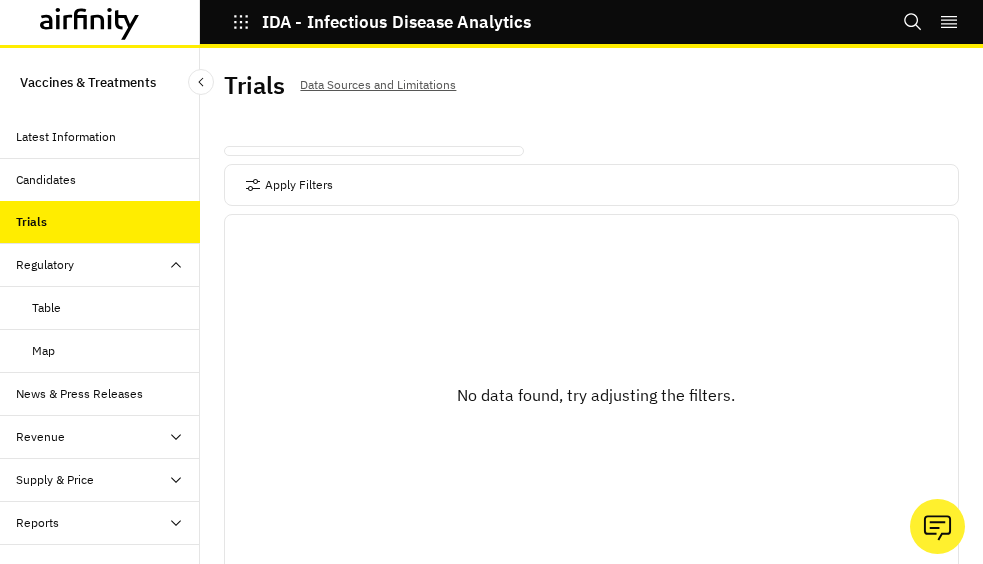 scroll, scrollTop: 0, scrollLeft: 0, axis: both 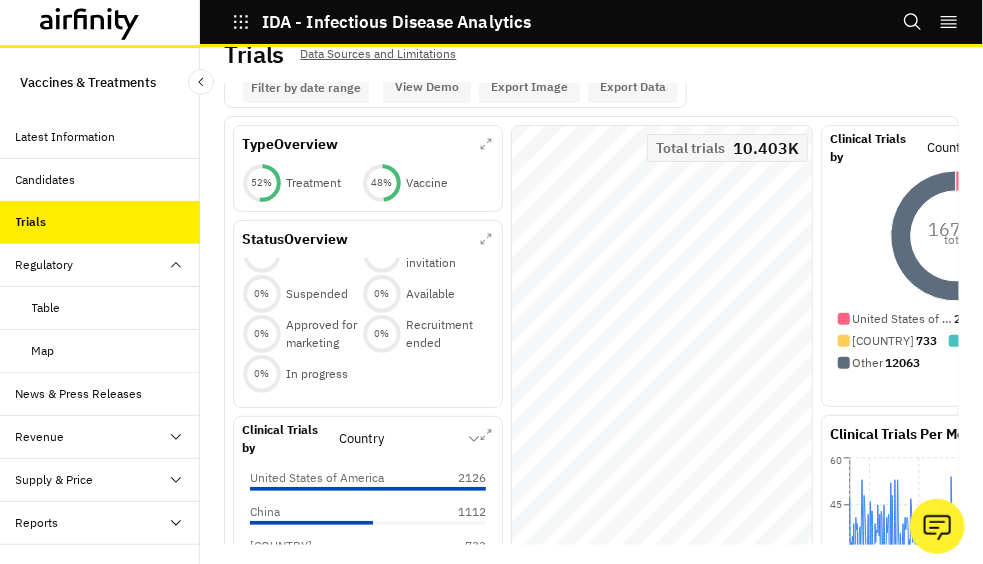click on "United States of America 2126 China 1112 India 733 United Kingdom 707 Germany 632 Spain 591 France 575 South Africa 437 Canada 435 Belgium 427 Australia 425 Japan 395 Italy 391 Thailand 385 Netherlands 368 Brazil 311 Poland 253 Taiwan 242 Kenya 219 Mexico 182 Finland 182 Uganda 181 Puerto Rico 178 Peru 175 Sweden 166 Korea, Republic of 165 Argentina 157 Switzerland 153 Austria 150 New Zealand 143 Tanzania, United Republic of 134 Philippines 132 Israel 122 Denmark 122 Romania 111 Colombia 108 Hungary 106 Czechia 106 Greece 105 Viet Nam 104 Burkina Faso 101 Hong Kong 96 Mali 95 Iran, Islamic Republic of 95 Bulgaria 90 Turkey 89 Georgia 86 Singapore 83 Malawi 79 Portugal 78 Estonia 74 Ukraine 72 Russian Federation 71 Bangladesh 68 Indonesia 65 Ghana 65 Chile 64 Panama 61 Republica dominicana 57 Mozambique 56 Egypt 56 Gabon 55 Malaysia 53 Latvia 52 Lithuania 49 Nigeria 48 Zambia 45 Pakistan 45 Slovakia 45 Zimbabwe 43 Guinea 42 Cuba 42 Senegal 36 Ireland 35 Ethiopia 33 Botswana 32 Cambodia 32 Rwanda 32 Gambia 31 9" at bounding box center [368, 527] 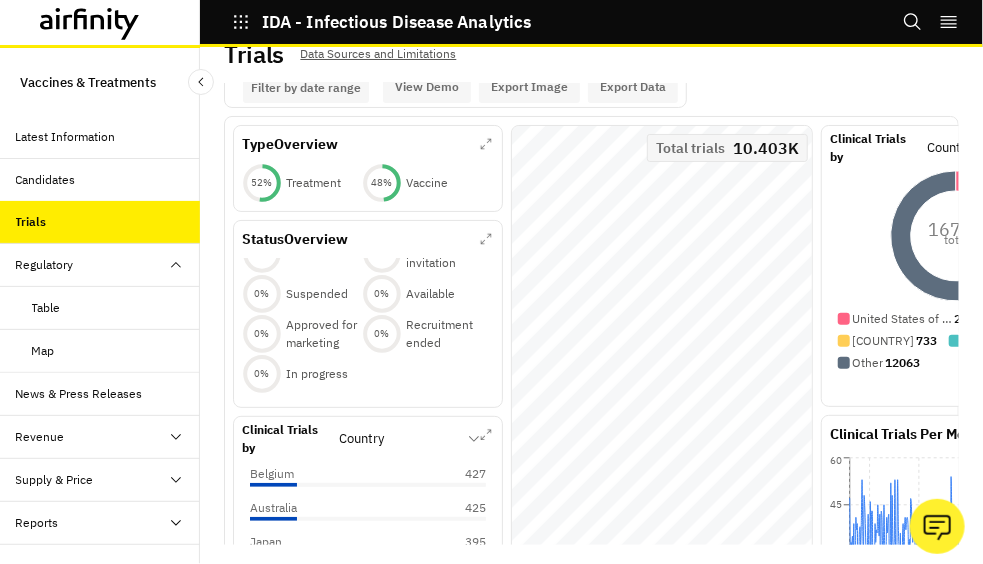 scroll, scrollTop: 310, scrollLeft: 0, axis: vertical 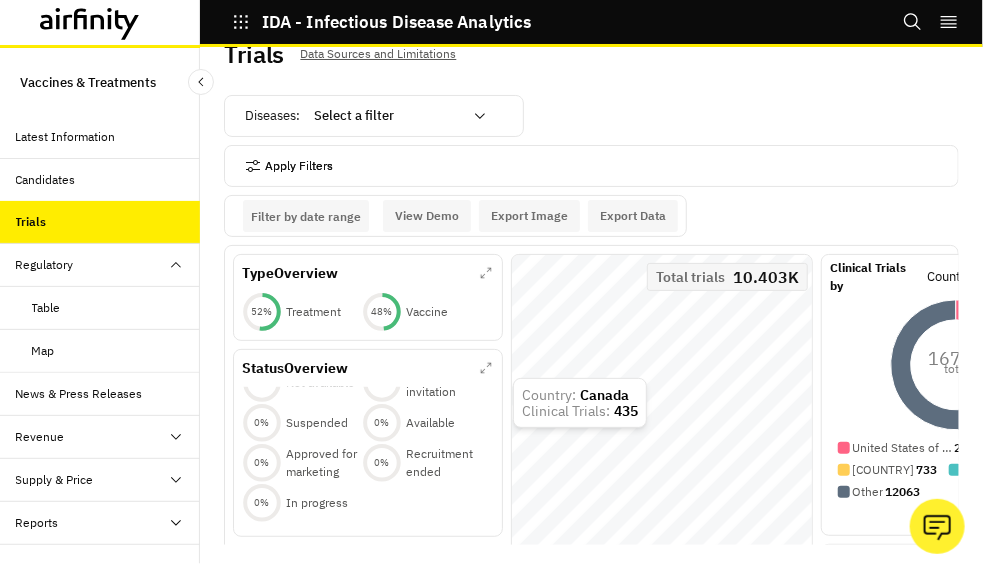 click on "Apply Filters" at bounding box center [289, 166] 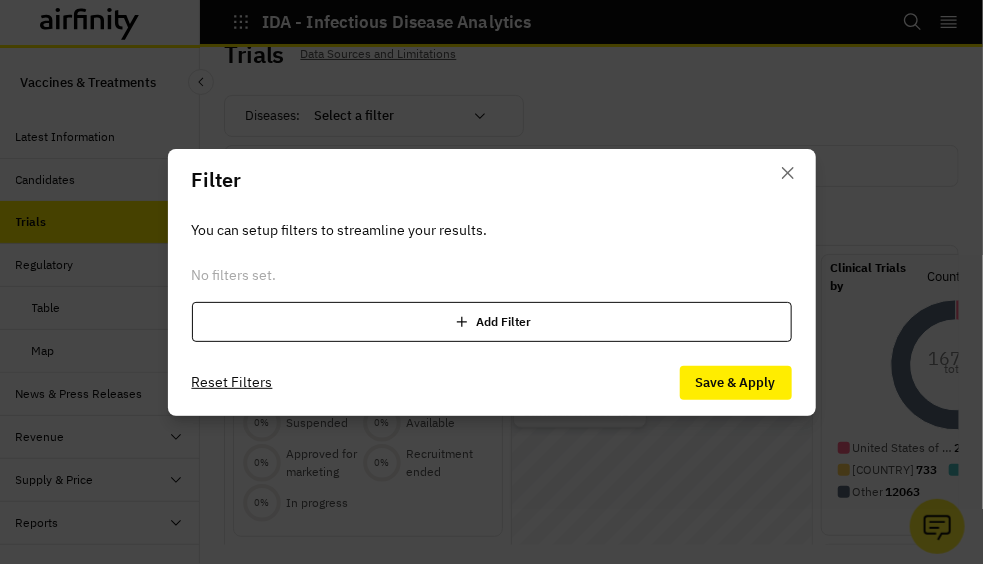 click on "Add Filter" at bounding box center [492, 322] 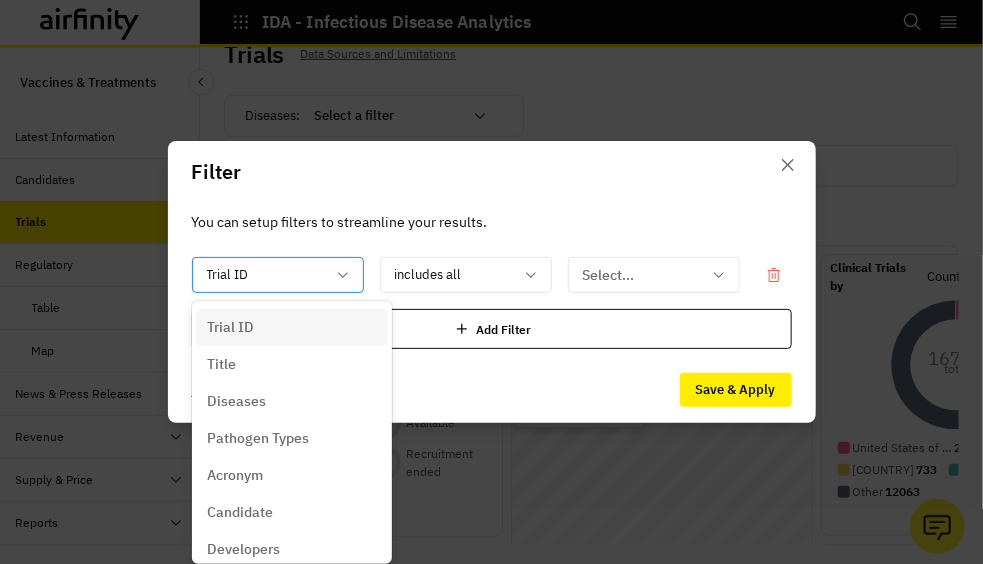 scroll, scrollTop: 0, scrollLeft: 0, axis: both 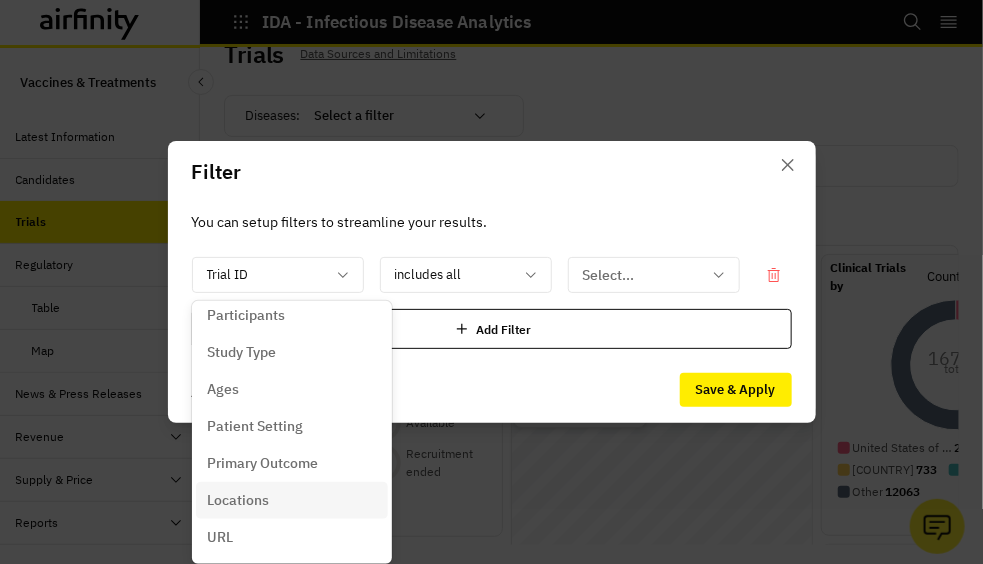 click on "Locations" at bounding box center (239, 500) 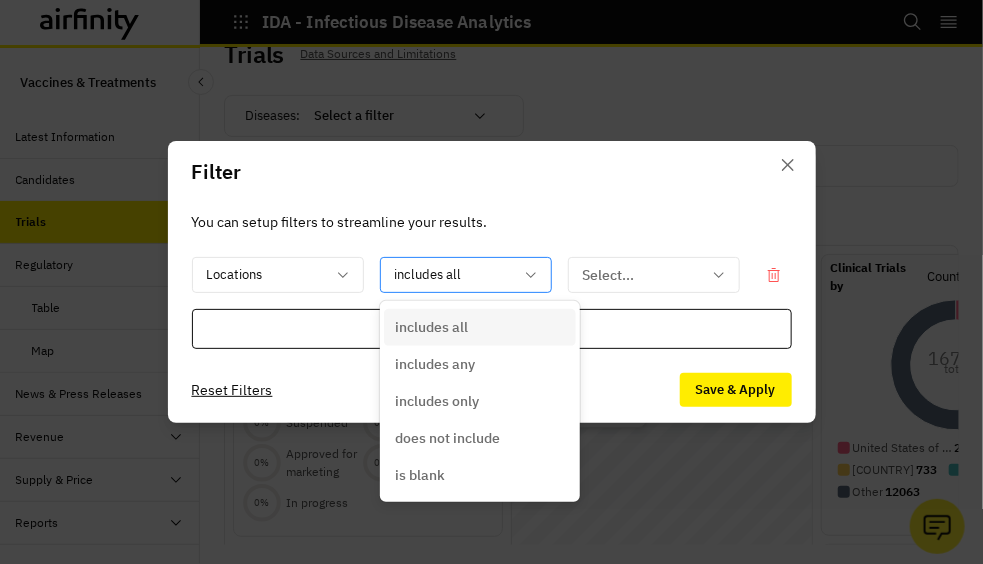 click at bounding box center (531, 275) 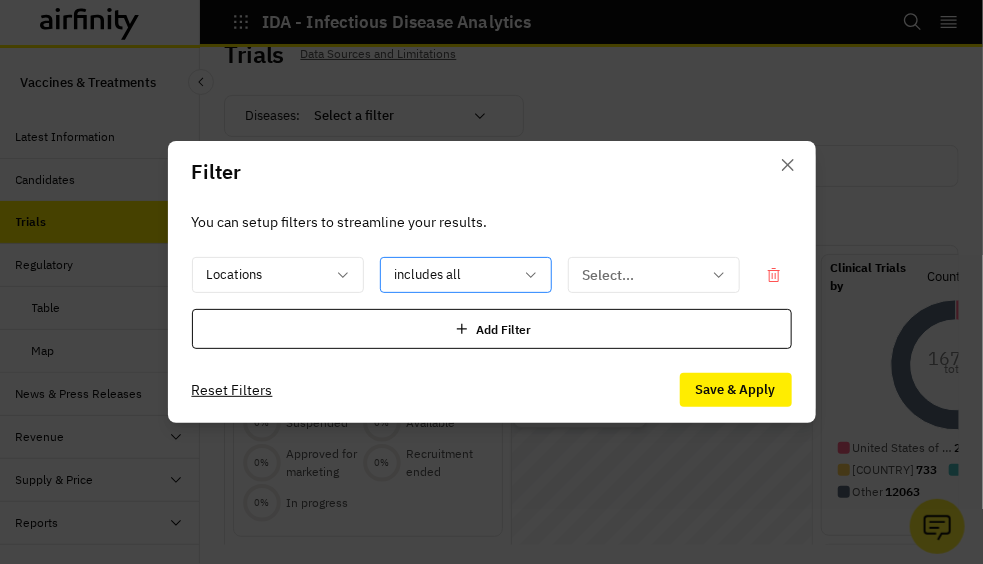 click at bounding box center (531, 275) 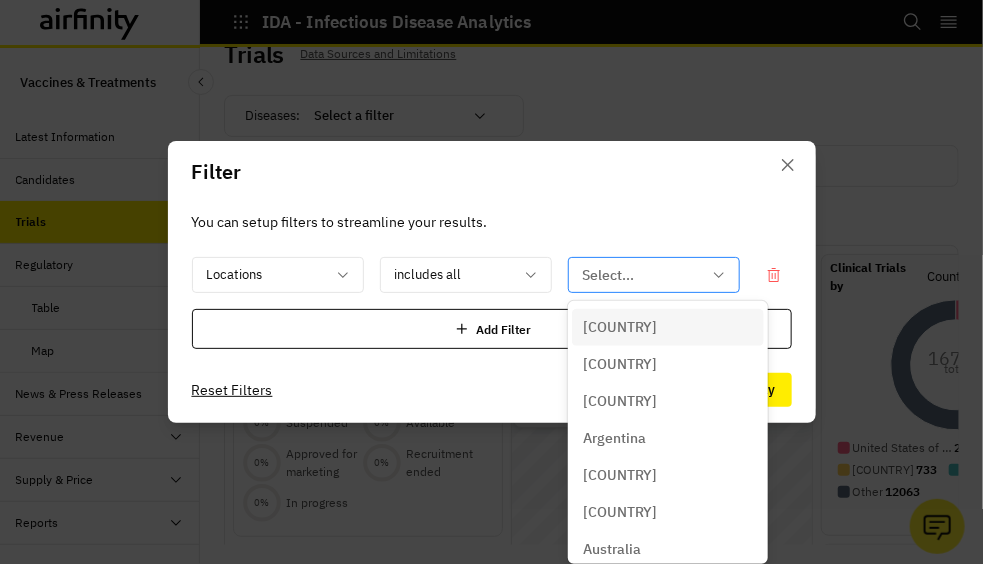 scroll, scrollTop: 0, scrollLeft: 0, axis: both 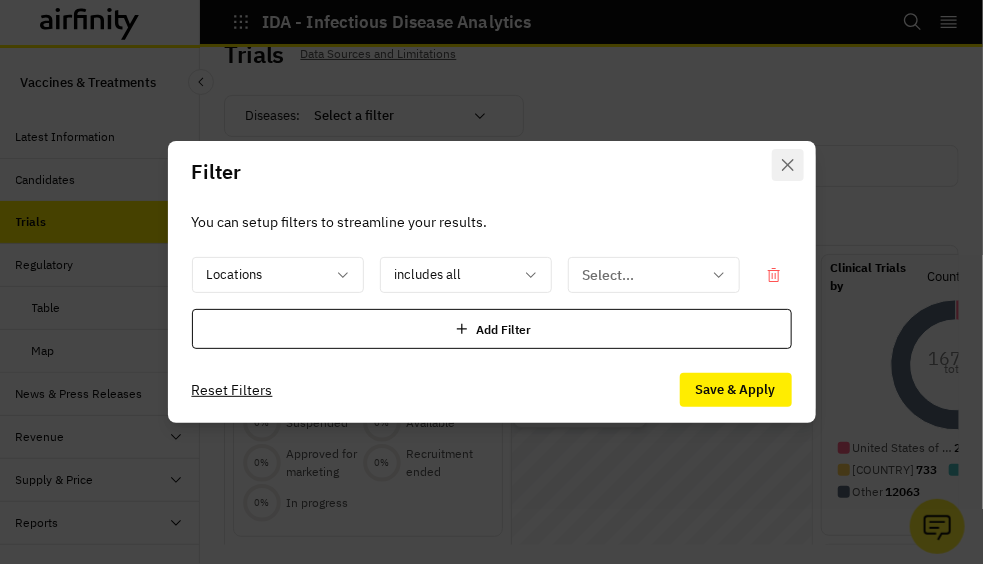 click at bounding box center (788, 165) 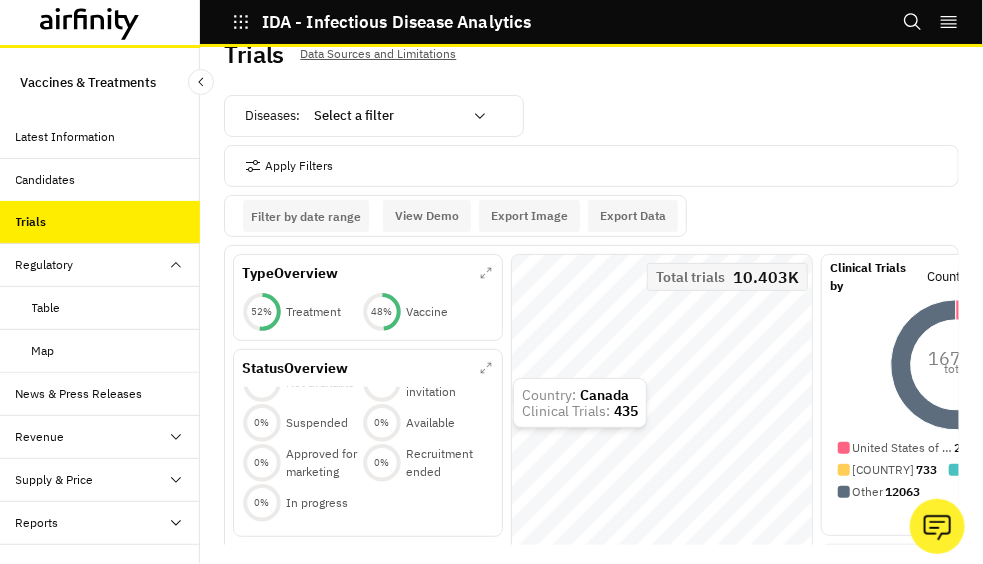 click on "Table" at bounding box center [46, 308] 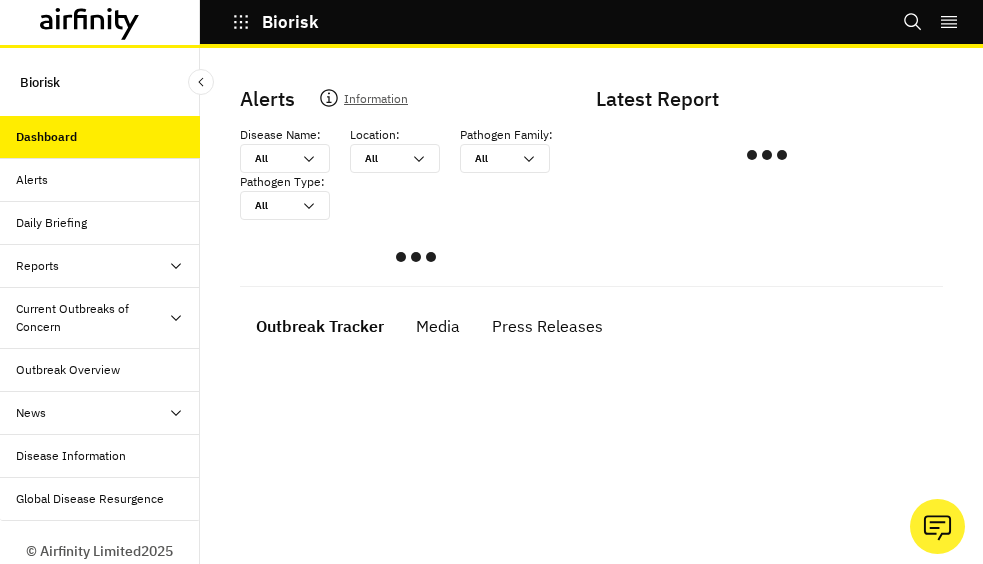 scroll, scrollTop: 0, scrollLeft: 0, axis: both 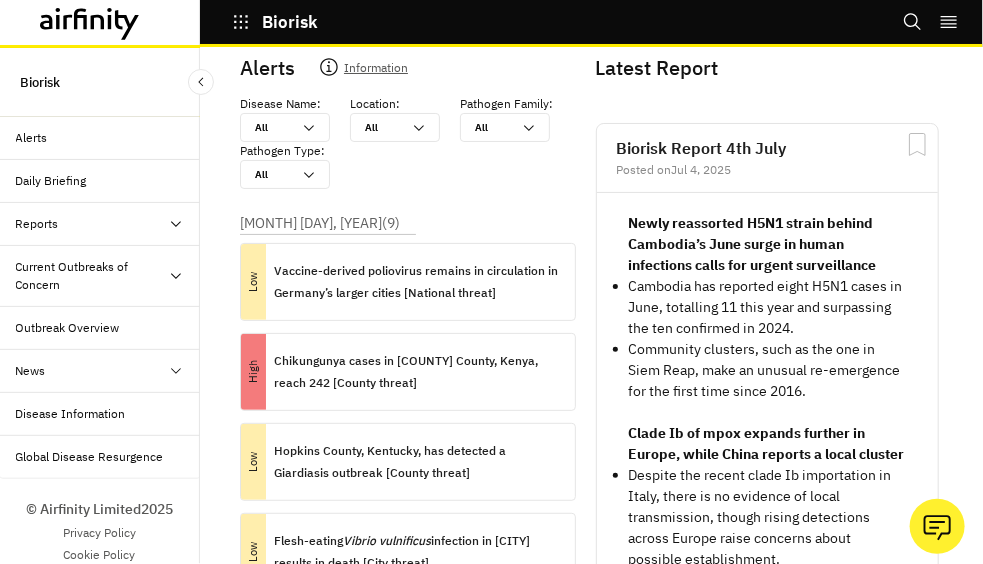 click on "Disease Information" at bounding box center [71, 414] 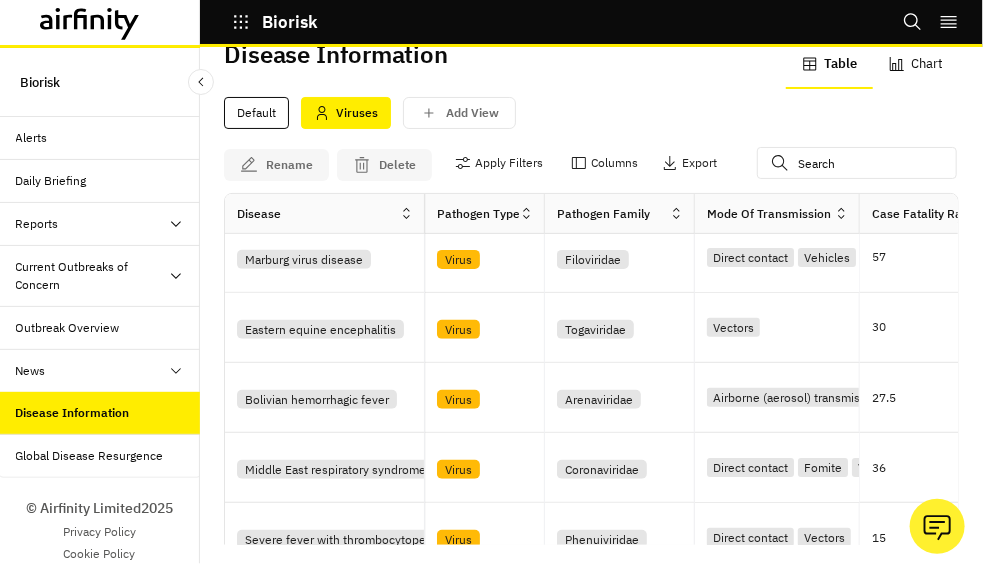 scroll, scrollTop: 290, scrollLeft: 0, axis: vertical 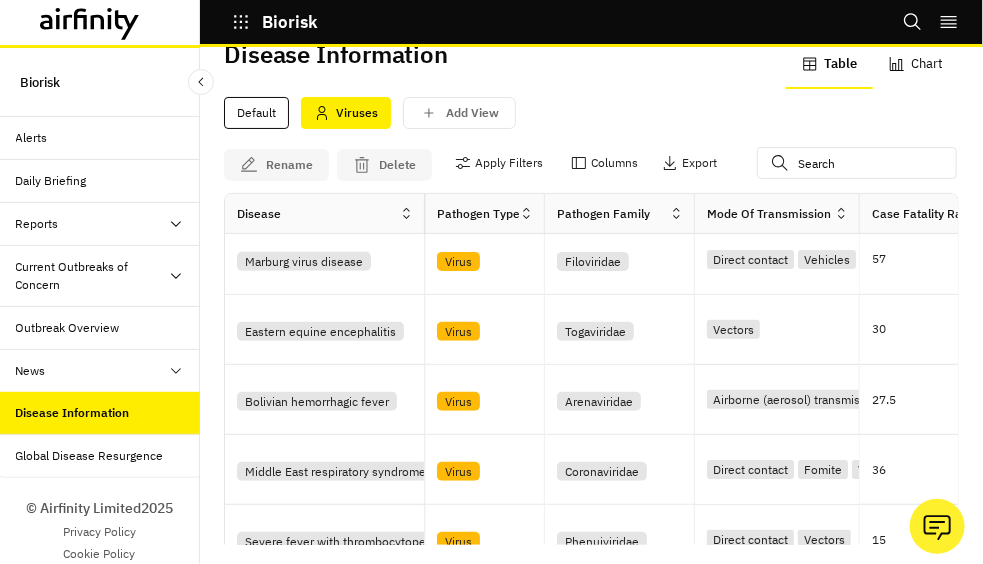 click on "Current Outbreaks of Concern" at bounding box center (108, 224) 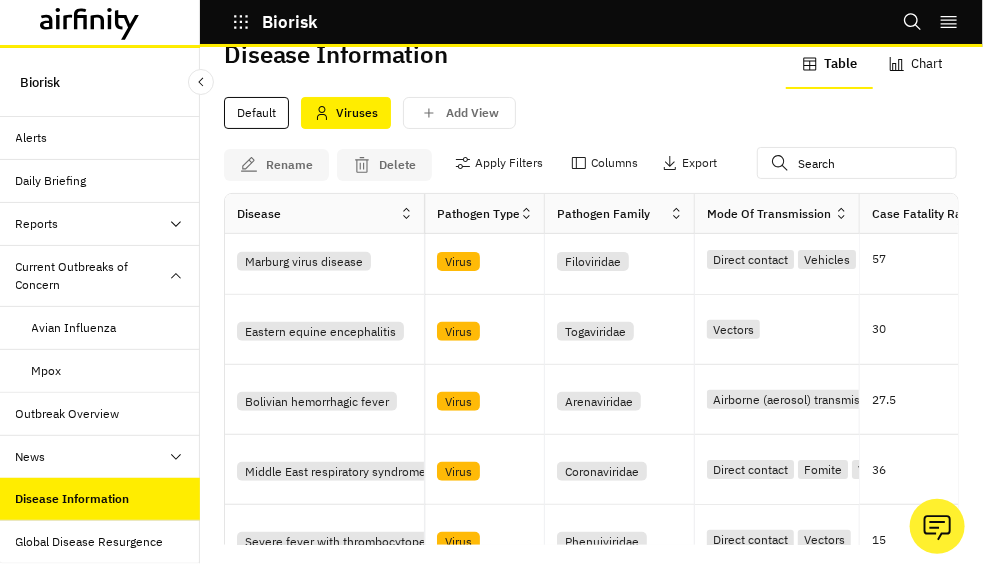 scroll, scrollTop: 0, scrollLeft: 0, axis: both 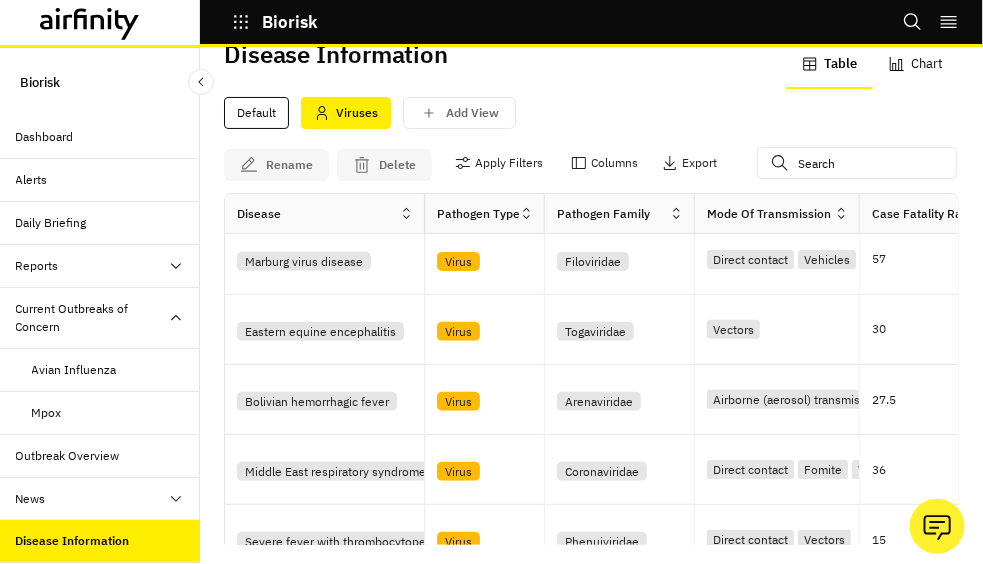 click on "Alerts" at bounding box center (32, 180) 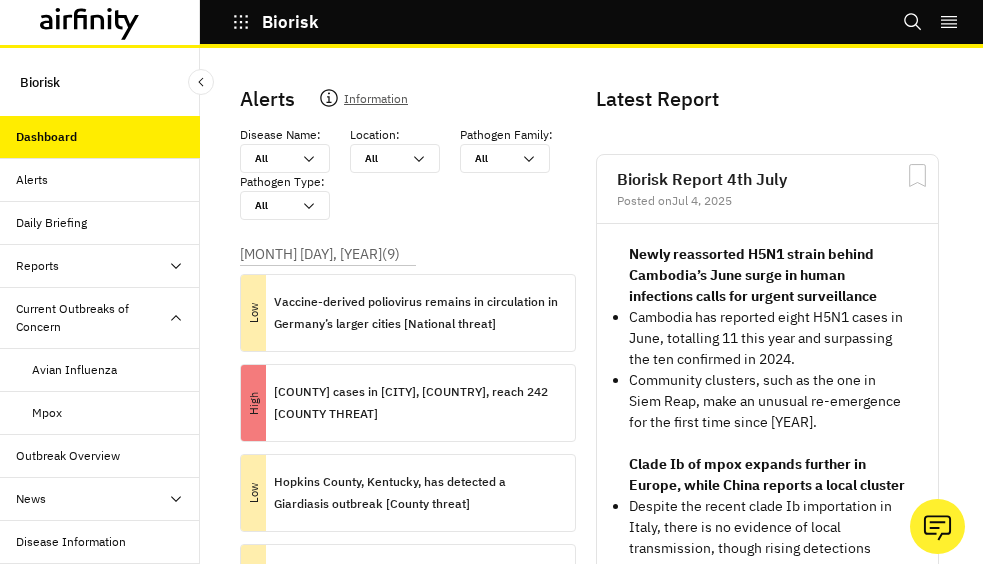 scroll, scrollTop: 0, scrollLeft: 0, axis: both 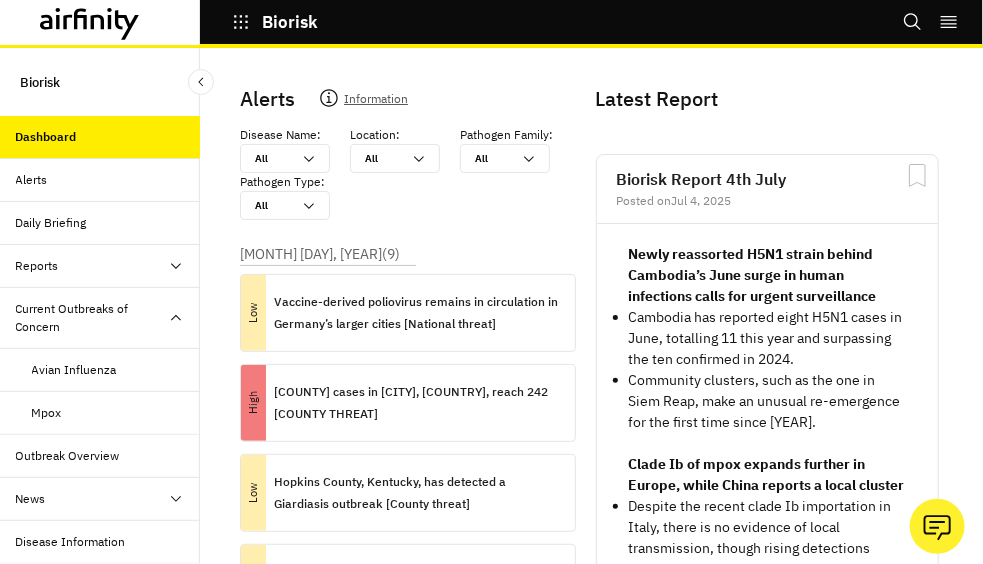 click on "Biorisk" at bounding box center [40, 82] 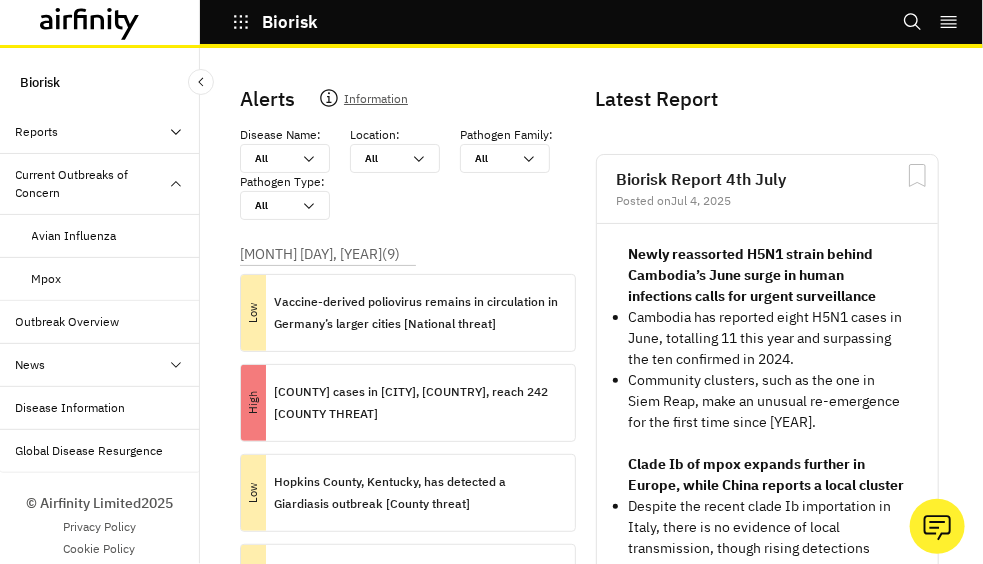 scroll, scrollTop: 142, scrollLeft: 0, axis: vertical 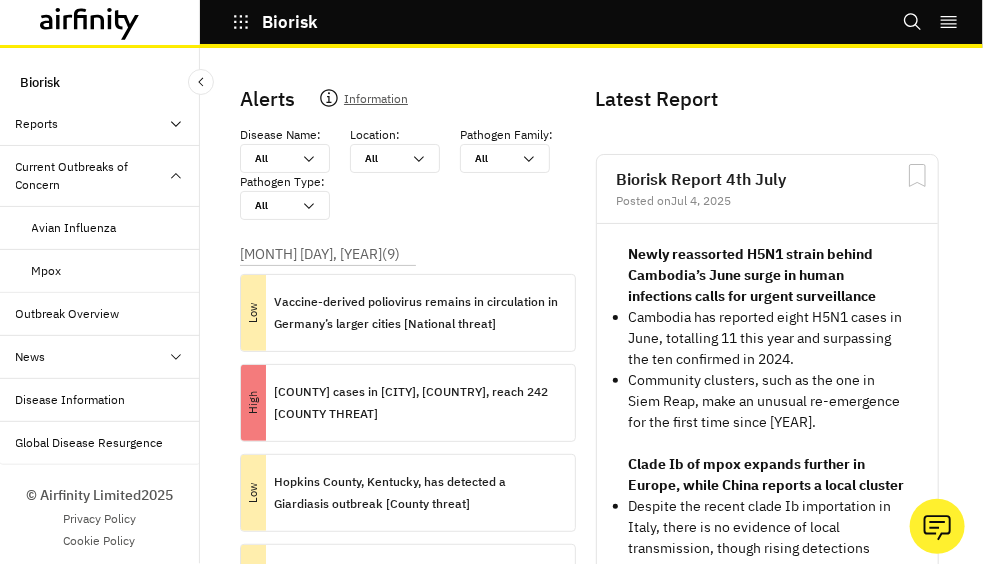 click on "Disease Information" at bounding box center (71, 400) 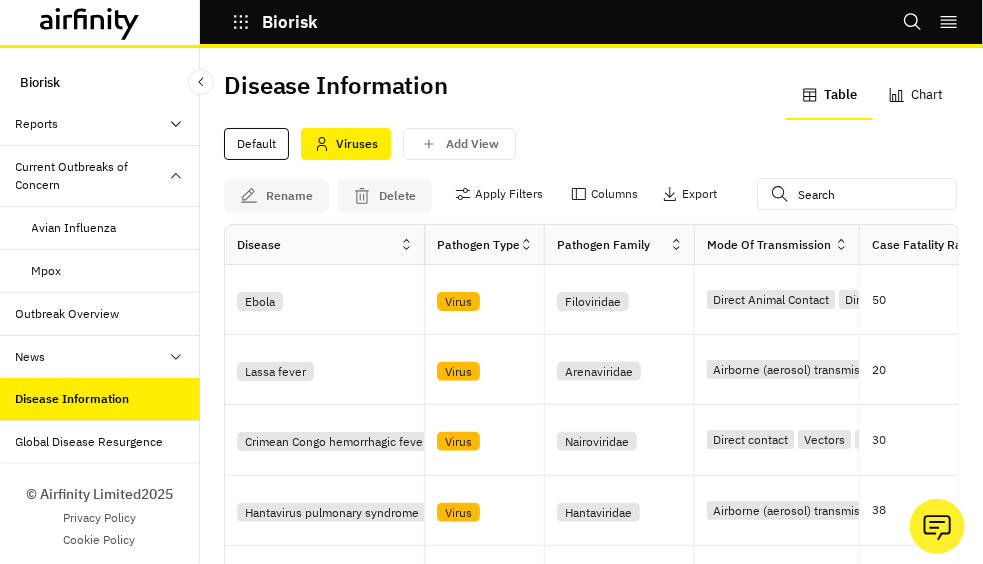 scroll, scrollTop: 141, scrollLeft: 0, axis: vertical 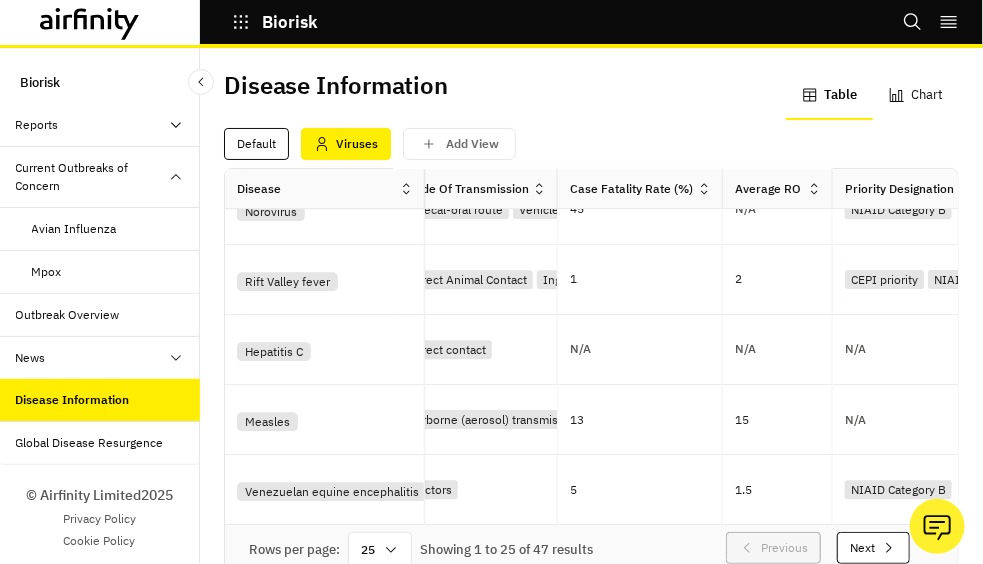 click on "Global Disease Resurgence" at bounding box center [90, 443] 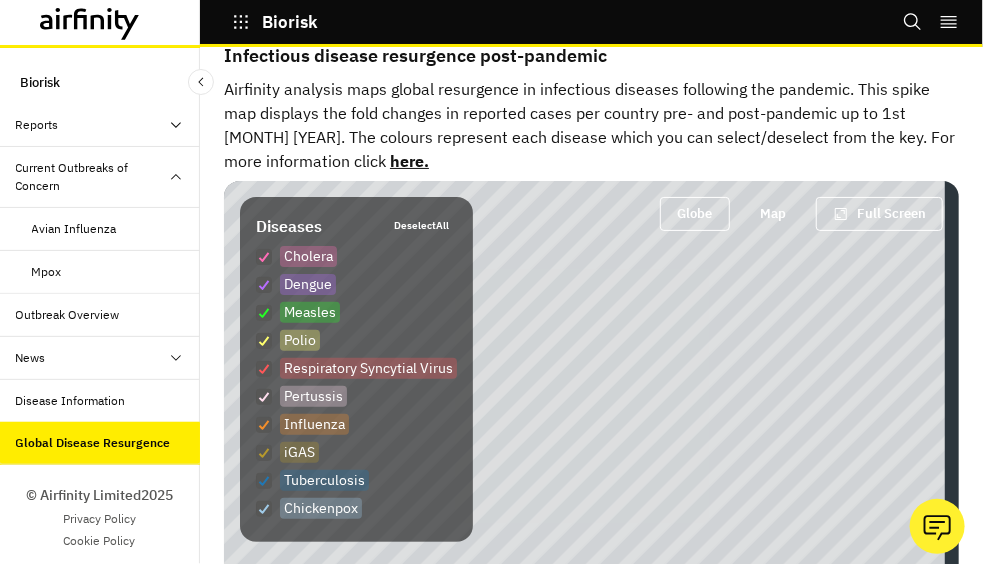 scroll, scrollTop: 36, scrollLeft: 0, axis: vertical 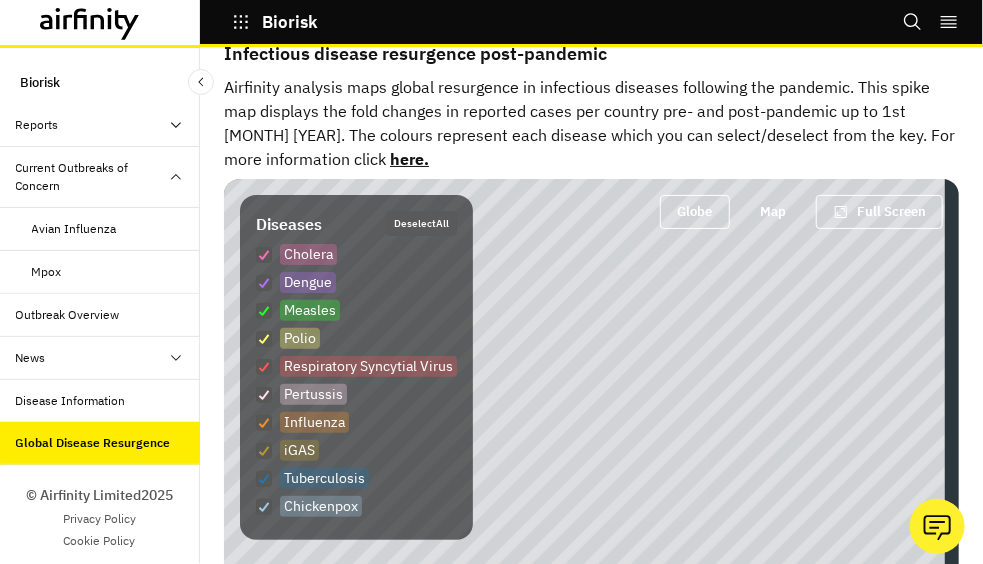 click on "Deselect  All" at bounding box center [421, 223] 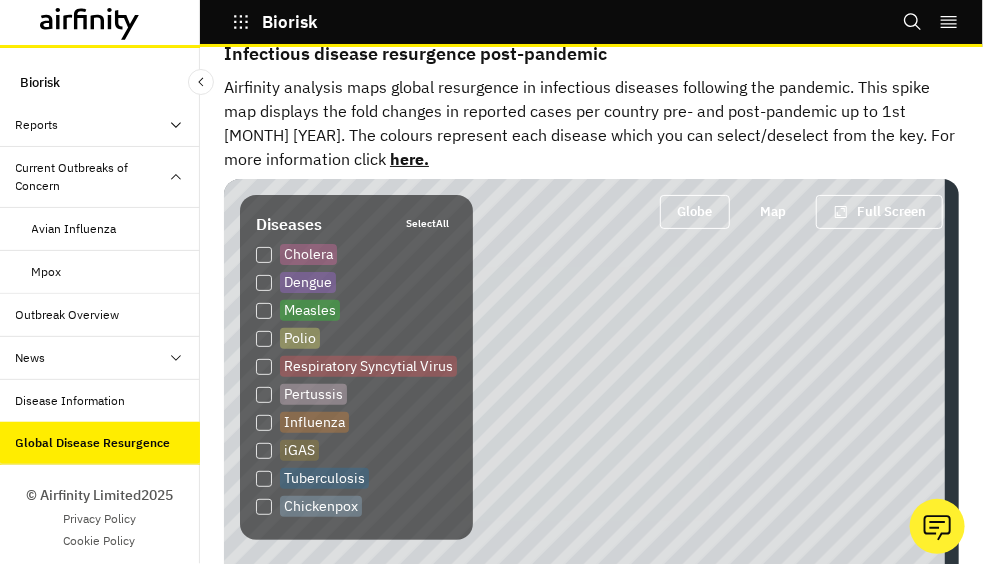 click at bounding box center [264, 255] 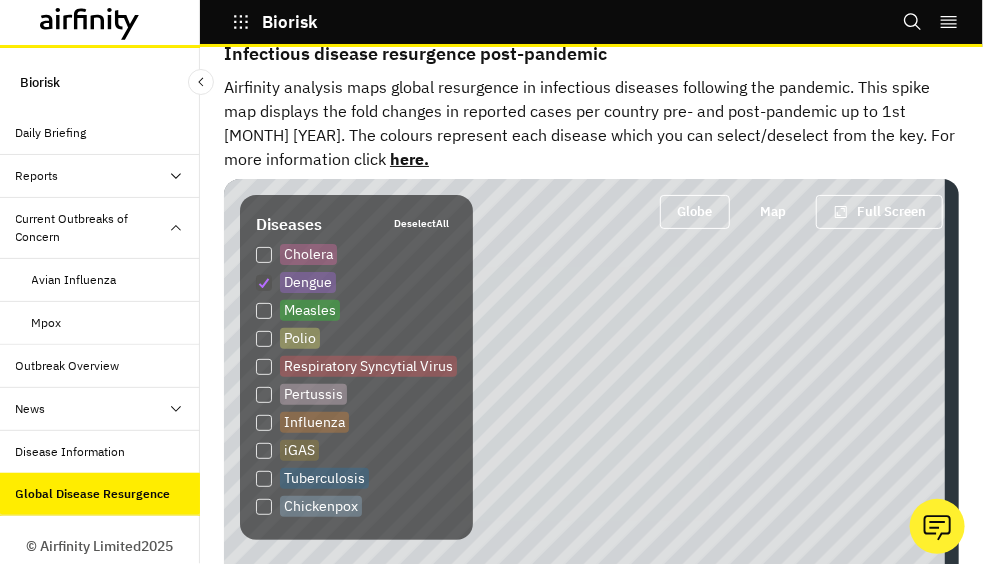 scroll, scrollTop: 0, scrollLeft: 0, axis: both 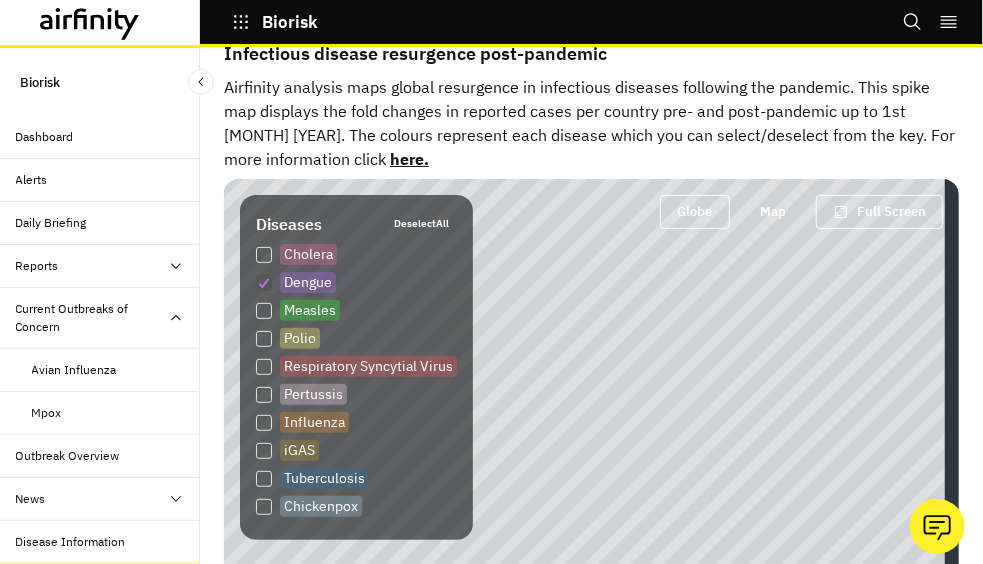 click on "Alerts" at bounding box center [32, 180] 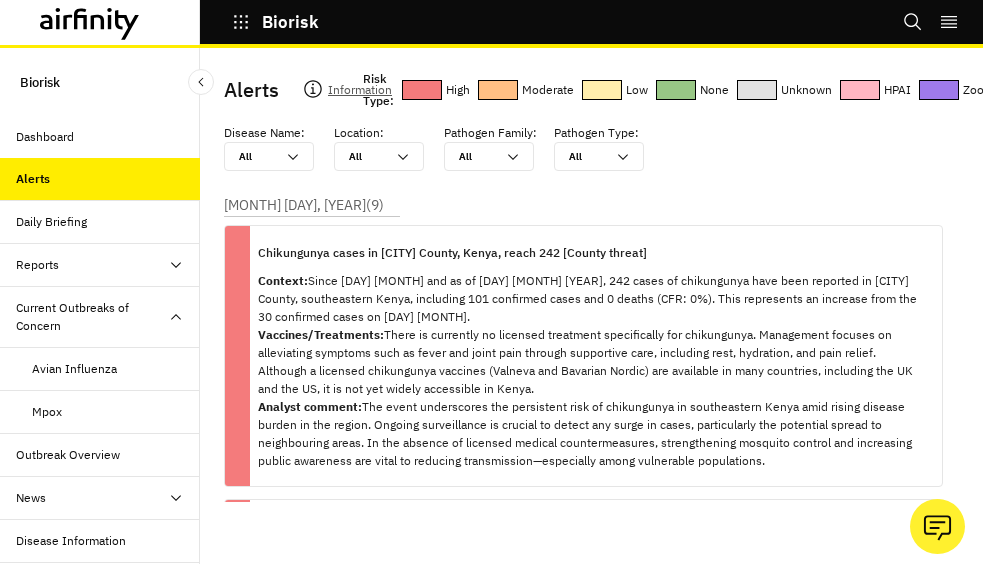 scroll, scrollTop: 0, scrollLeft: 0, axis: both 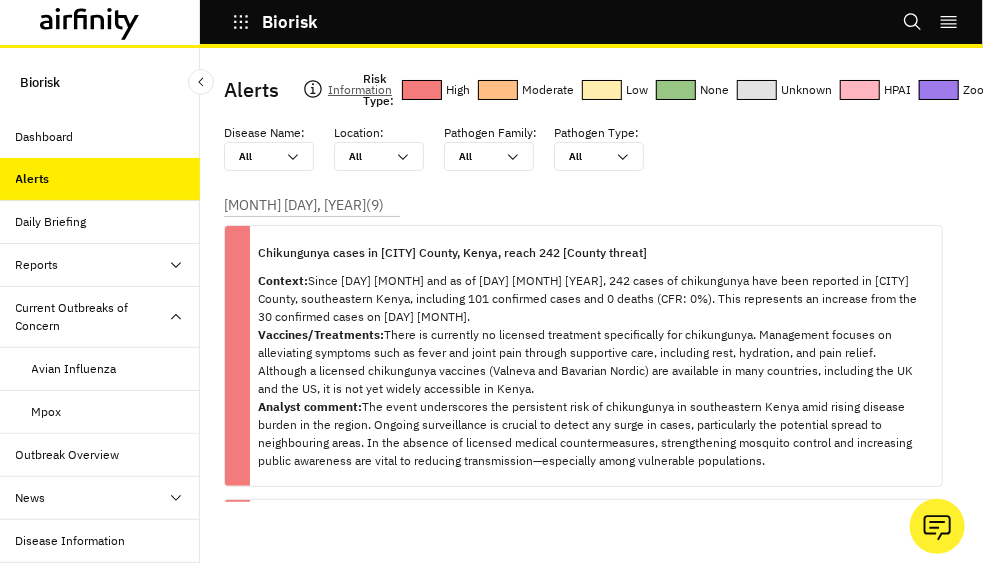 click on "Biorisk" at bounding box center [40, 82] 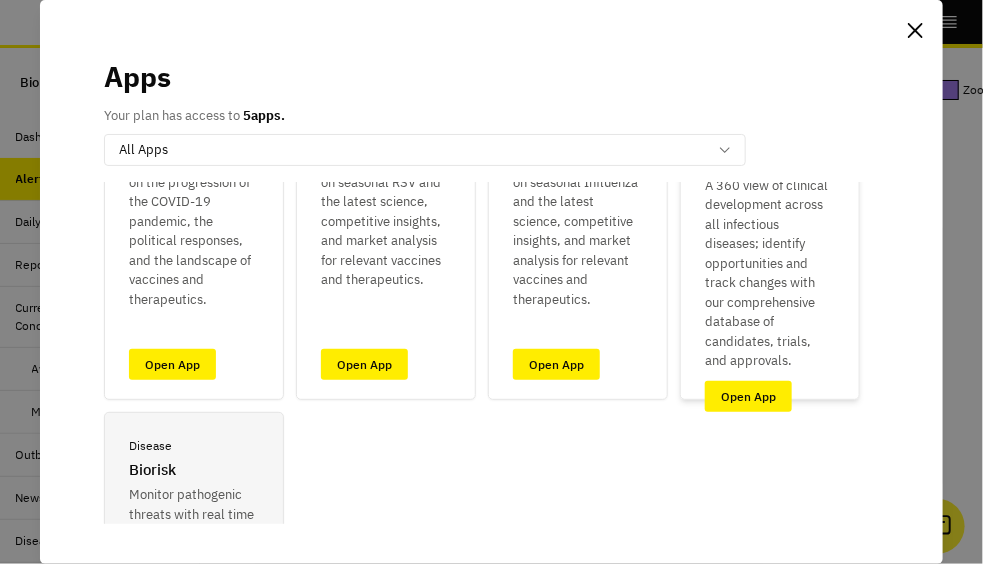 scroll, scrollTop: 145, scrollLeft: 0, axis: vertical 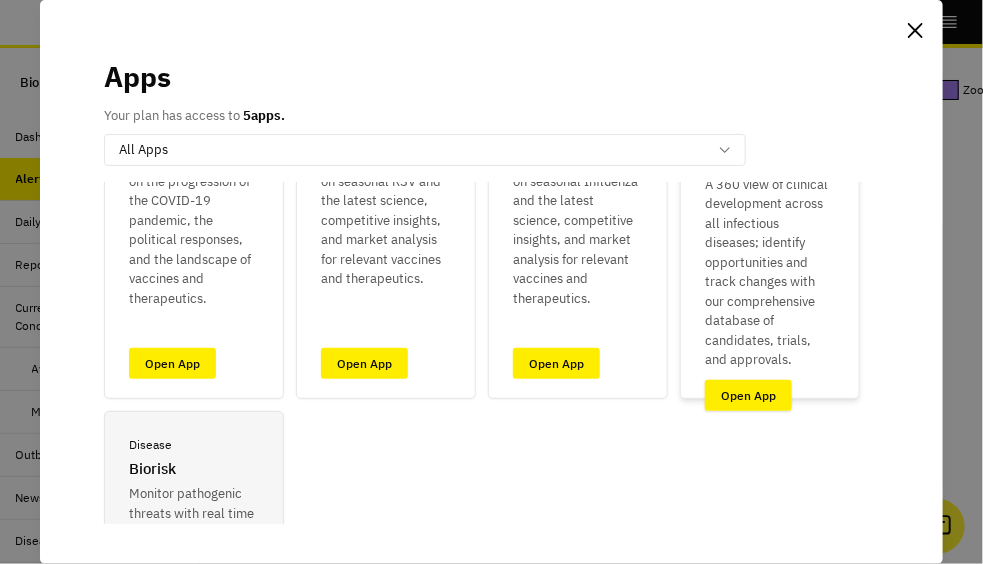 click on "Open App" at bounding box center [748, 395] 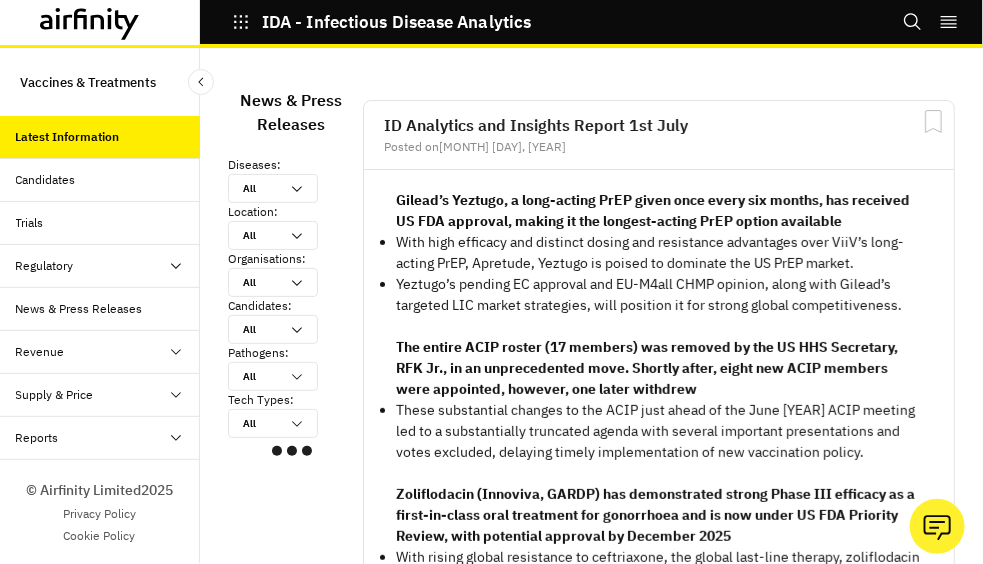 scroll, scrollTop: 16, scrollLeft: 16, axis: both 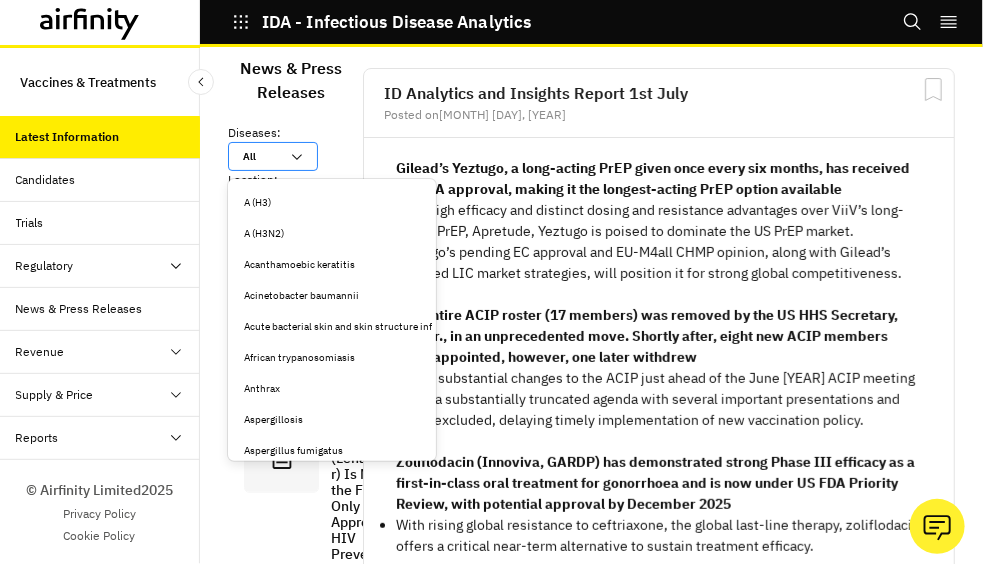click on "option A (H3) focused, 1 of 178. 178 results available. Use Up and Down to choose options, press Enter to select the currently focused option, press Escape to exit the menu, press Tab to select the option and exit the menu. All All A (H3) A (H3N2) Acanthamoebic keratitis Acinetobacter baumannii Acute bacterial skin and skin structure infections (ABSSSI) African trypanosomiasis Anthrax Aspergillosis Aspergillus fumigatus Aspiration pneumonia Babesia Bacterial infectious disease Bacterial meningitis Bacterial pneumonia Bacterial sepsis Bacterial vaginosis Bordetella parapertussis Botulism Bubonic plague Campylobacteriosis Candida albicans Candida auris Candidiasis Chagas disease Chickenpox Chikungunya Chlamydia Cholera Clostridioides difficile Coccidiosis Commensal bacterial infectious disease Cowpox Crimean Congo hemorrhagic fever Cryptococcal meningitis Cryptococcosis Cryptococcus gattii infection Cryptococcus neoformans infection Cutaneous leishmaniasis Cystitis (UTI) Cytomegalovirus Dengue Dermatophytosis" at bounding box center [273, 156] 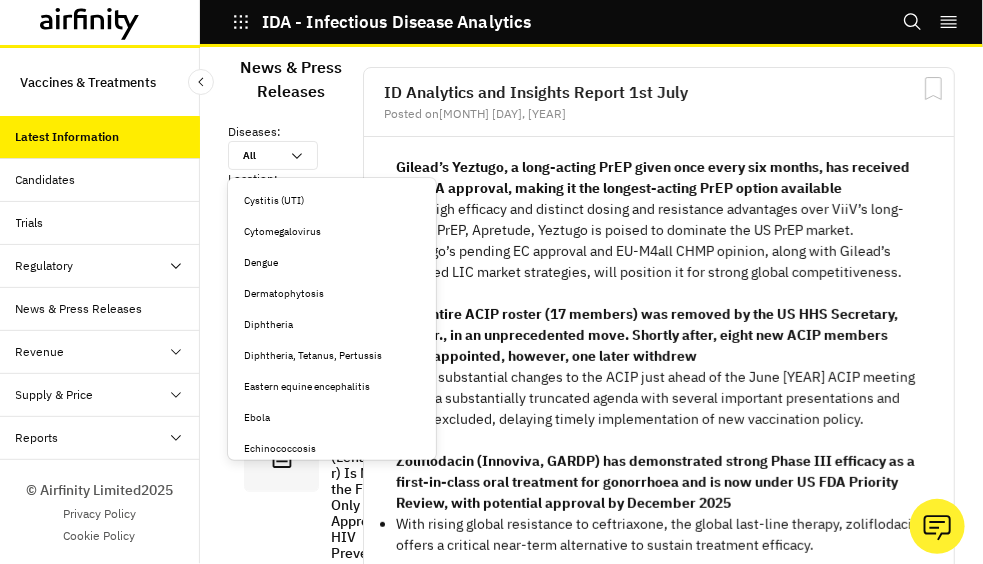 scroll, scrollTop: 1180, scrollLeft: 0, axis: vertical 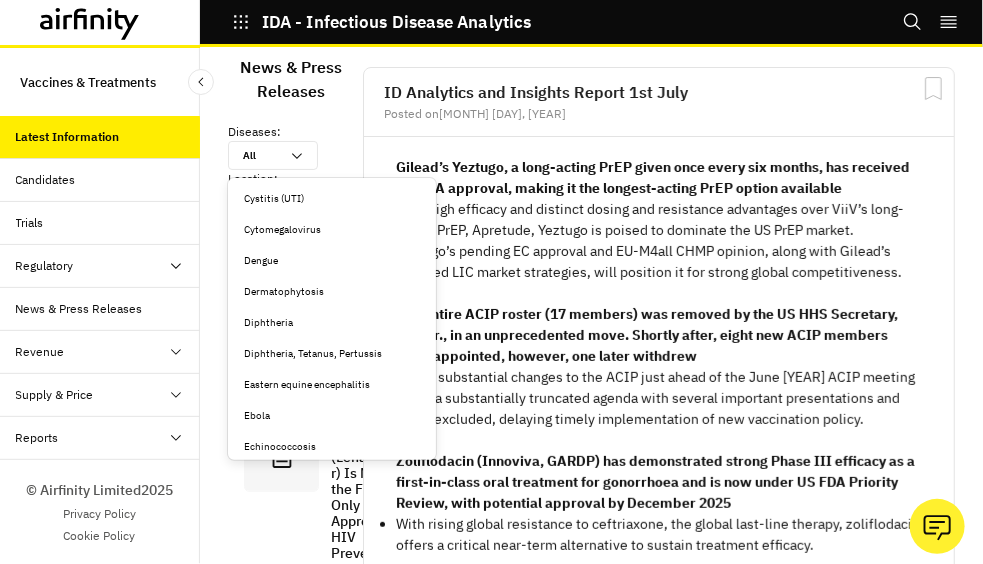 click on "Dengue" at bounding box center (332, 261) 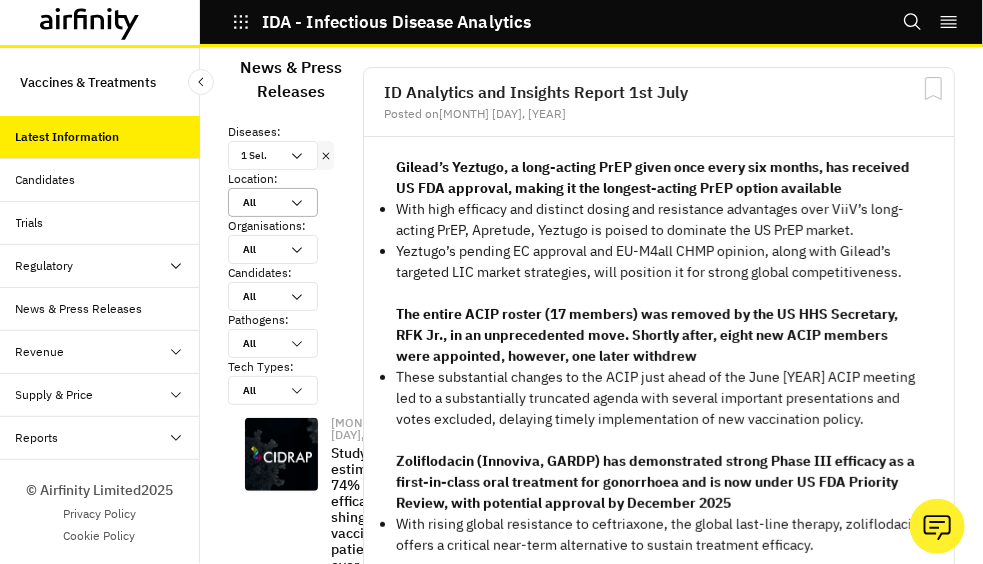 scroll, scrollTop: 16, scrollLeft: 16, axis: both 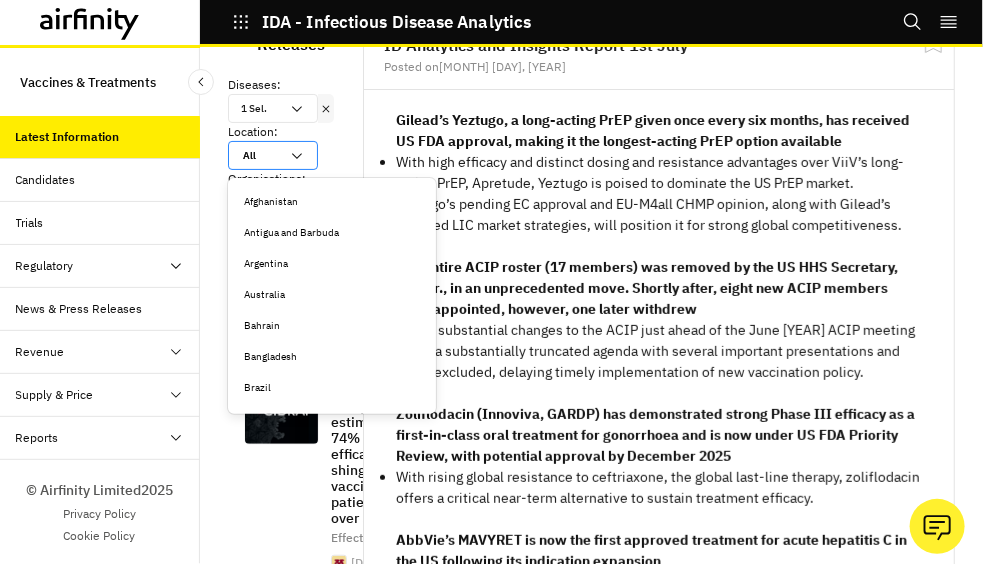 click on "option Afghanistan focused, 1 of 68. 68 results available. Use Up and Down to choose options, press Enter to select the currently focused option, press Escape to exit the menu, press Tab to select the option and exit the menu. All All Afghanistan Antigua and Barbuda Argentina Australia Bahrain Bangladesh Brazil Burundi Cameroon Canada Central African Republic China Colombia Congo Congo, The Democratic Republic of the Côte d'Ivoire Cuba Denmark Estonia Ethiopia Finland France Gabon Germany Ghana Guinea Guyana Honduras Hong Kong India Indonesia Iran, Islamic Republic of Iraq Ireland Israel Italy Jamaica Japan Kazakhstan Kenya Korea, Republic of Liberia Malaysia Mexico Nepal New Zealand Nigeria Pakistan Peru Philippines Portugal Russian Federation Rwanda Singapore Slovenia South Africa Spain Sudan Switzerland Tanzania, United Republic of Thailand Uganda Ukraine United Kingdom United States Viet Nam Zambia Zimbabwe" at bounding box center [273, 108] 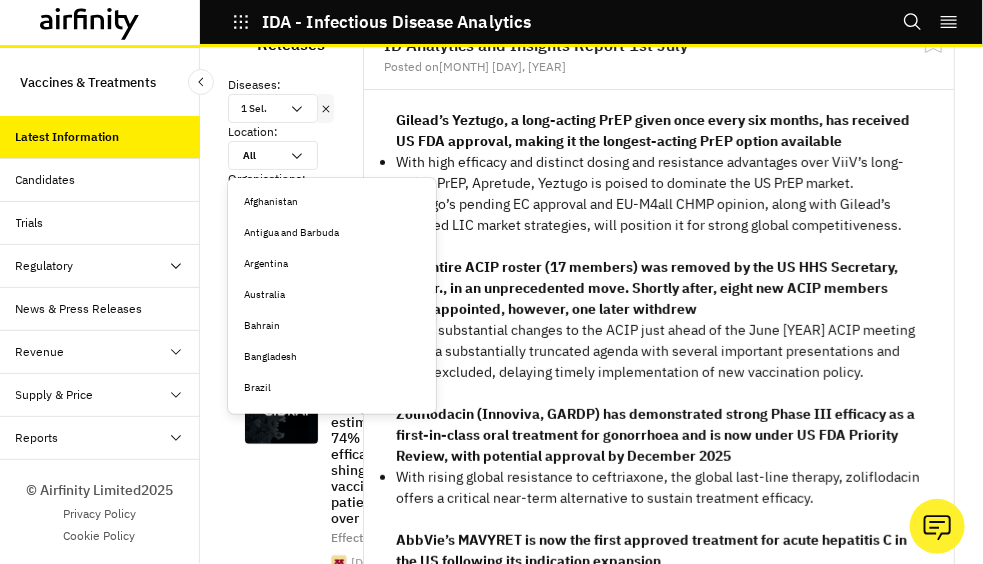 scroll, scrollTop: 15, scrollLeft: 16, axis: both 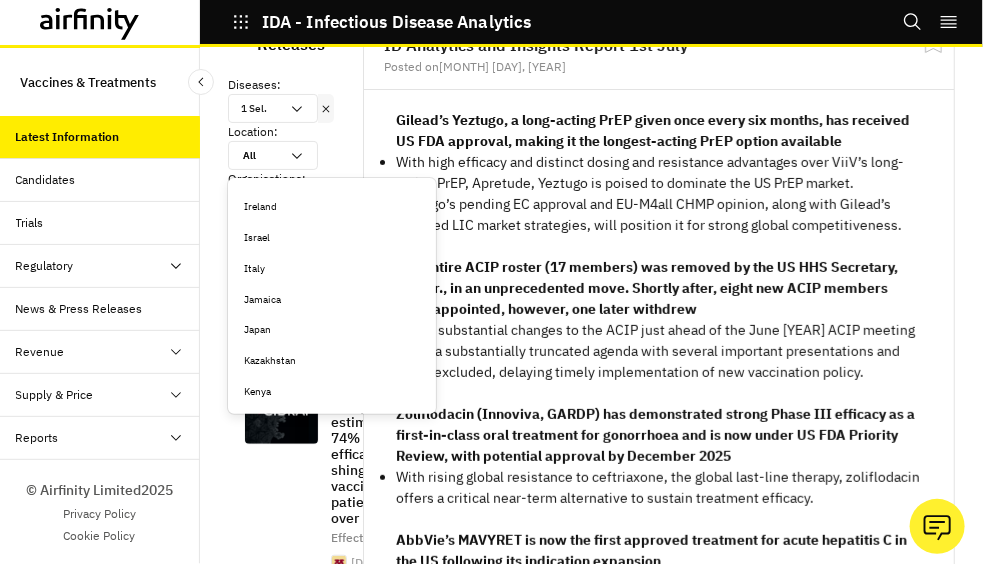 click on "Japan" at bounding box center (332, 330) 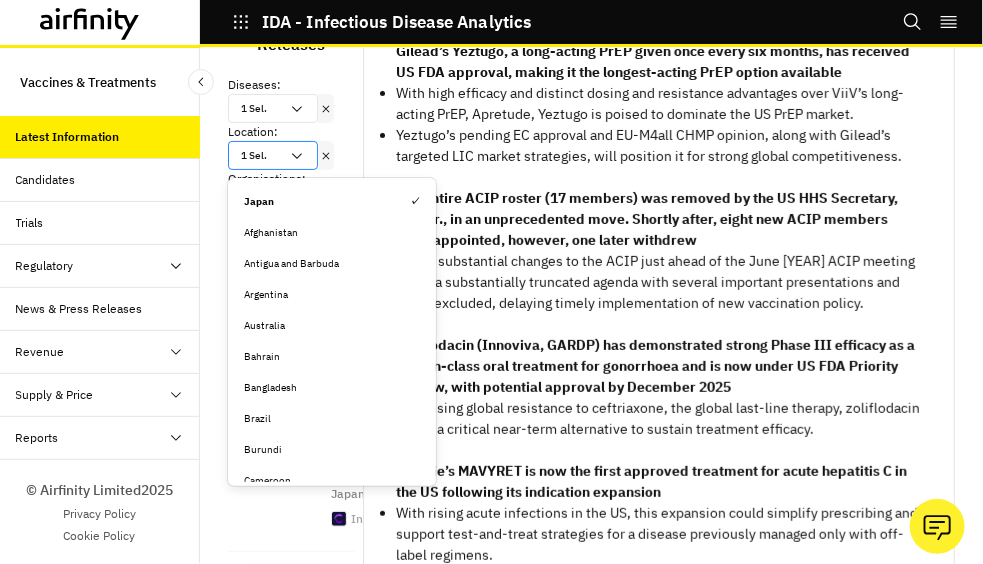 click at bounding box center [297, 156] 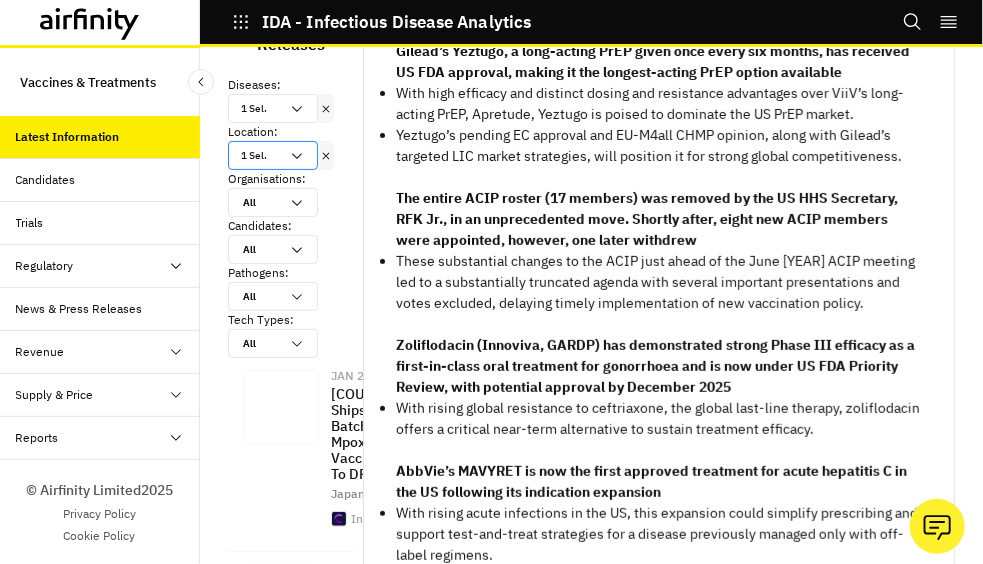 click at bounding box center (297, 109) 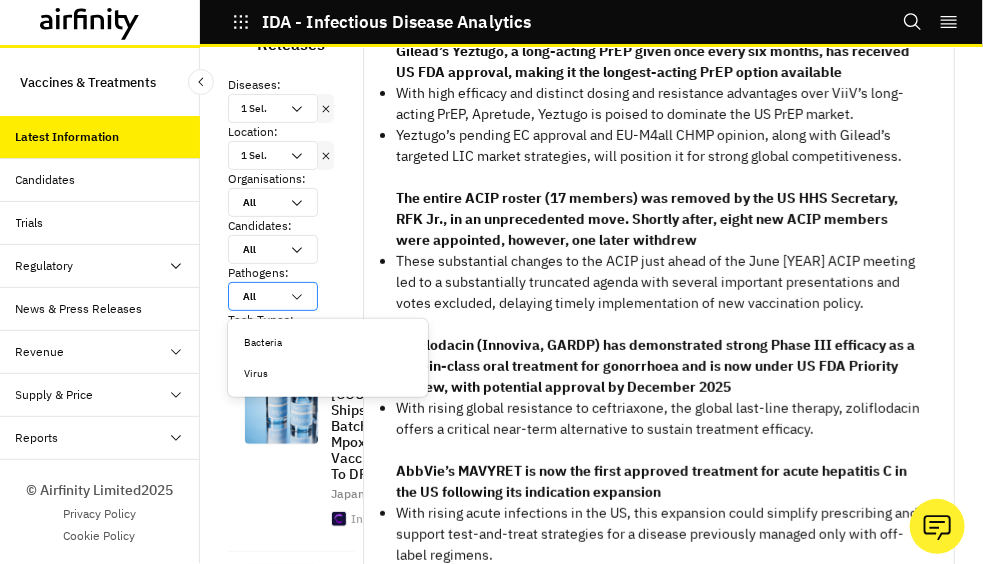 click at bounding box center (297, 297) 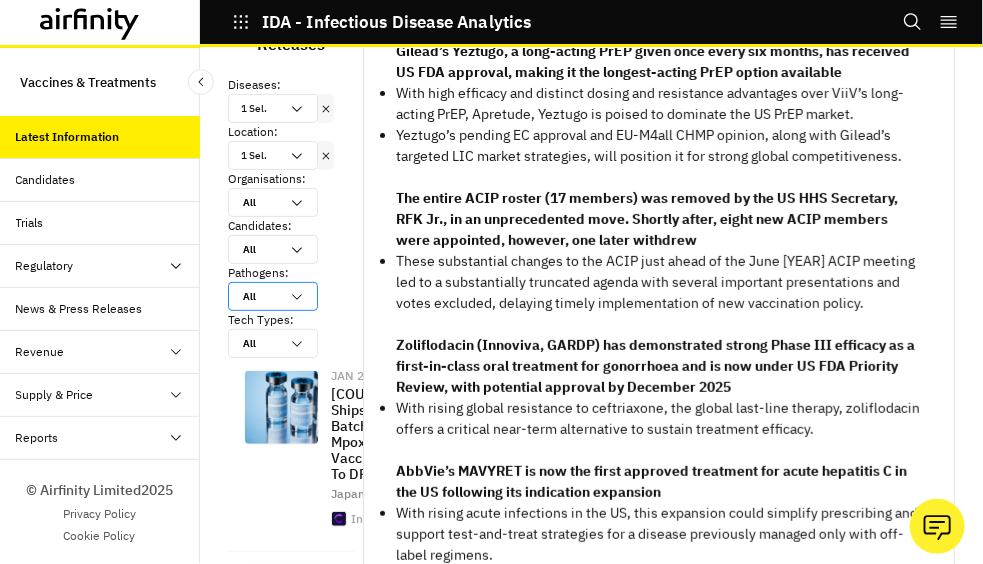 click at bounding box center [297, 109] 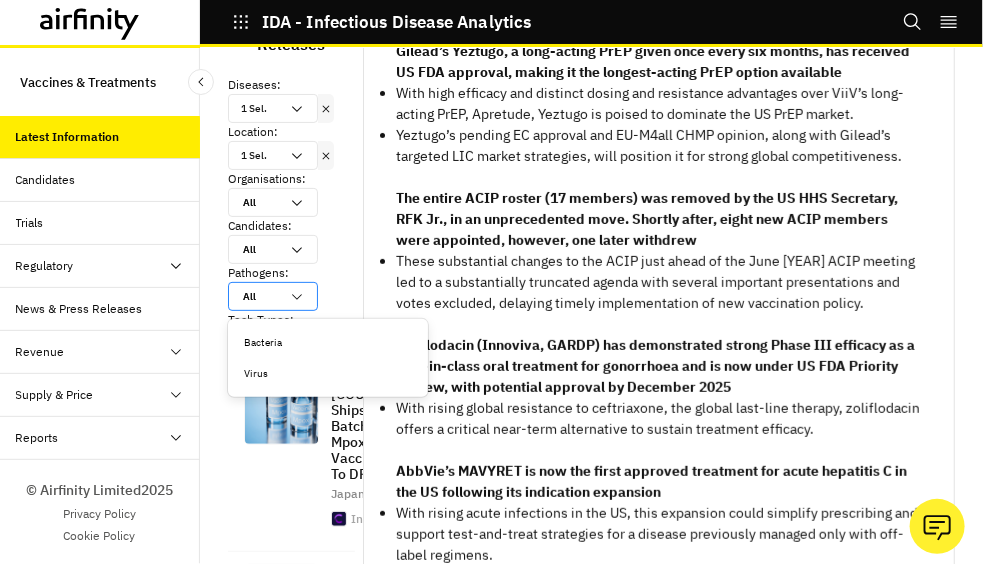 click at bounding box center (297, 297) 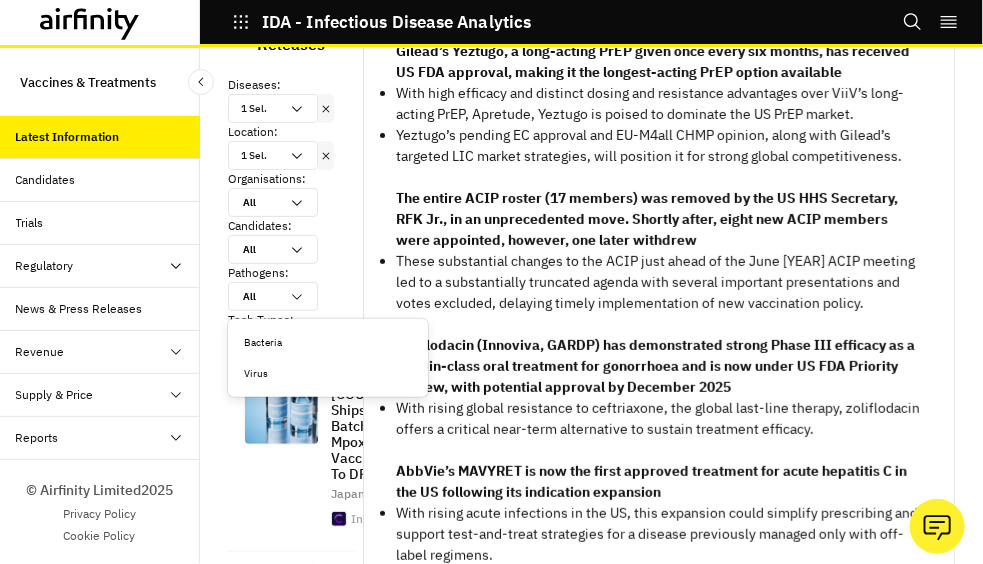 click on "Virus" at bounding box center [328, 373] 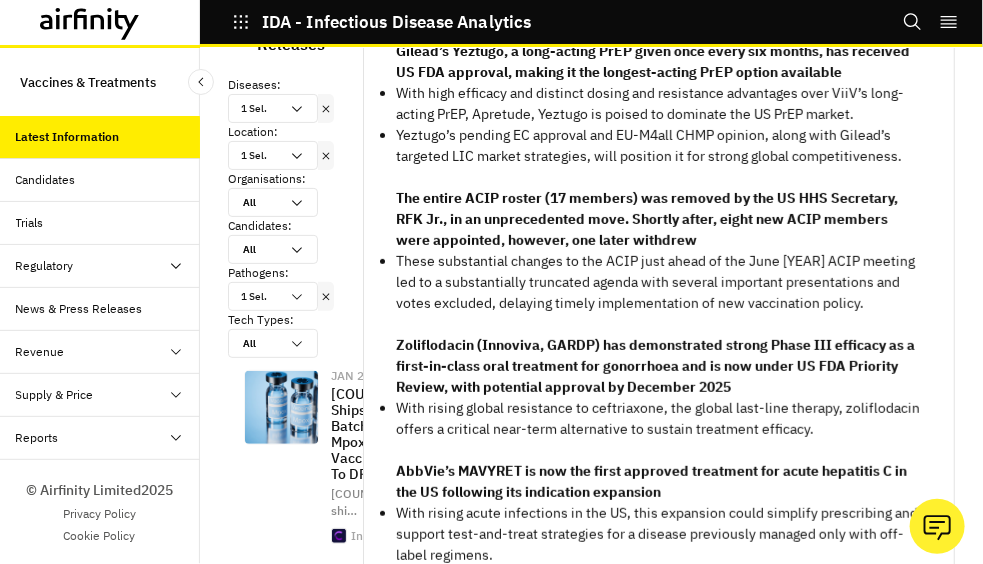 click on "News & Press Releases" at bounding box center [79, 309] 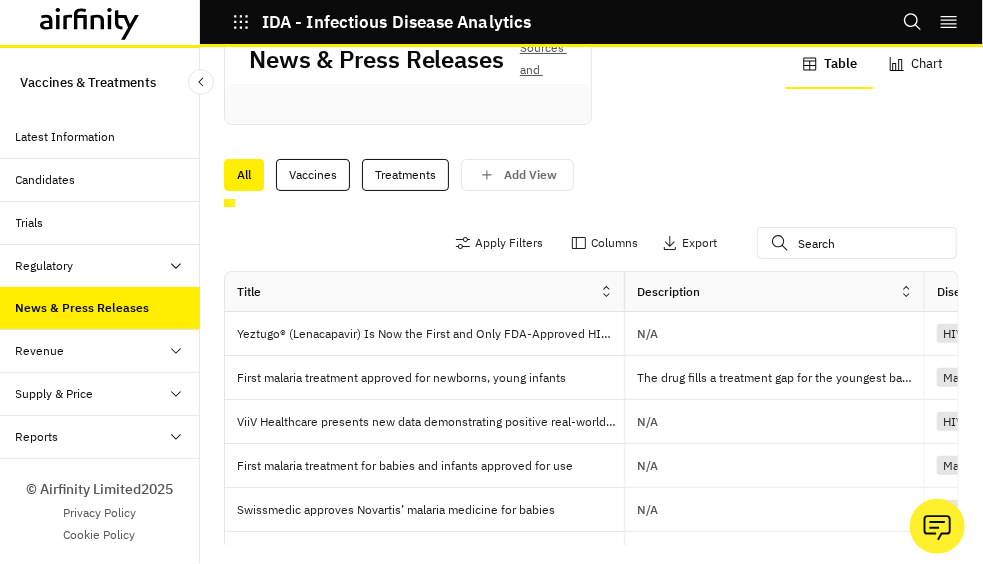 click on "Latest Information" at bounding box center [66, 137] 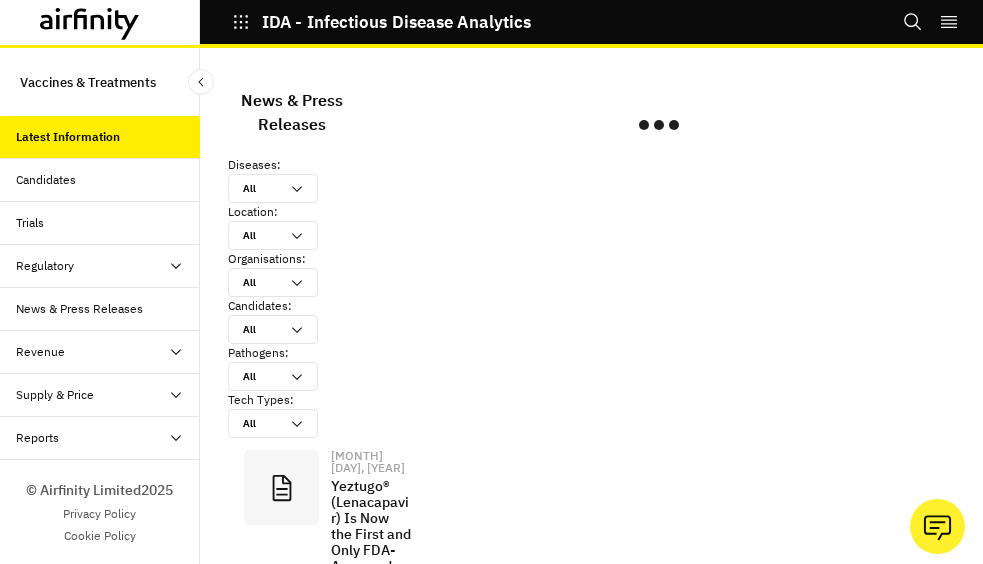 scroll, scrollTop: 0, scrollLeft: 0, axis: both 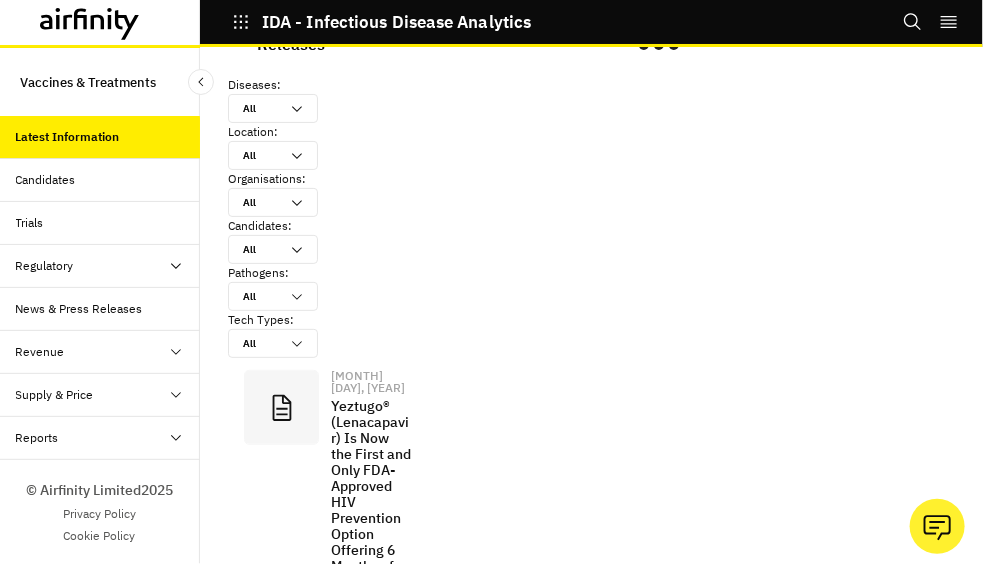 click at bounding box center [241, 22] 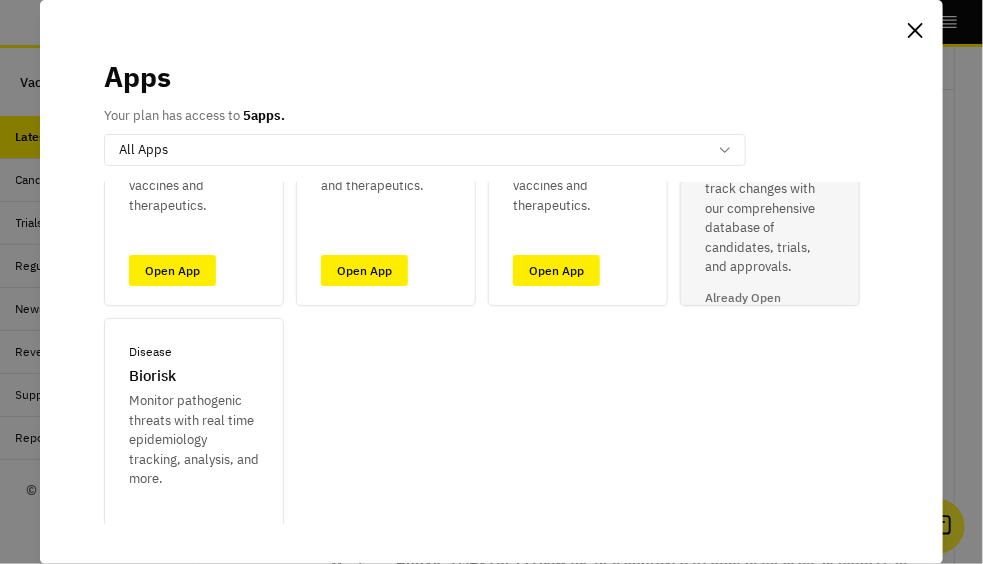 scroll, scrollTop: 240, scrollLeft: 0, axis: vertical 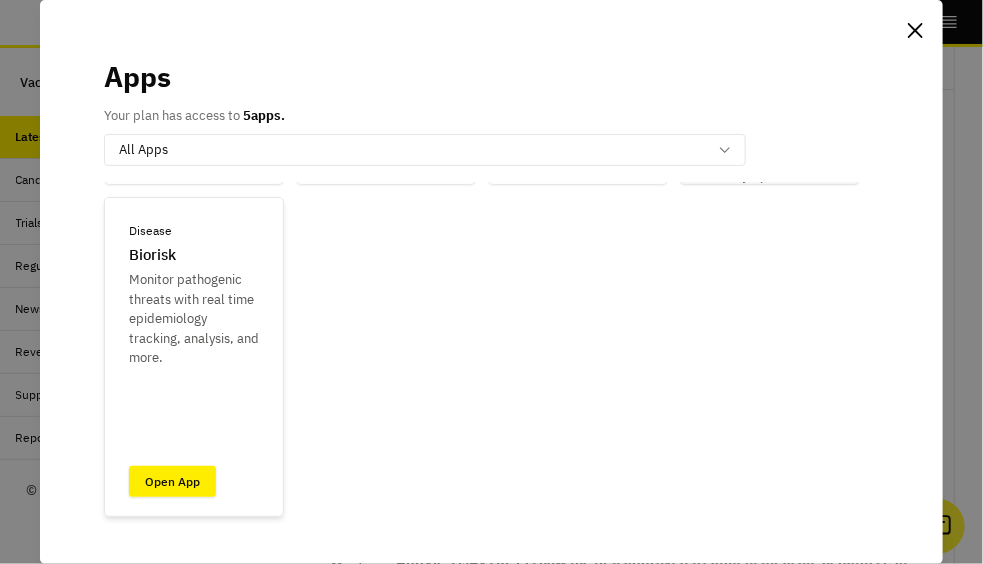 click on "Open App" at bounding box center [172, 481] 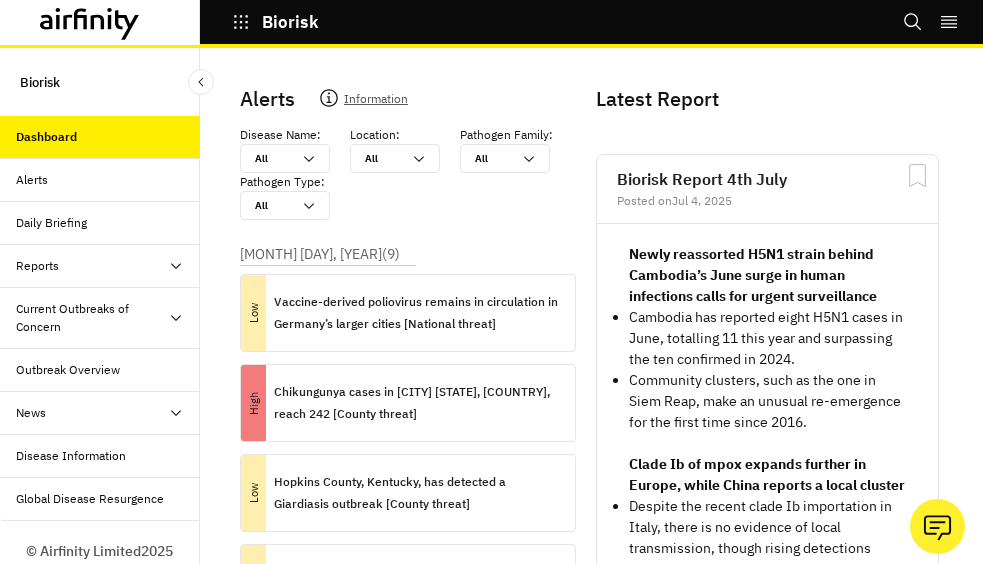 scroll, scrollTop: 0, scrollLeft: 0, axis: both 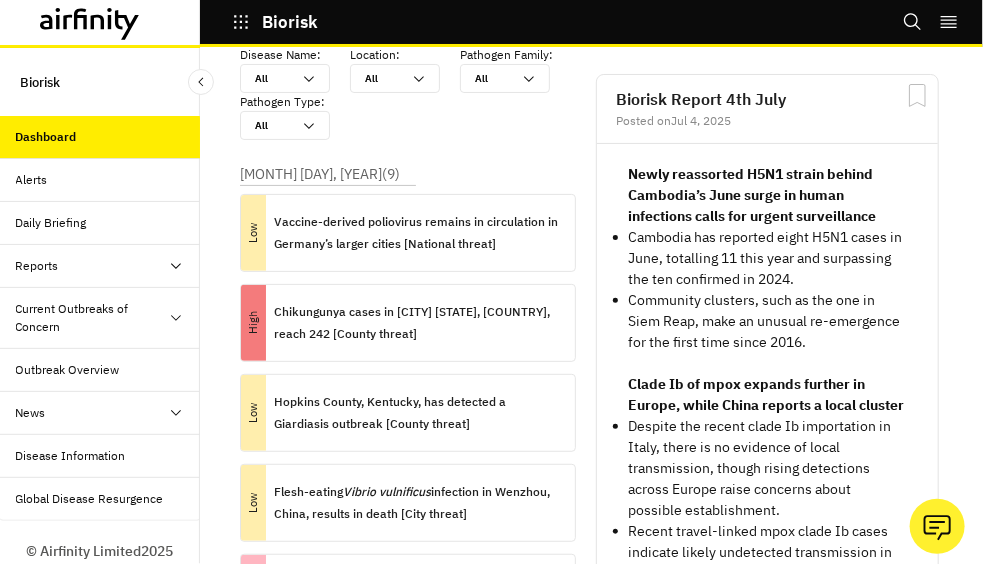click on "Alerts" at bounding box center [32, 180] 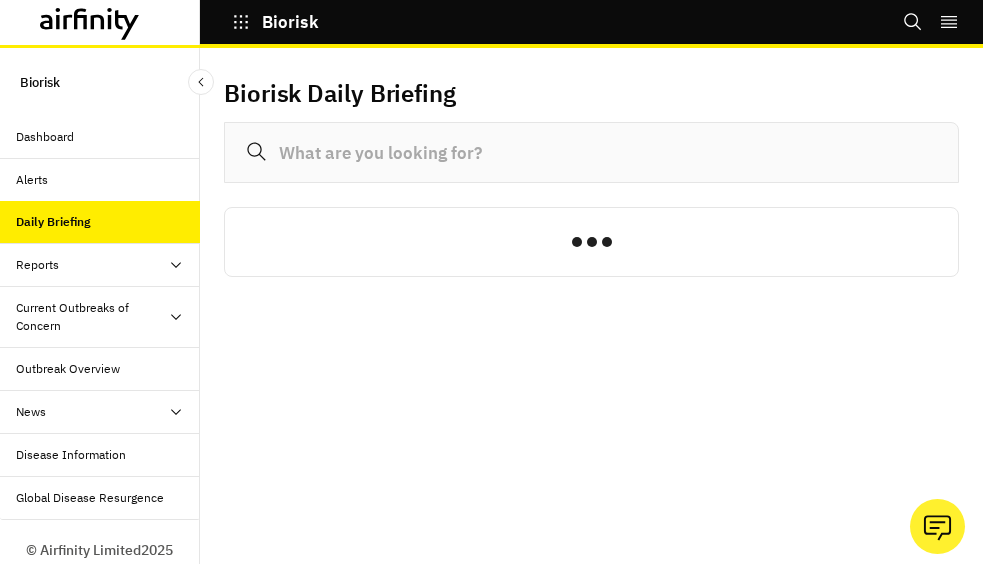 scroll, scrollTop: 0, scrollLeft: 0, axis: both 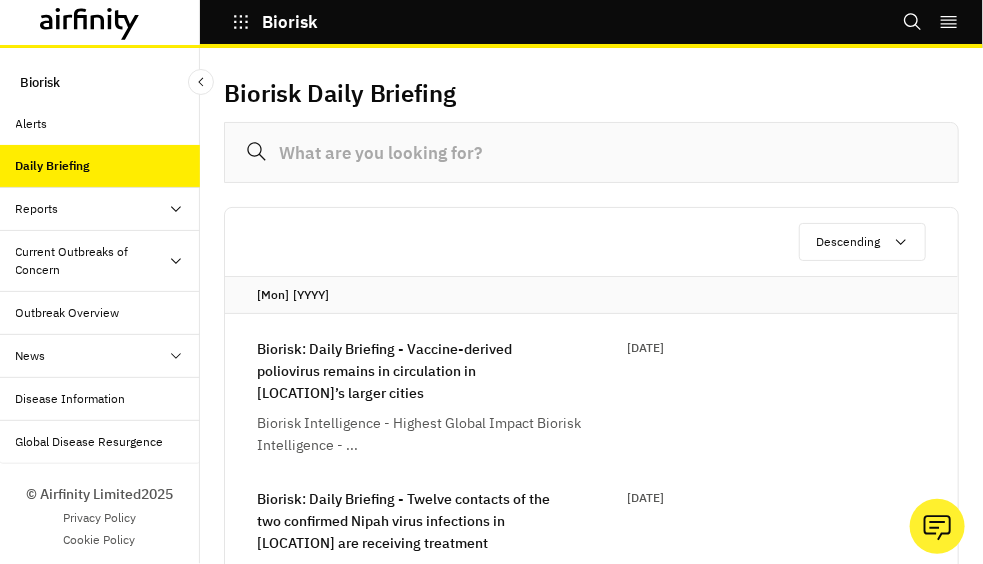 click on "News" at bounding box center [108, 209] 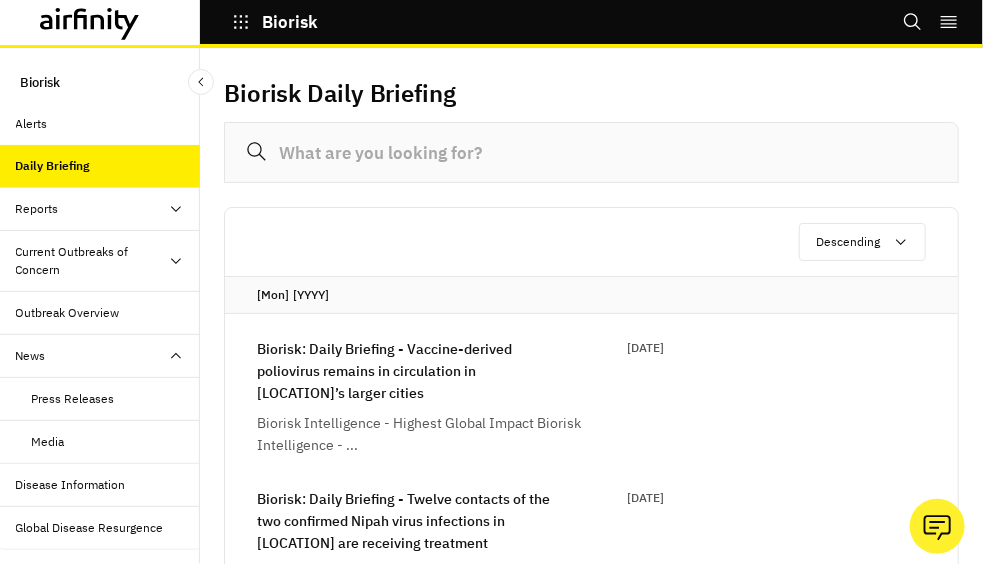 click on "Press Releases" at bounding box center (73, 399) 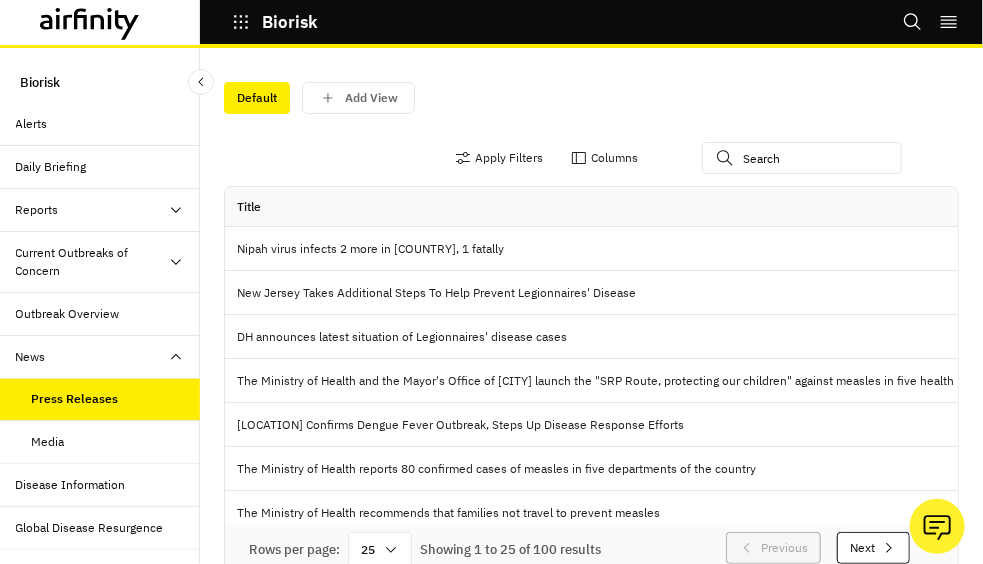 click on "Media" at bounding box center [48, 442] 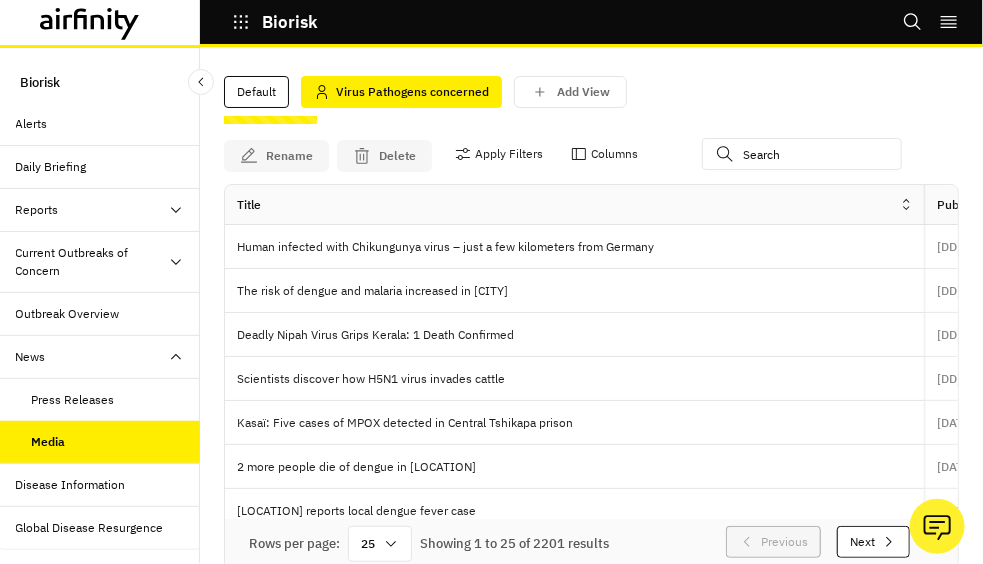 scroll, scrollTop: 0, scrollLeft: 0, axis: both 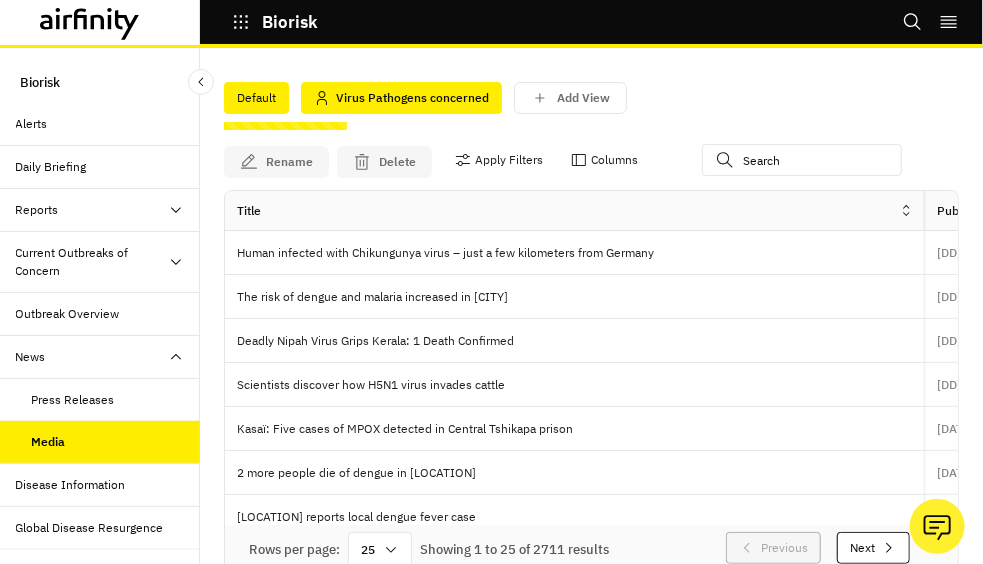 click on "Default" at bounding box center [256, 98] 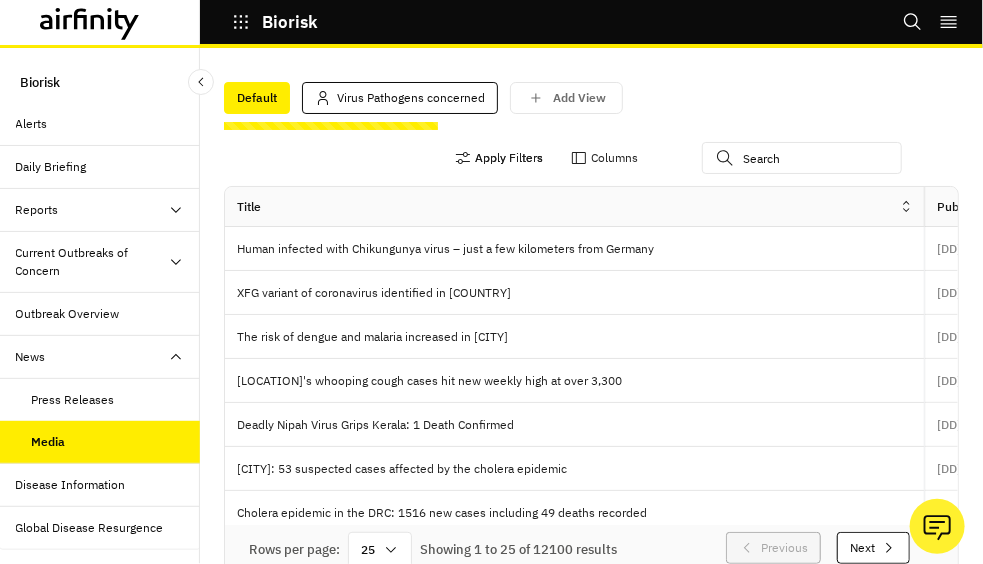 click on "Apply Filters" at bounding box center (499, 158) 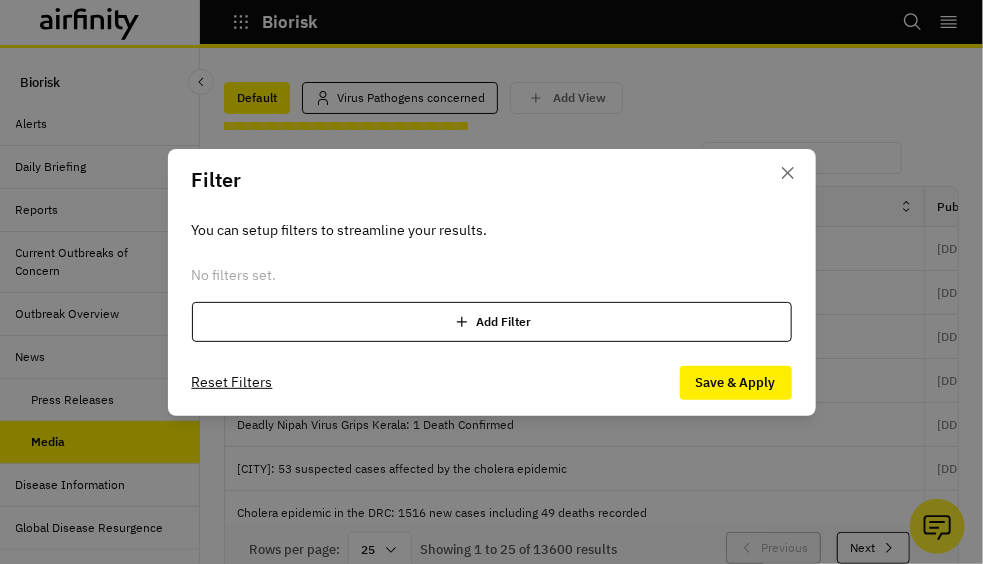 click on "Add Filter" at bounding box center [492, 322] 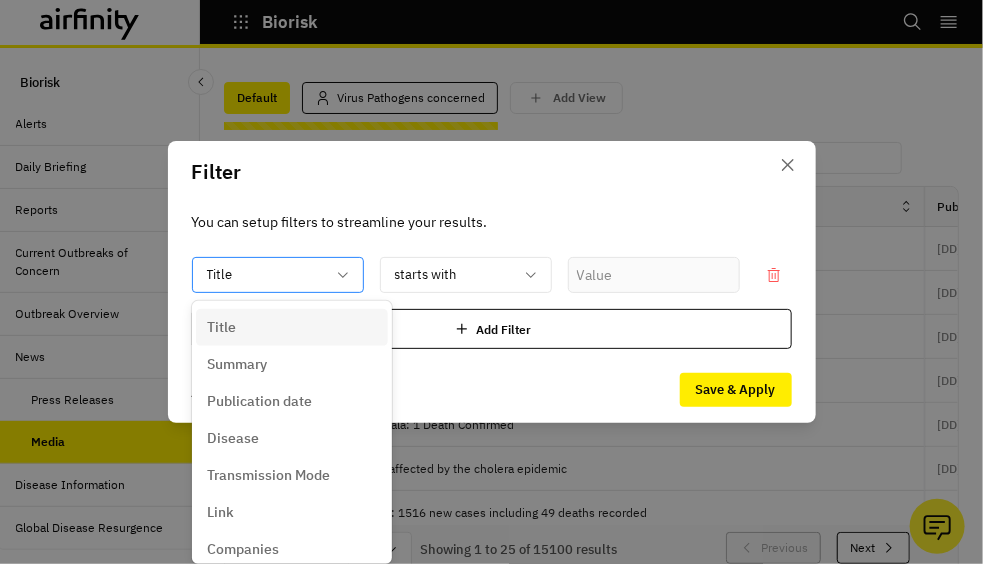 scroll, scrollTop: 0, scrollLeft: 0, axis: both 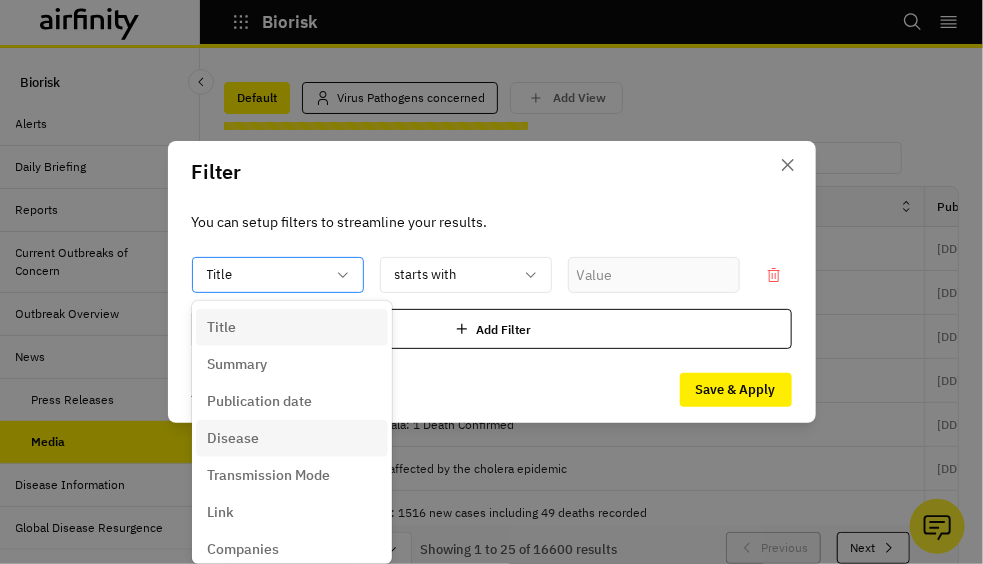 click on "Disease" at bounding box center [234, 438] 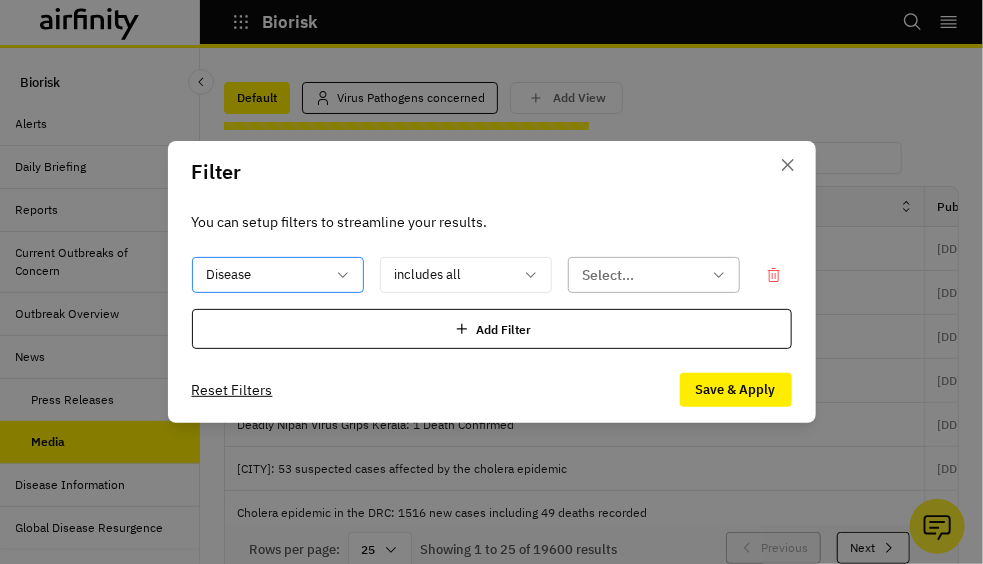 scroll, scrollTop: 0, scrollLeft: 0, axis: both 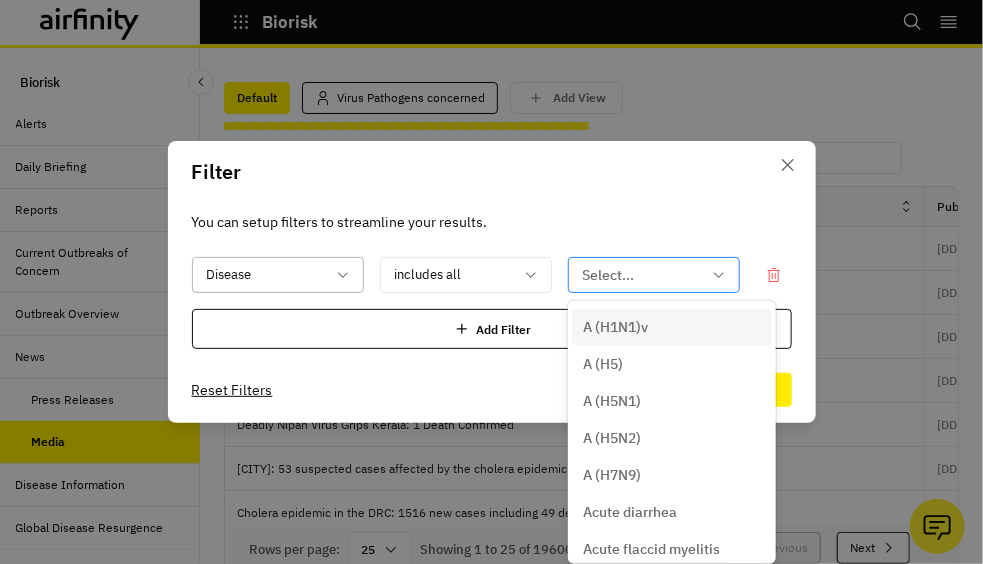 click at bounding box center [642, 275] 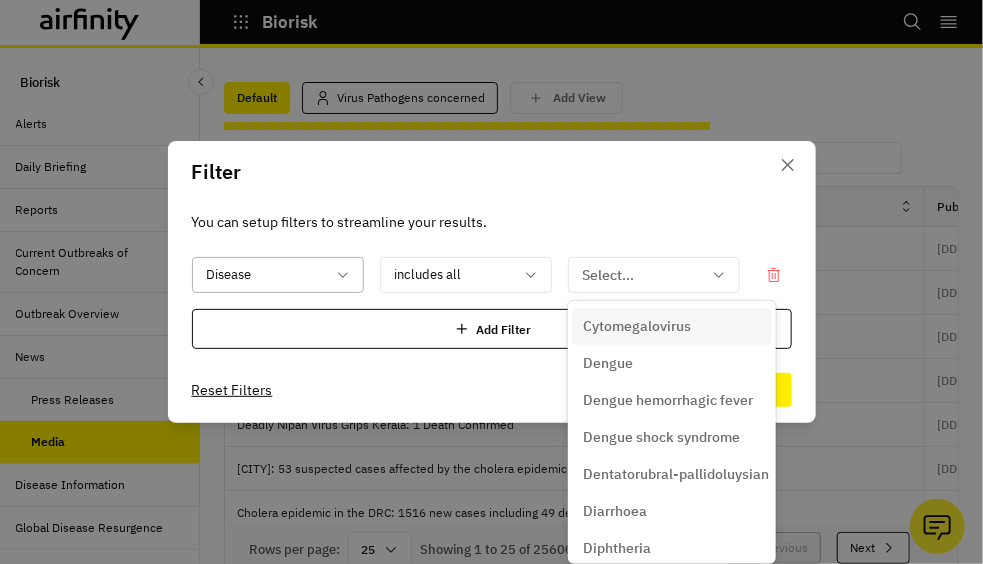 scroll, scrollTop: 2222, scrollLeft: 0, axis: vertical 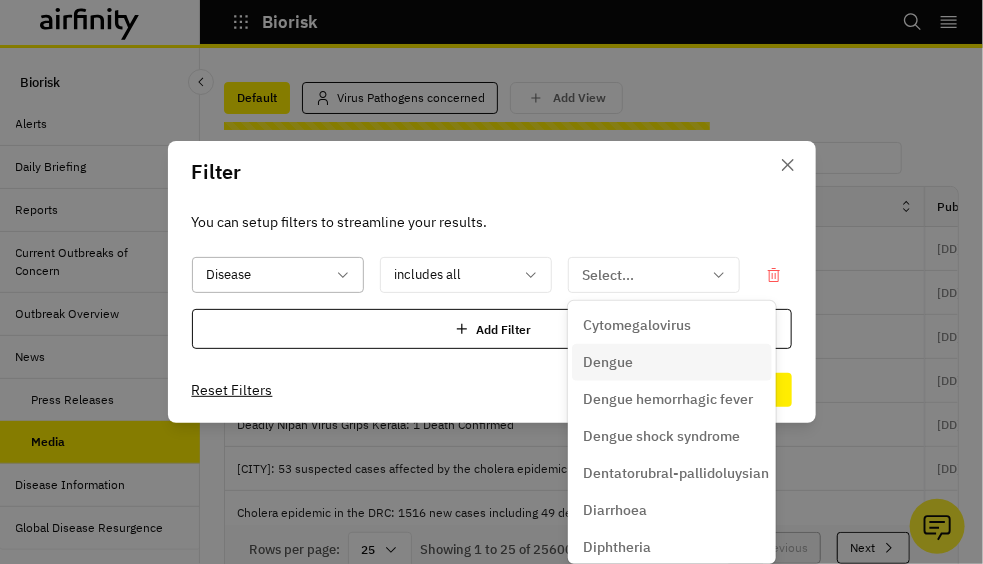 click on "Dengue" at bounding box center [609, 362] 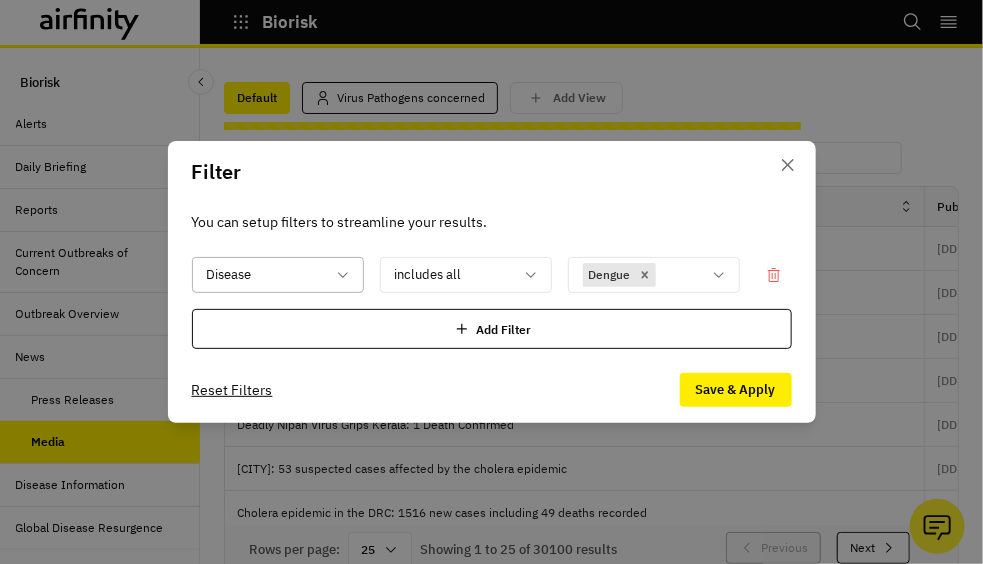 click on "Add Filter" at bounding box center (492, 329) 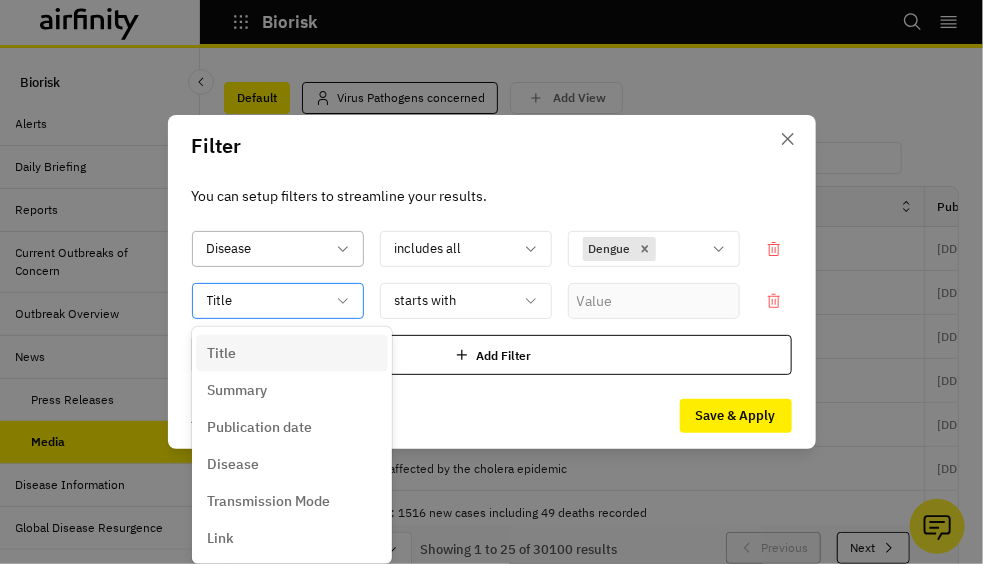 scroll, scrollTop: 0, scrollLeft: 0, axis: both 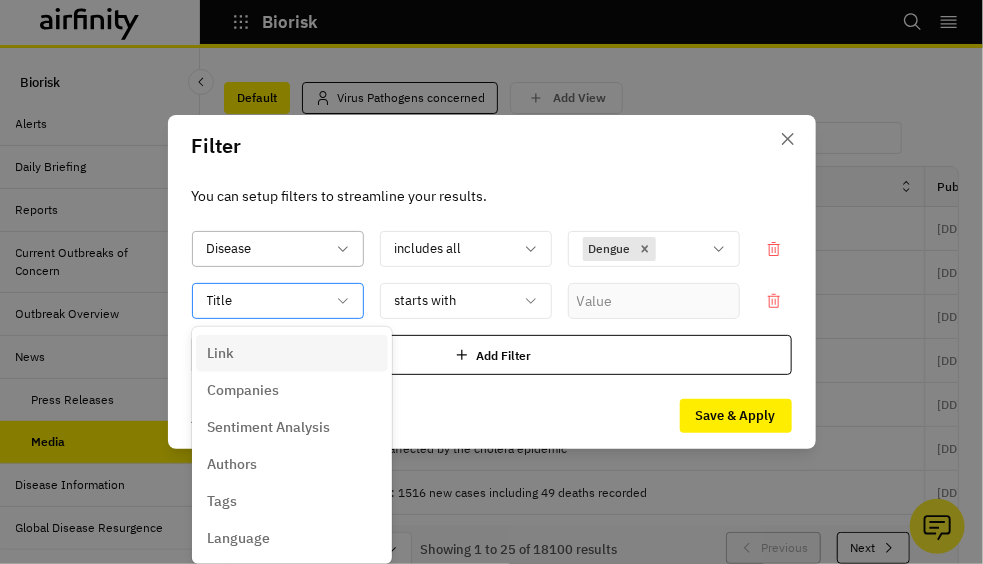 click on "Disease includes all Dengue option Link focused, 6 of 11. 11 results available. Use Up and Down to choose options, press Enter to select the currently focused option, press Escape to exit the menu, press Tab to select the option and exit the menu. Title Title Summary Publication date Disease Transmission Mode Link Companies Sentiment Analysis Authors Tags Language starts with Add Filter" at bounding box center (492, 303) 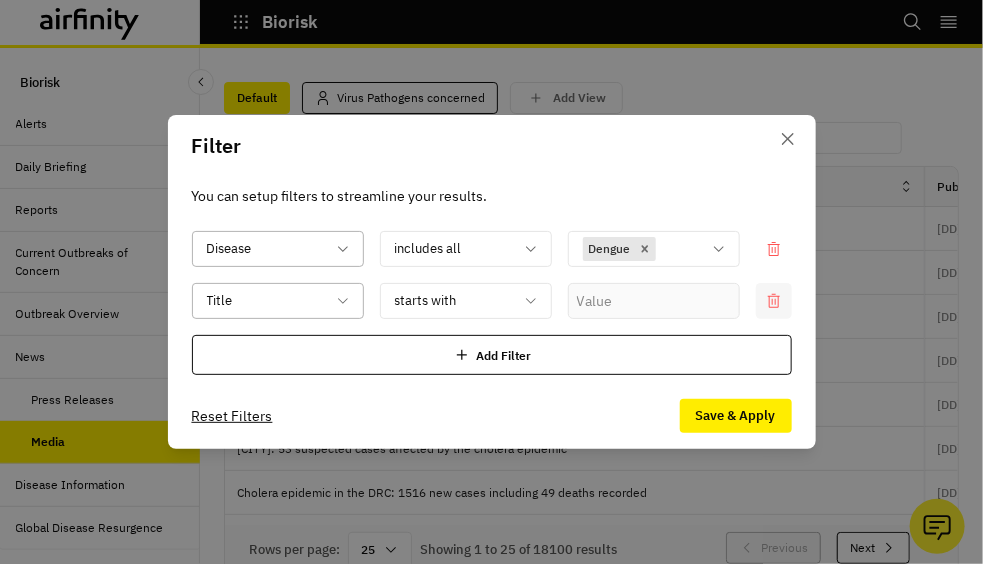 click at bounding box center [774, 249] 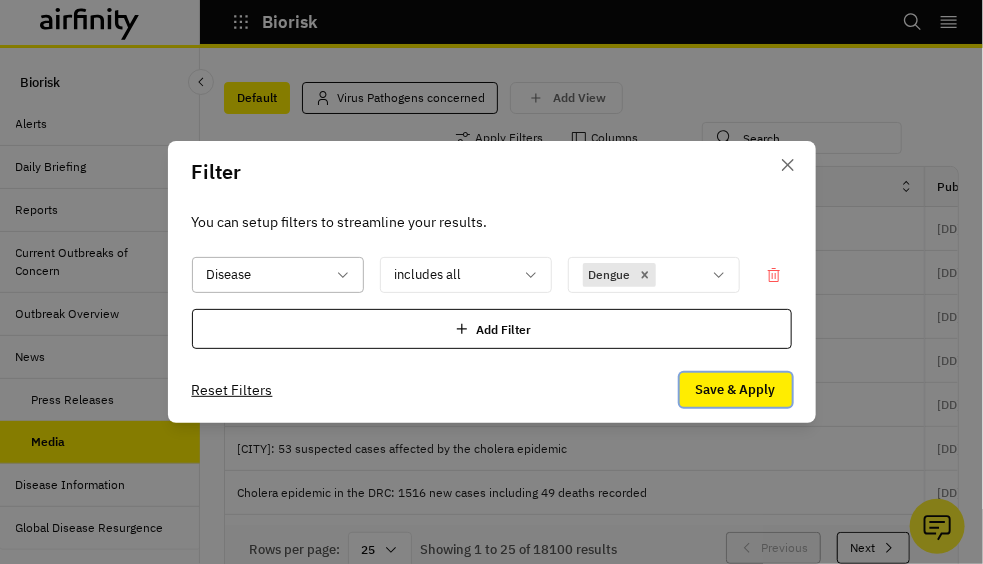 click on "Save & Apply" at bounding box center (736, 390) 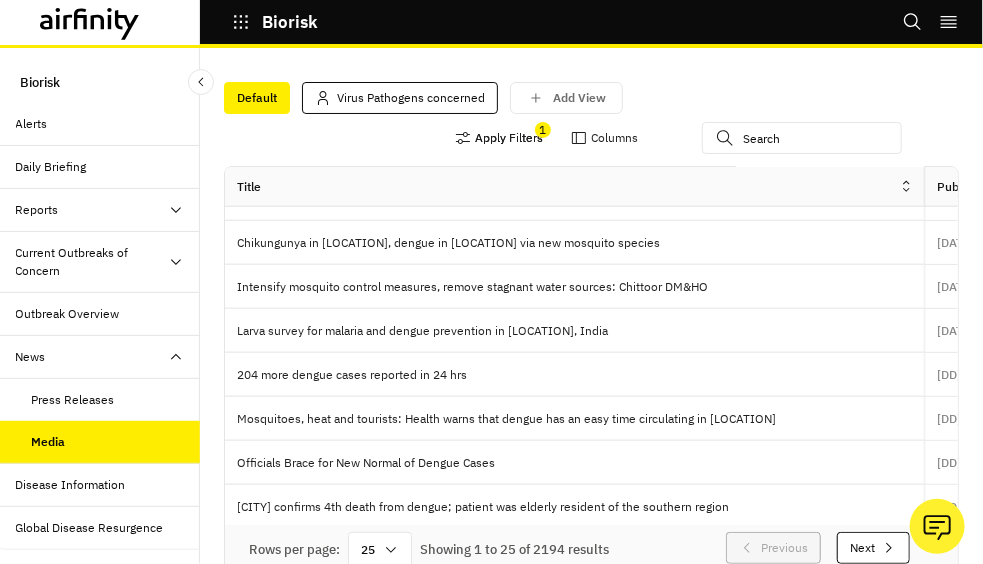 scroll, scrollTop: 786, scrollLeft: 0, axis: vertical 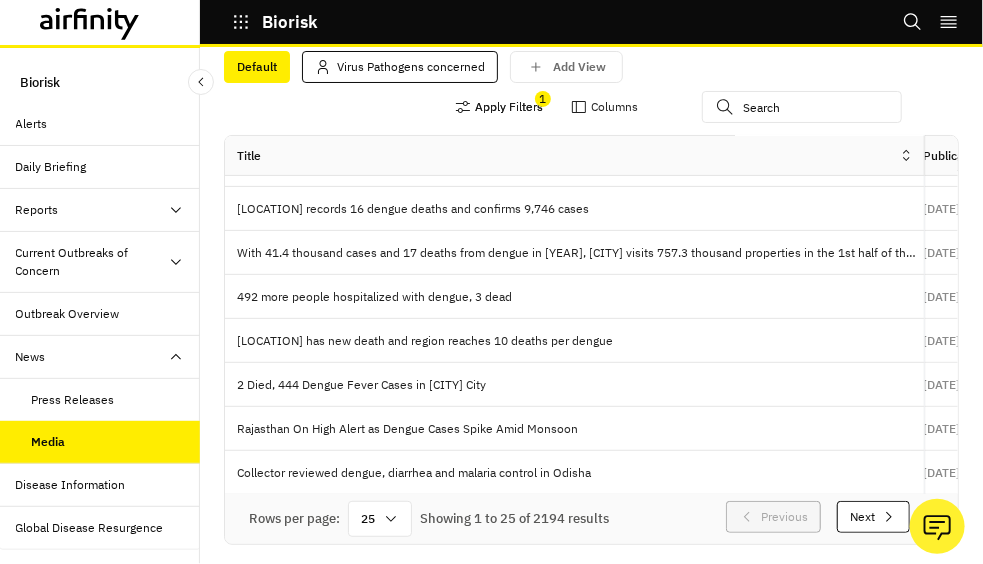 click on "Apply Filters" at bounding box center (499, 107) 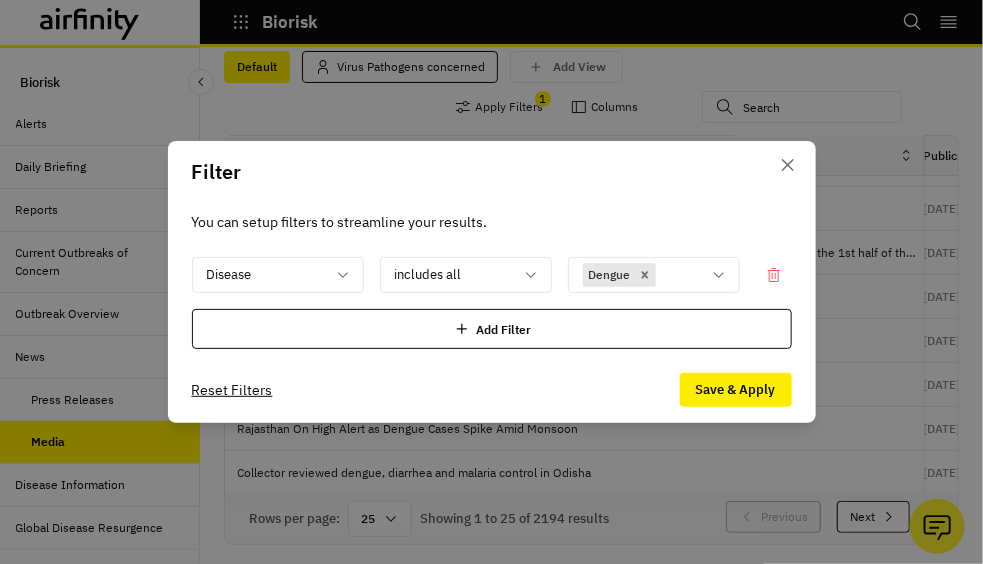 click at bounding box center [462, 329] 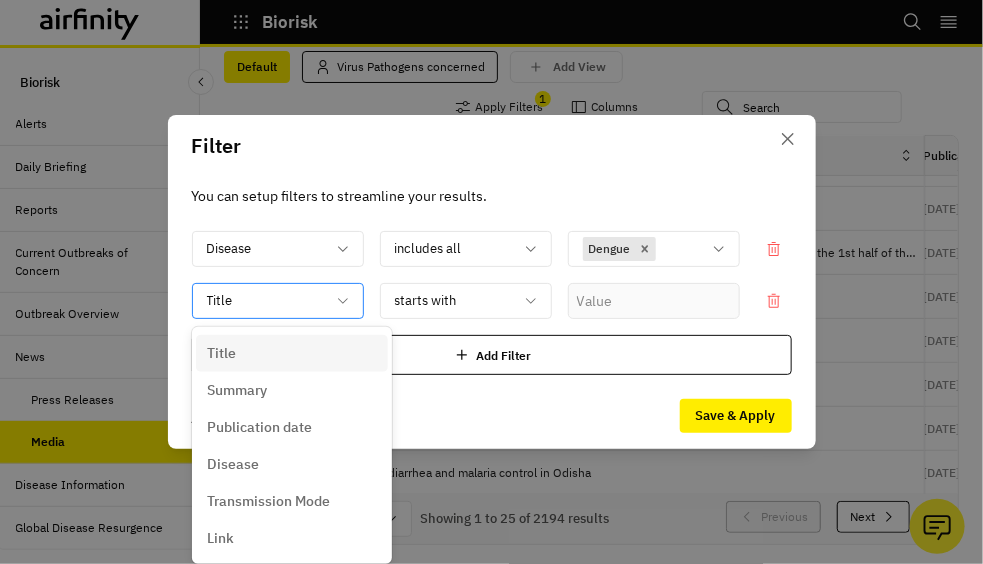 scroll, scrollTop: 0, scrollLeft: 0, axis: both 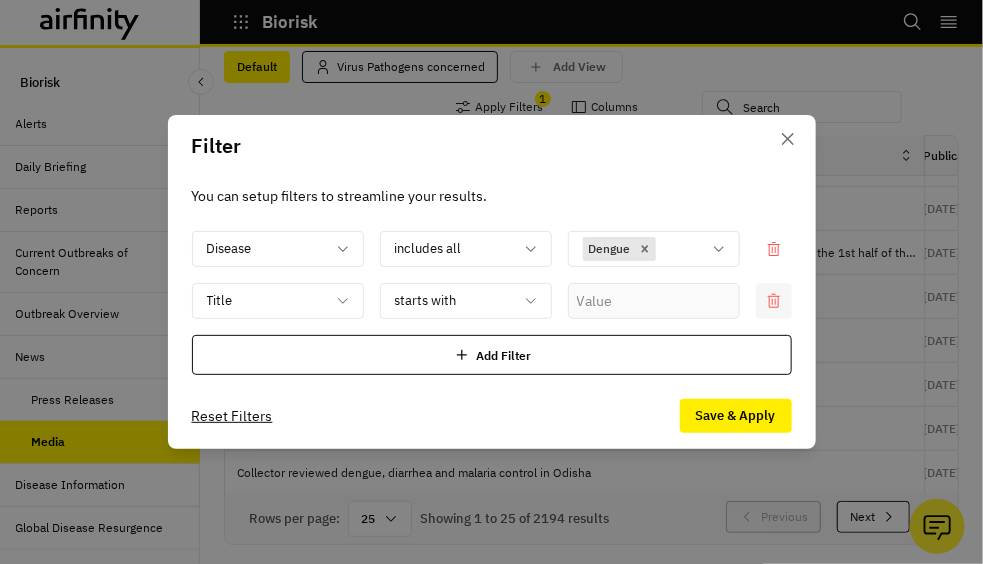 click at bounding box center [774, 249] 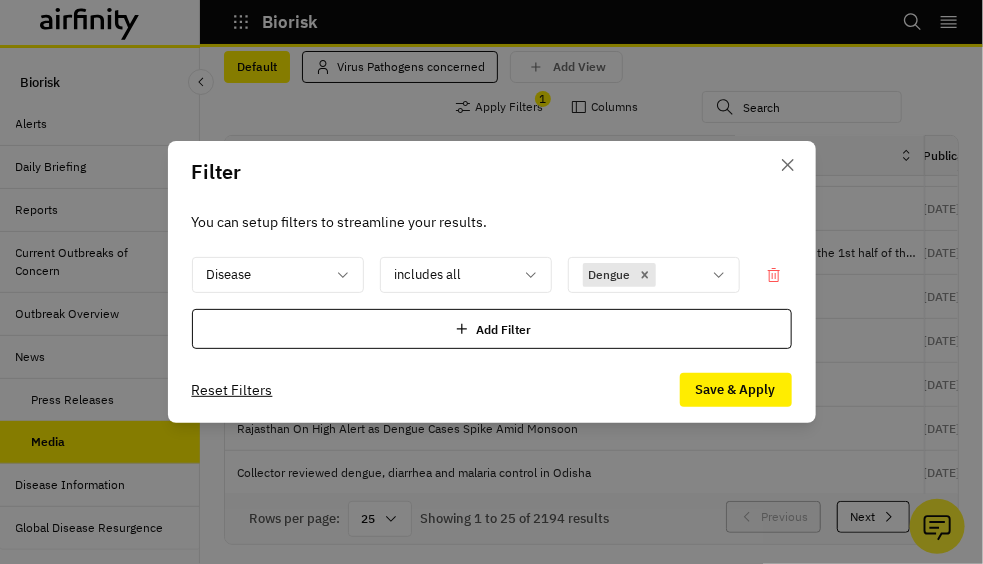 click on "Filter You can setup filters to streamline your results. Disease includes all Dengue Add Filter Reset Filters Save & Apply" at bounding box center [491, 282] 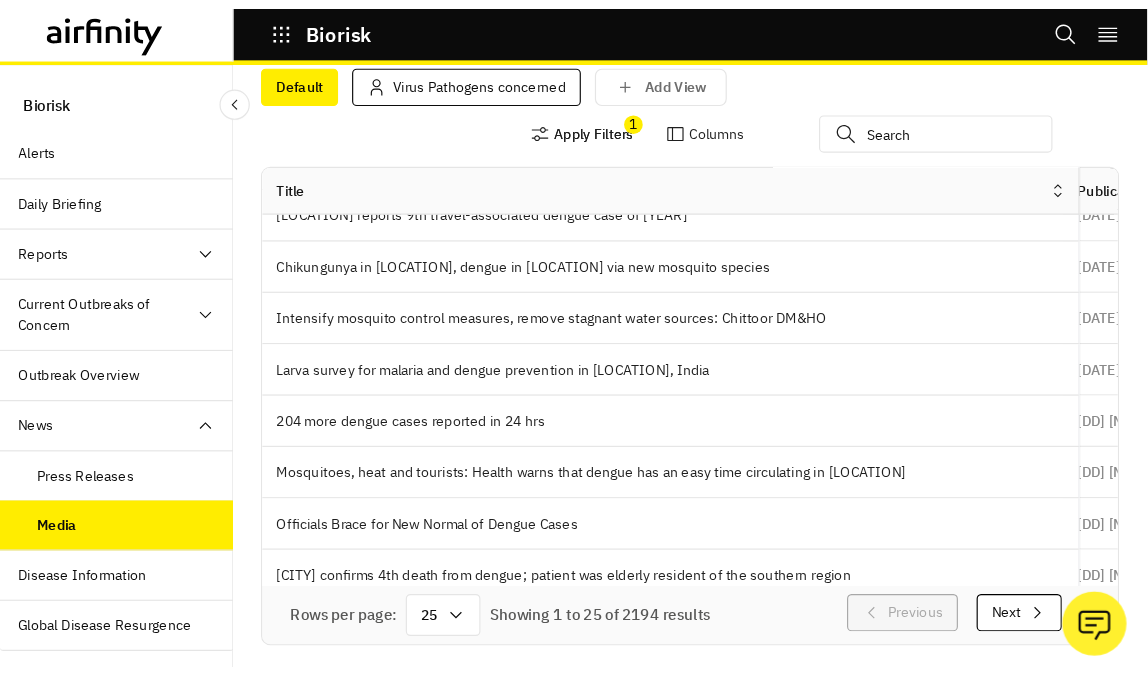 scroll, scrollTop: 786, scrollLeft: 14, axis: both 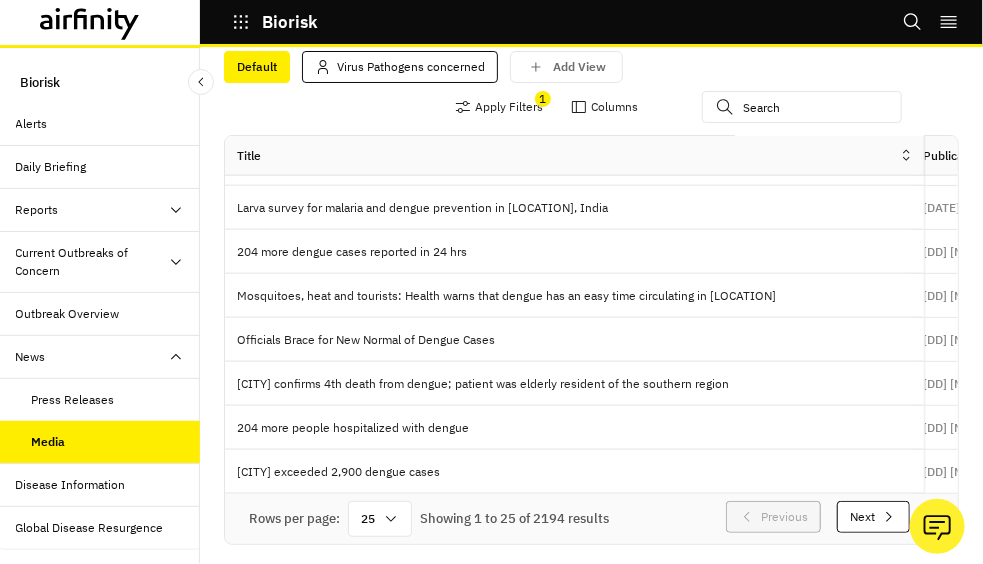click on "Press Releases" at bounding box center (73, 400) 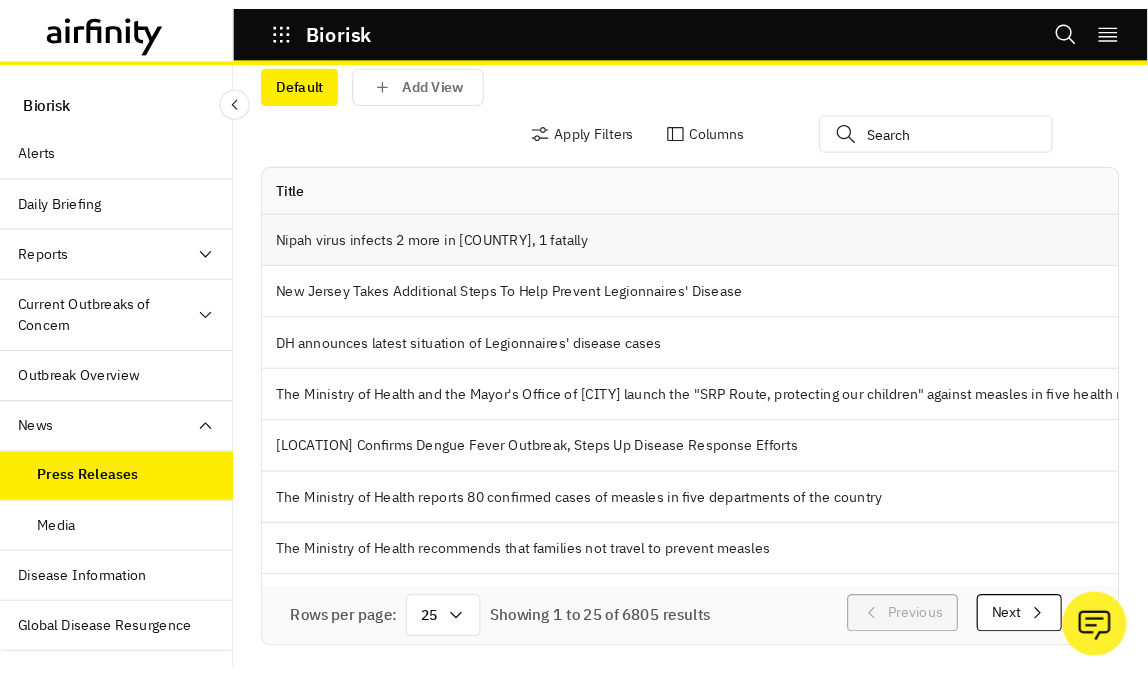 scroll, scrollTop: 30, scrollLeft: 0, axis: vertical 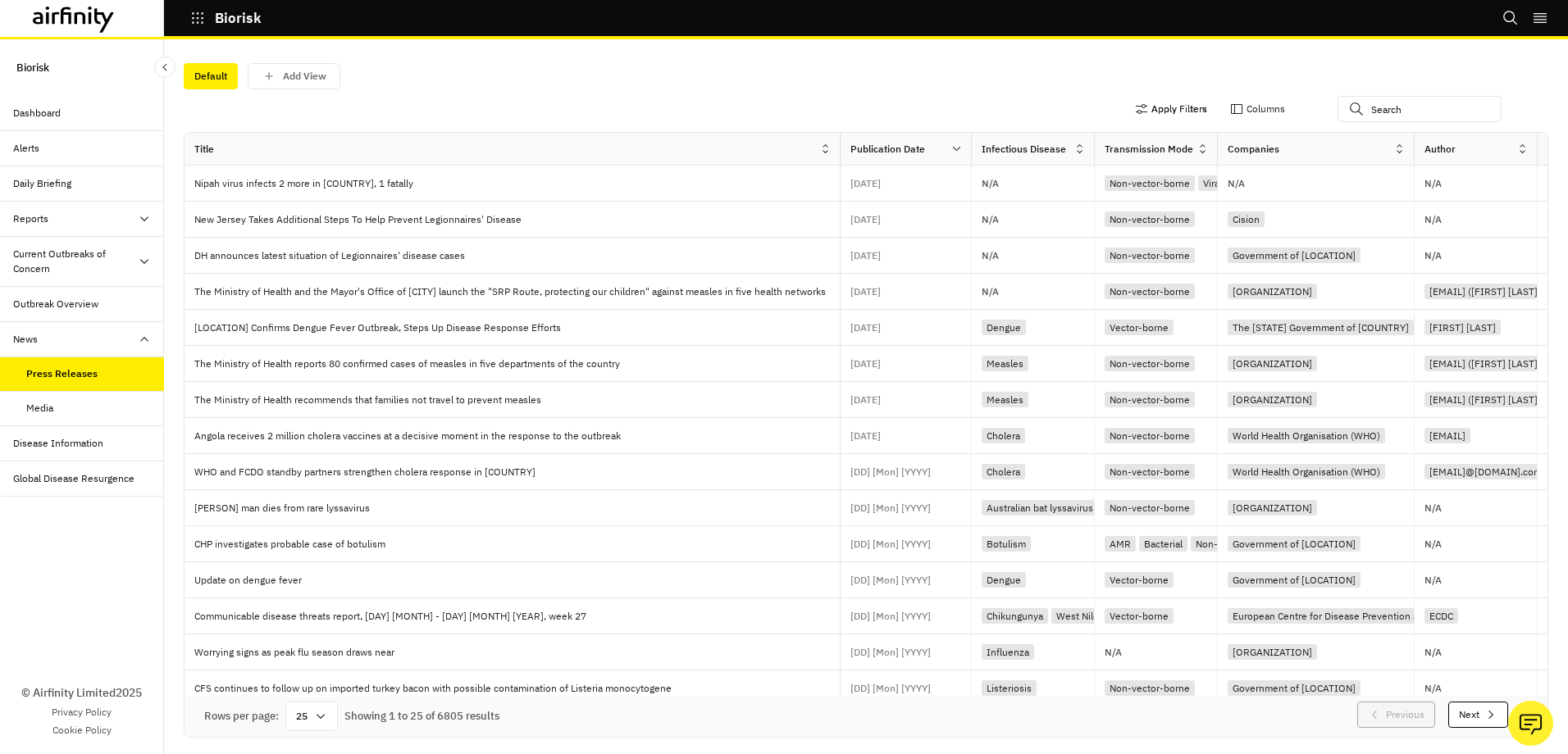 click on "Apply Filters" at bounding box center (1171, 109) 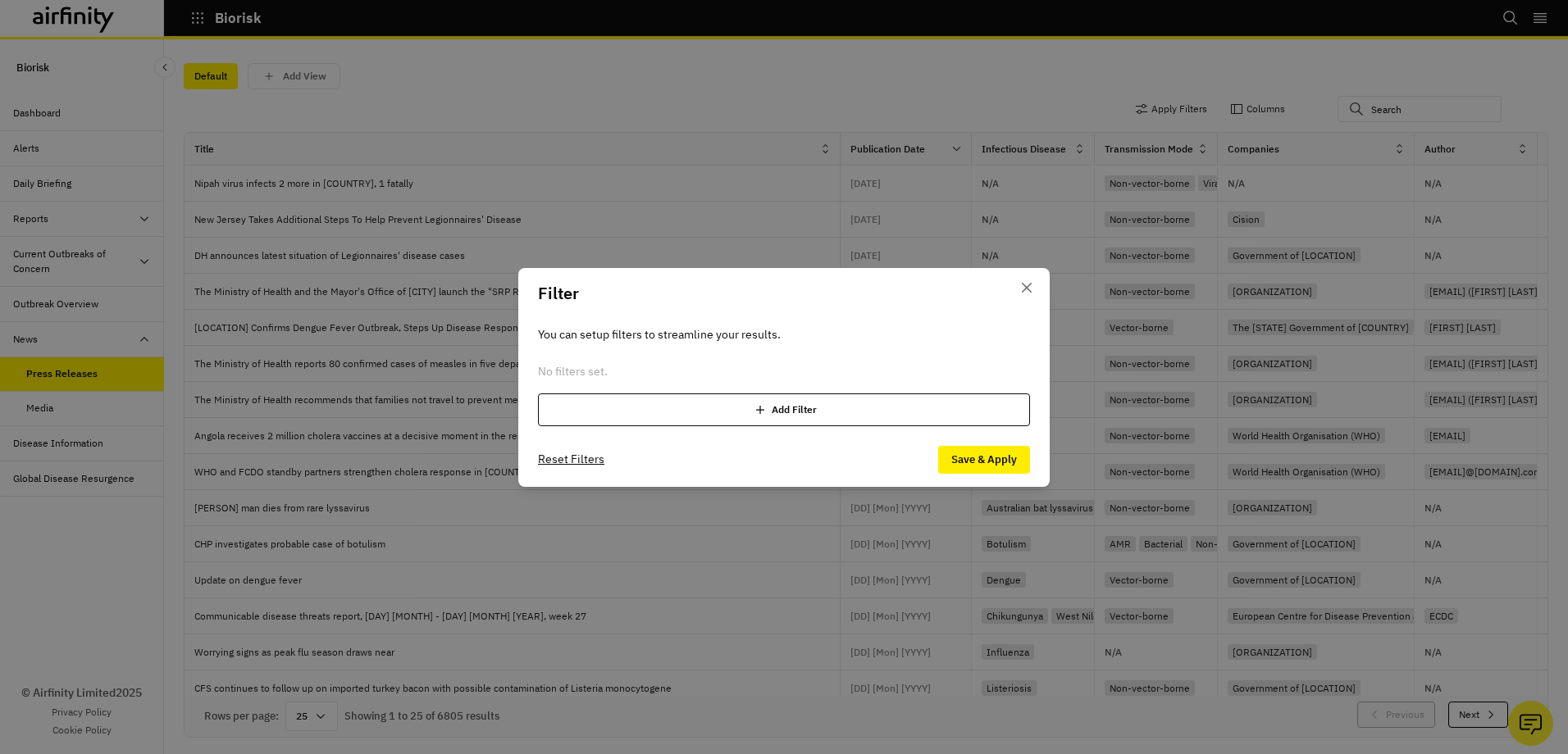 click at bounding box center (760, 410) 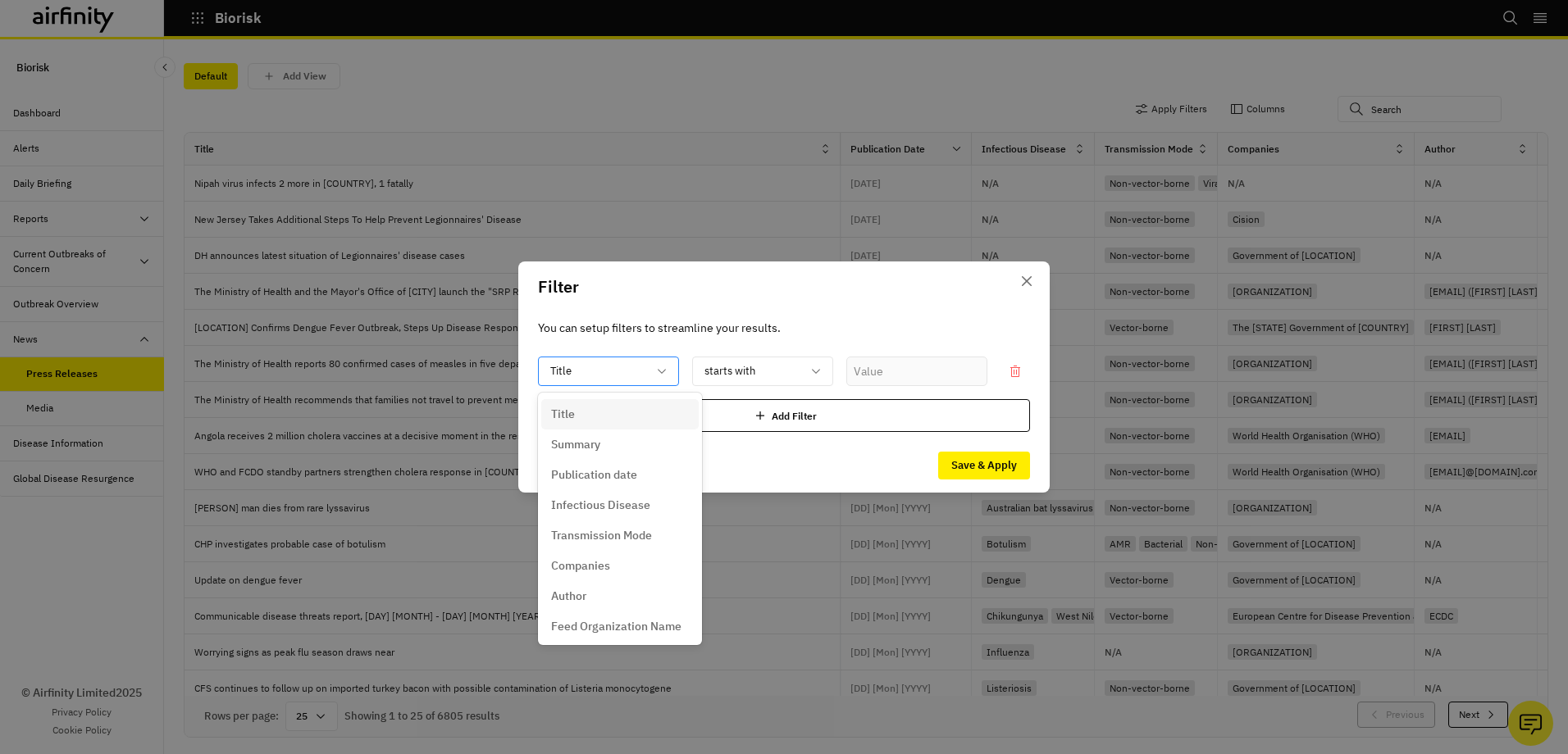 click at bounding box center [662, 371] 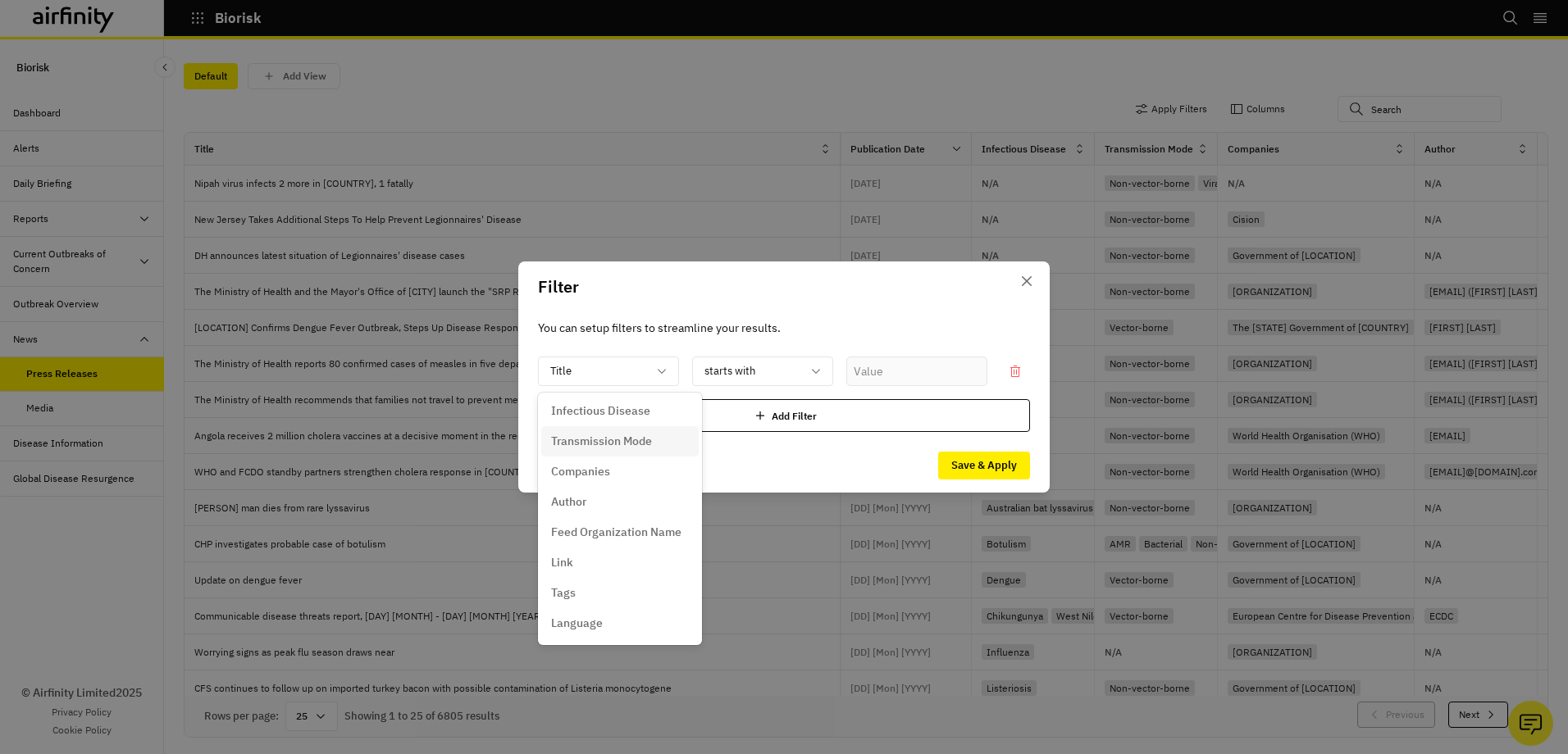 scroll, scrollTop: 0, scrollLeft: 0, axis: both 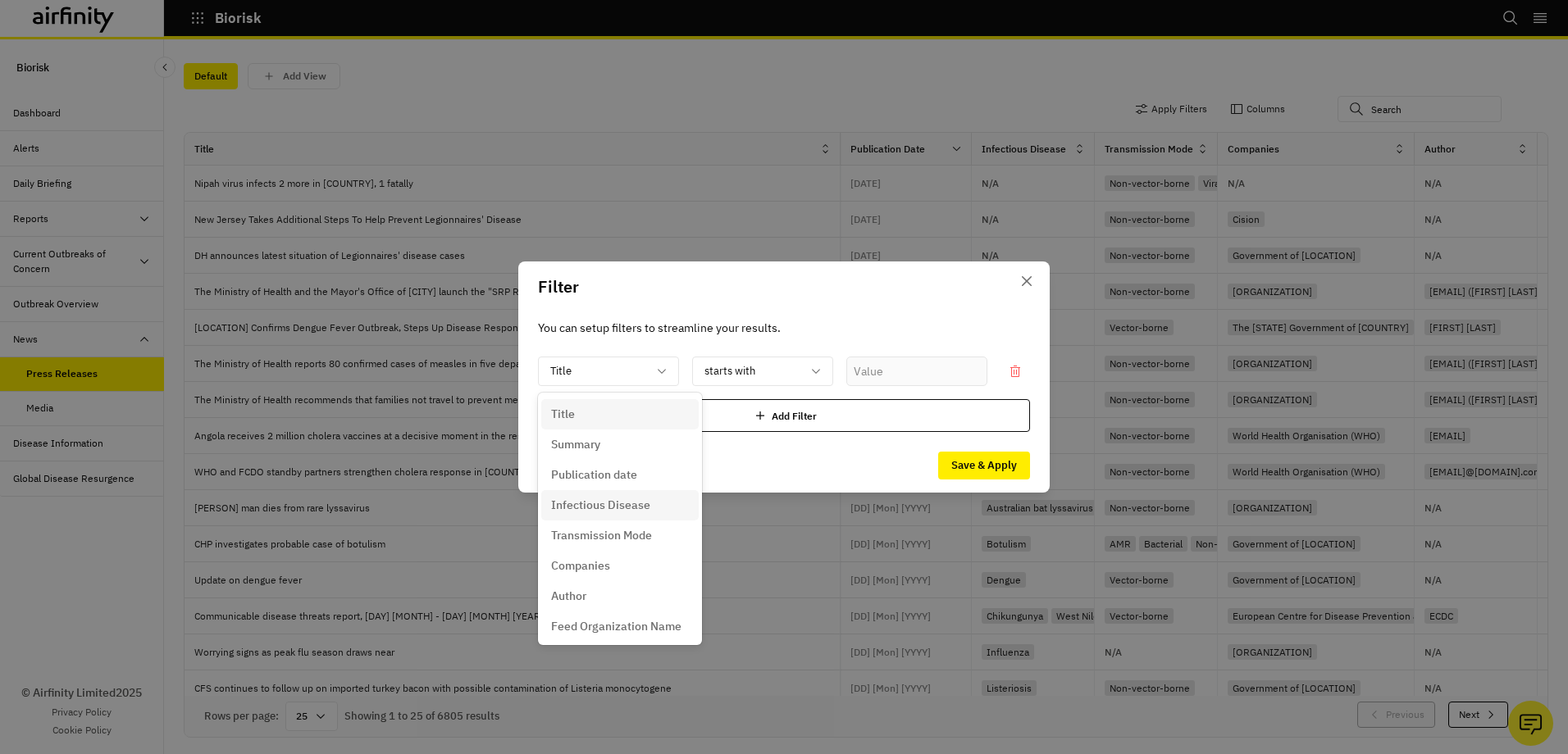 click on "Infectious Disease" at bounding box center [600, 505] 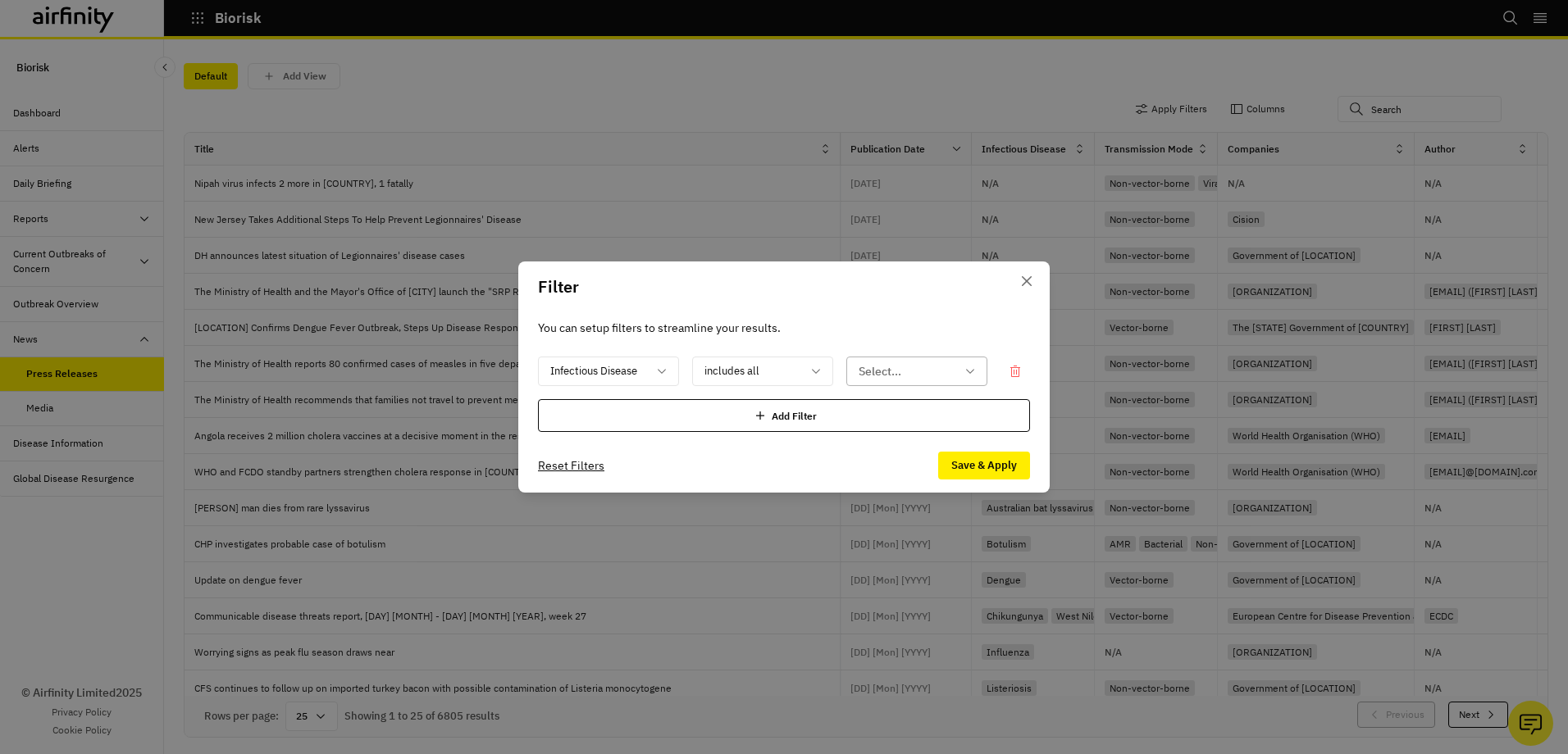click at bounding box center (907, 371) 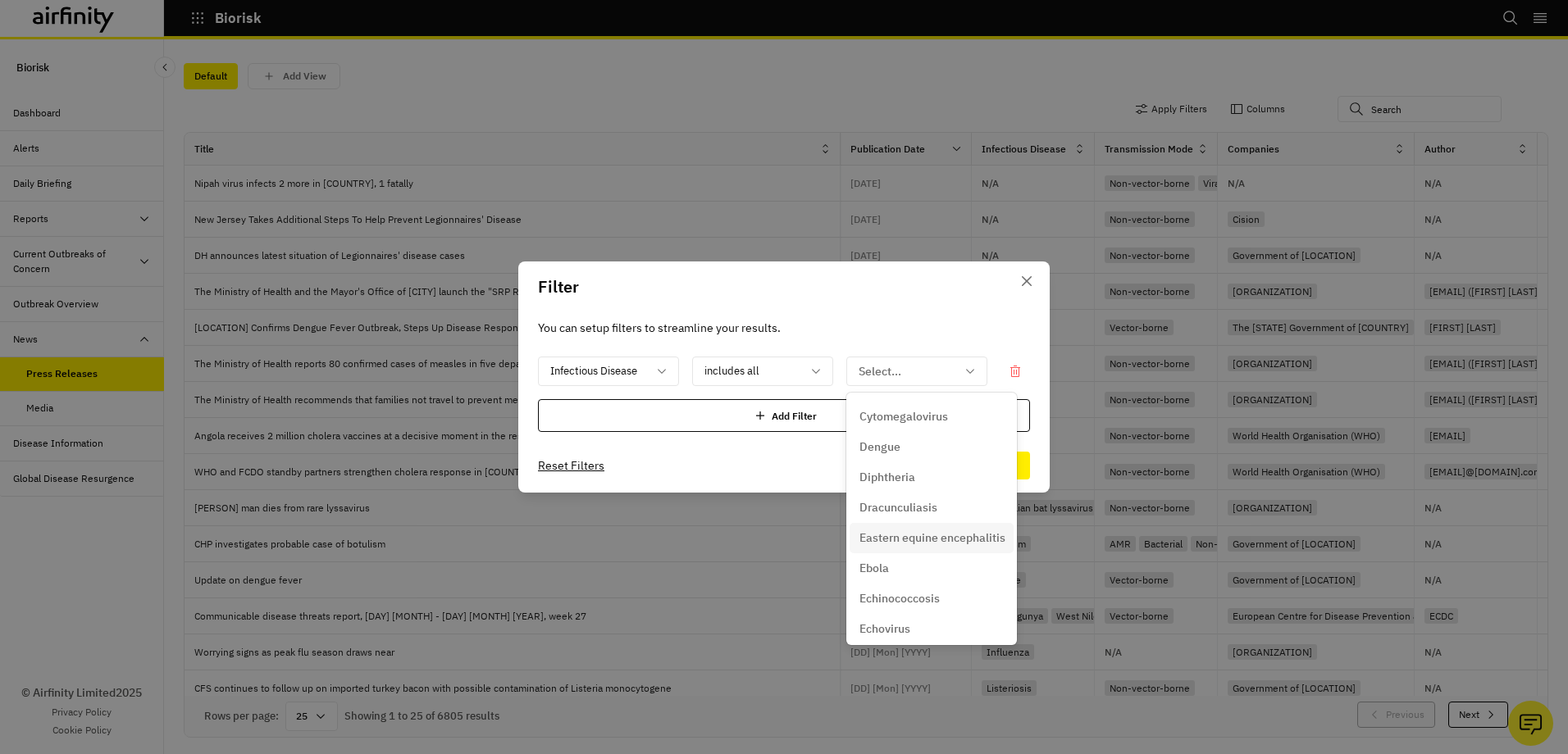 scroll, scrollTop: 1639, scrollLeft: 0, axis: vertical 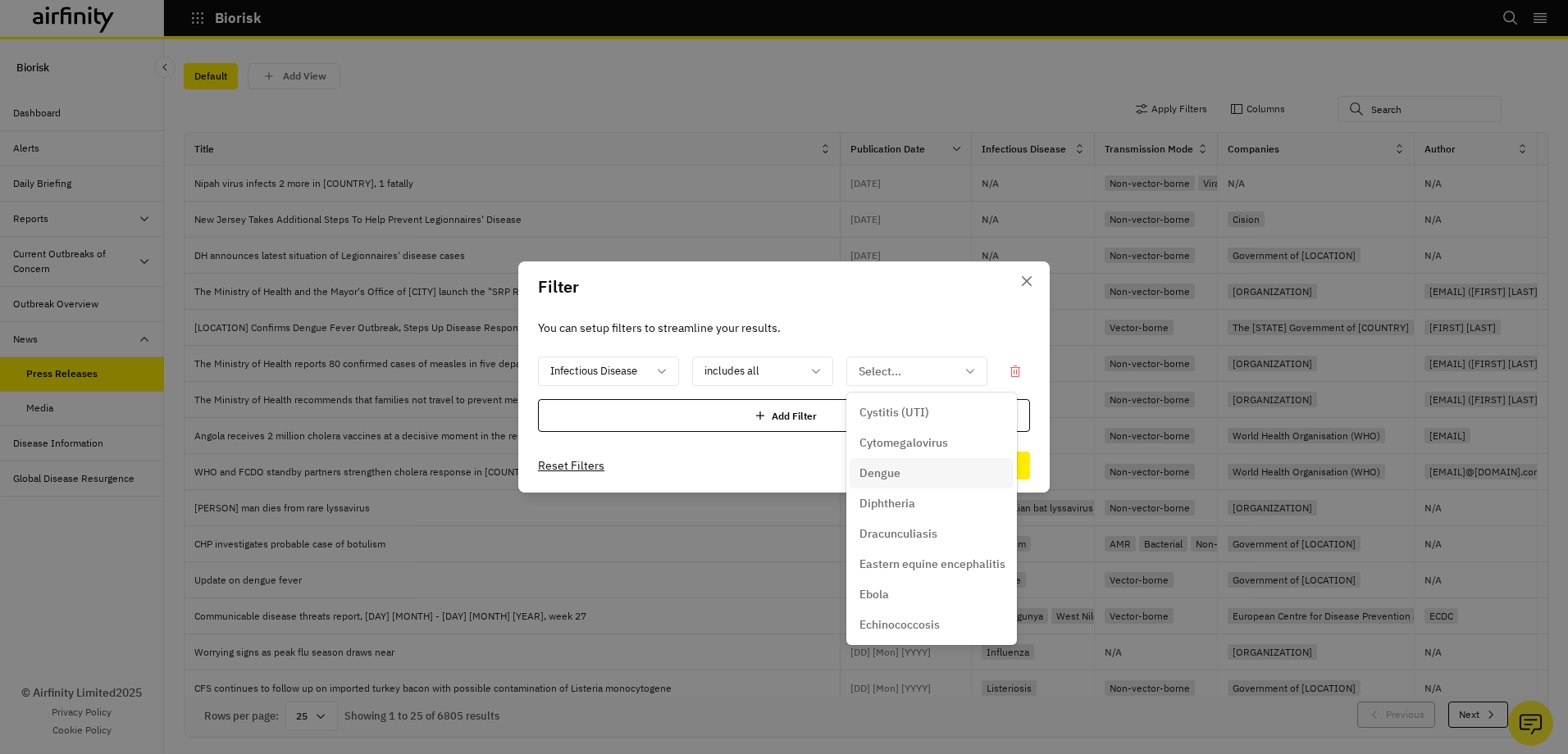 click on "Dengue" at bounding box center [880, 473] 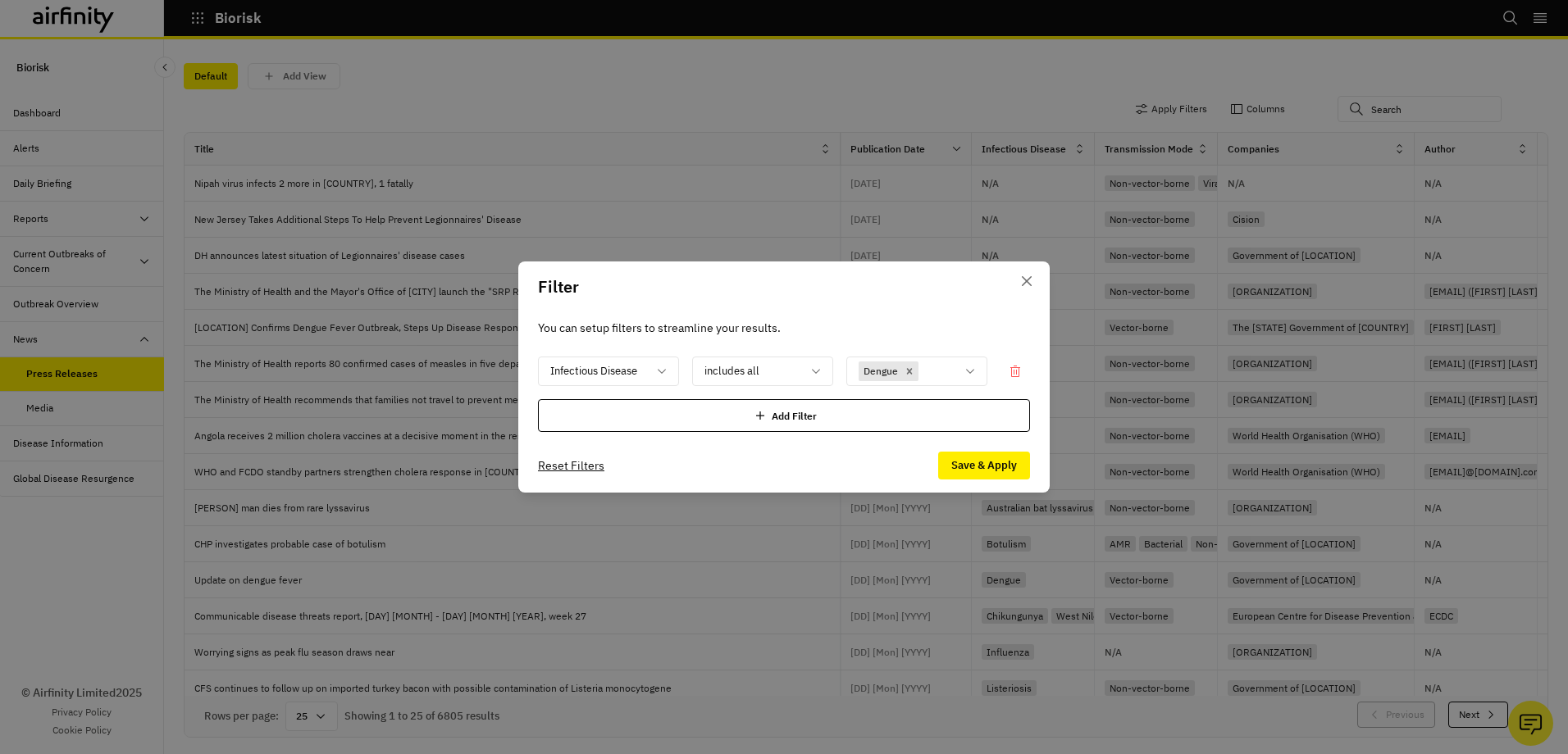 click at bounding box center (760, 416) 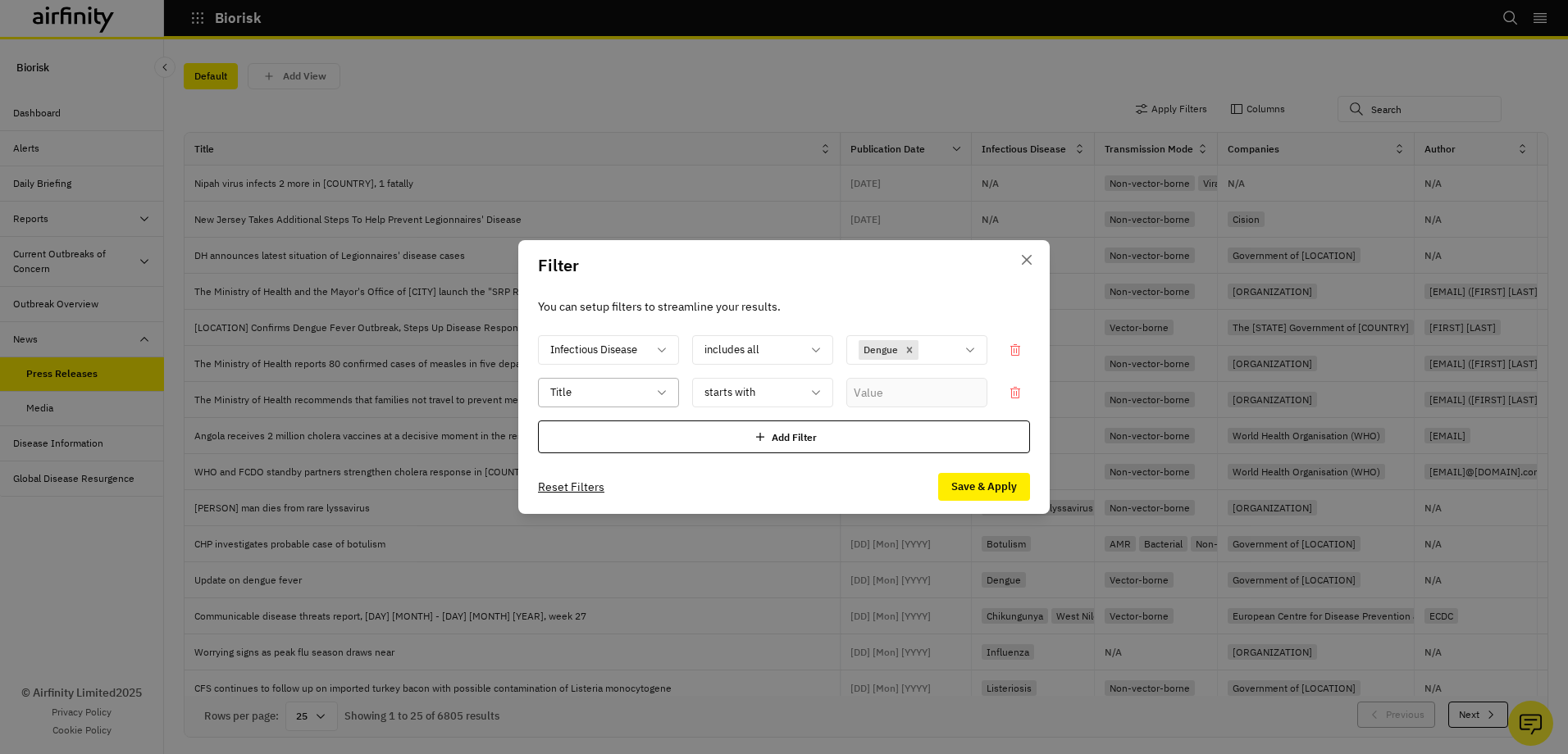 click on "Title" at bounding box center (609, 350) 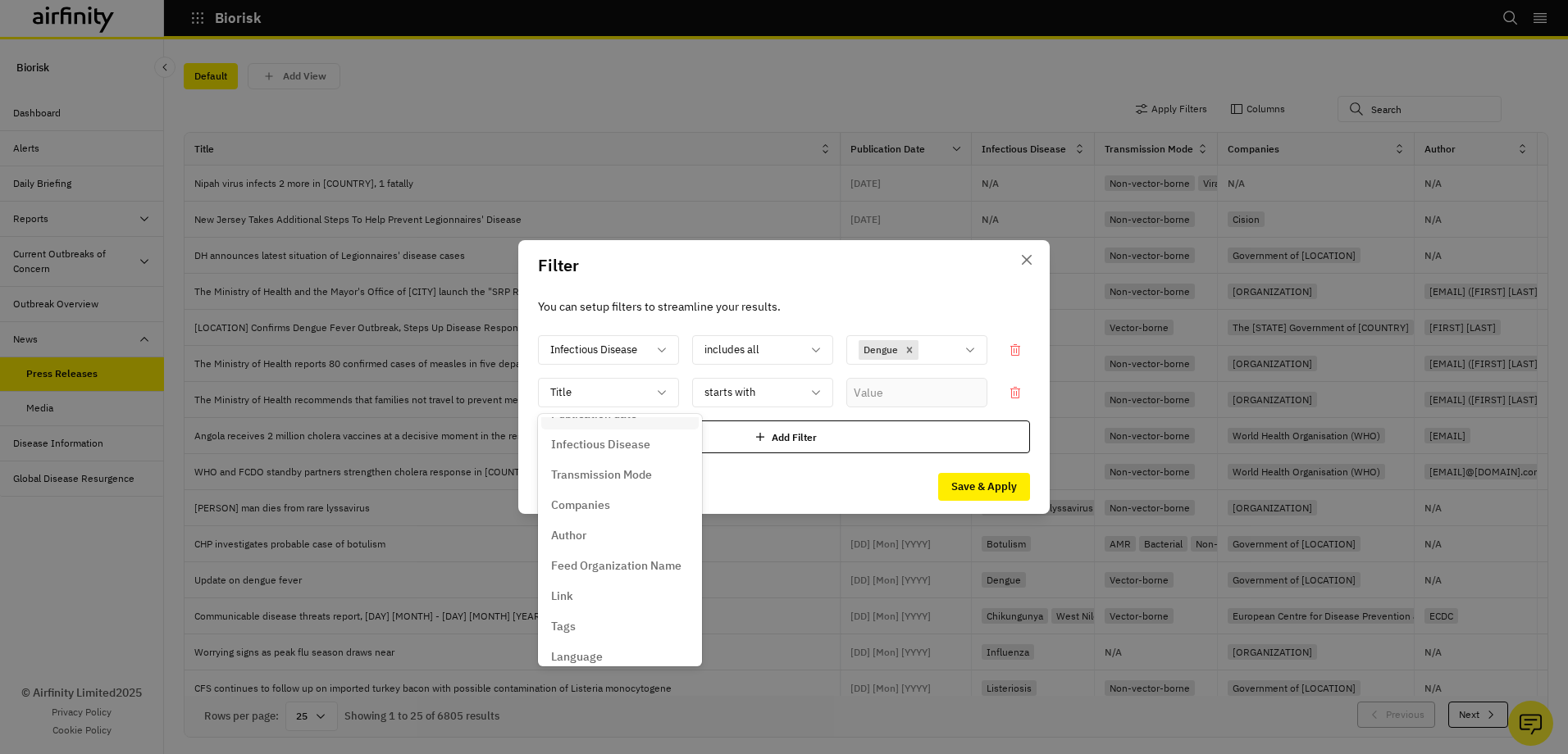 scroll, scrollTop: 94, scrollLeft: 0, axis: vertical 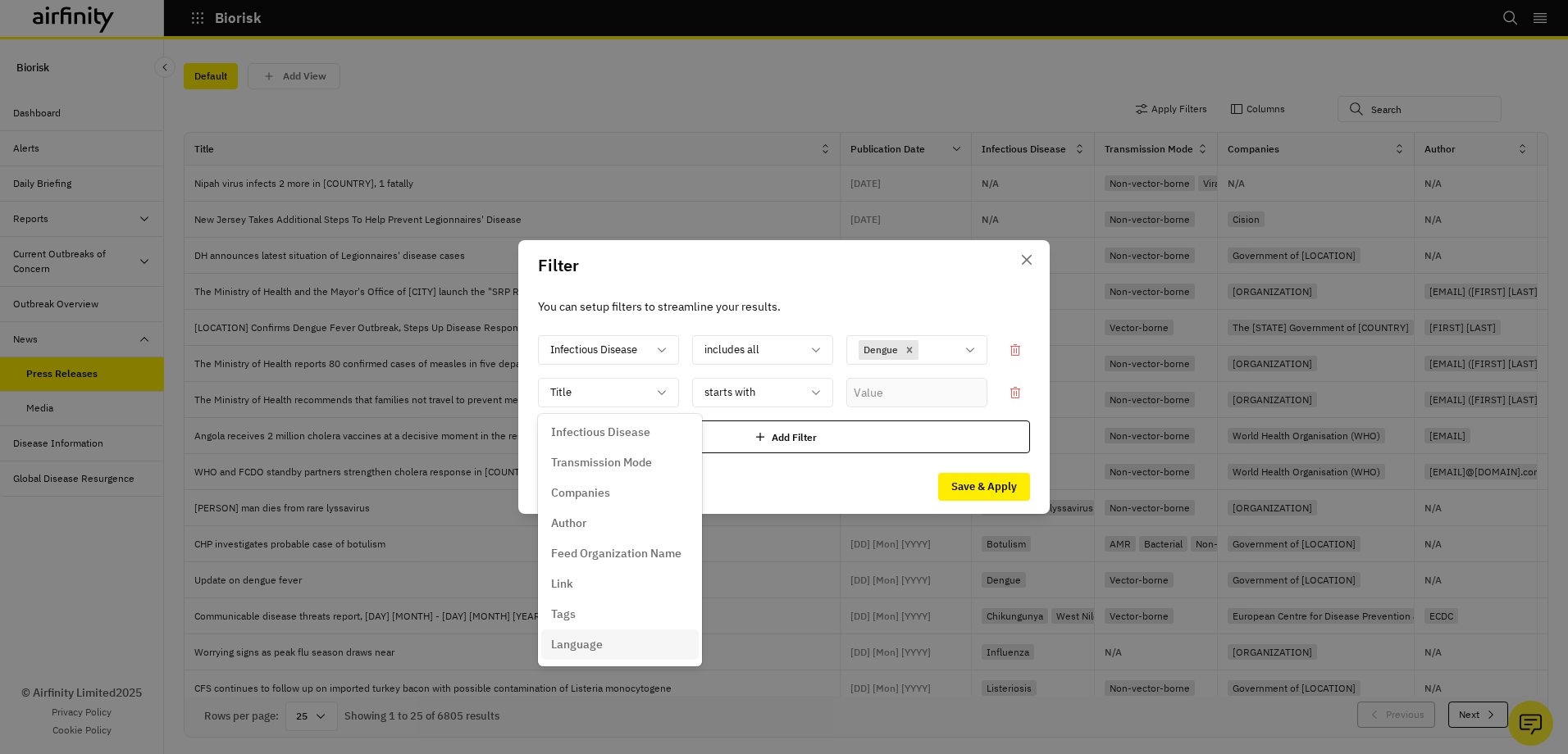 click on "Language" at bounding box center [577, 644] 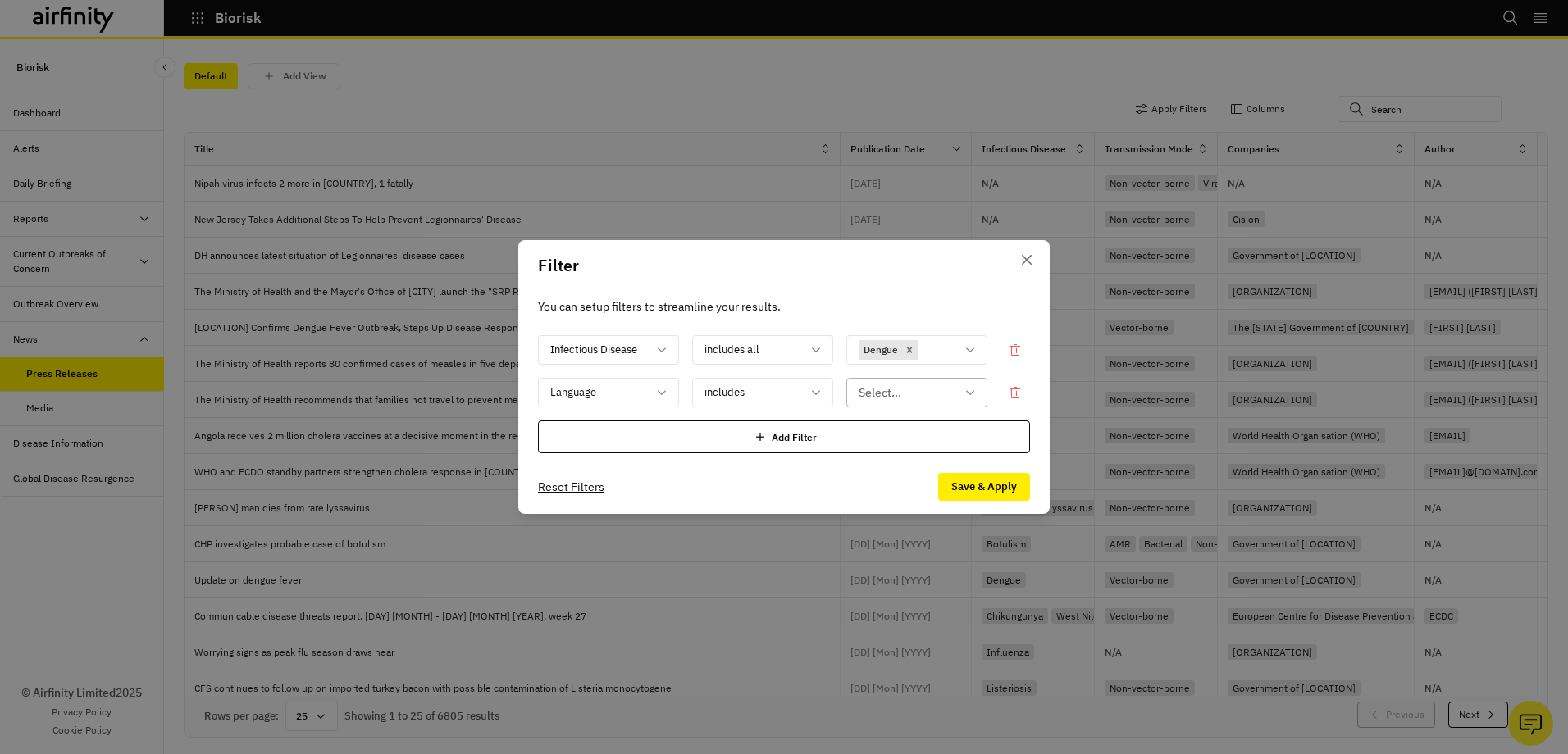 click at bounding box center [907, 393] 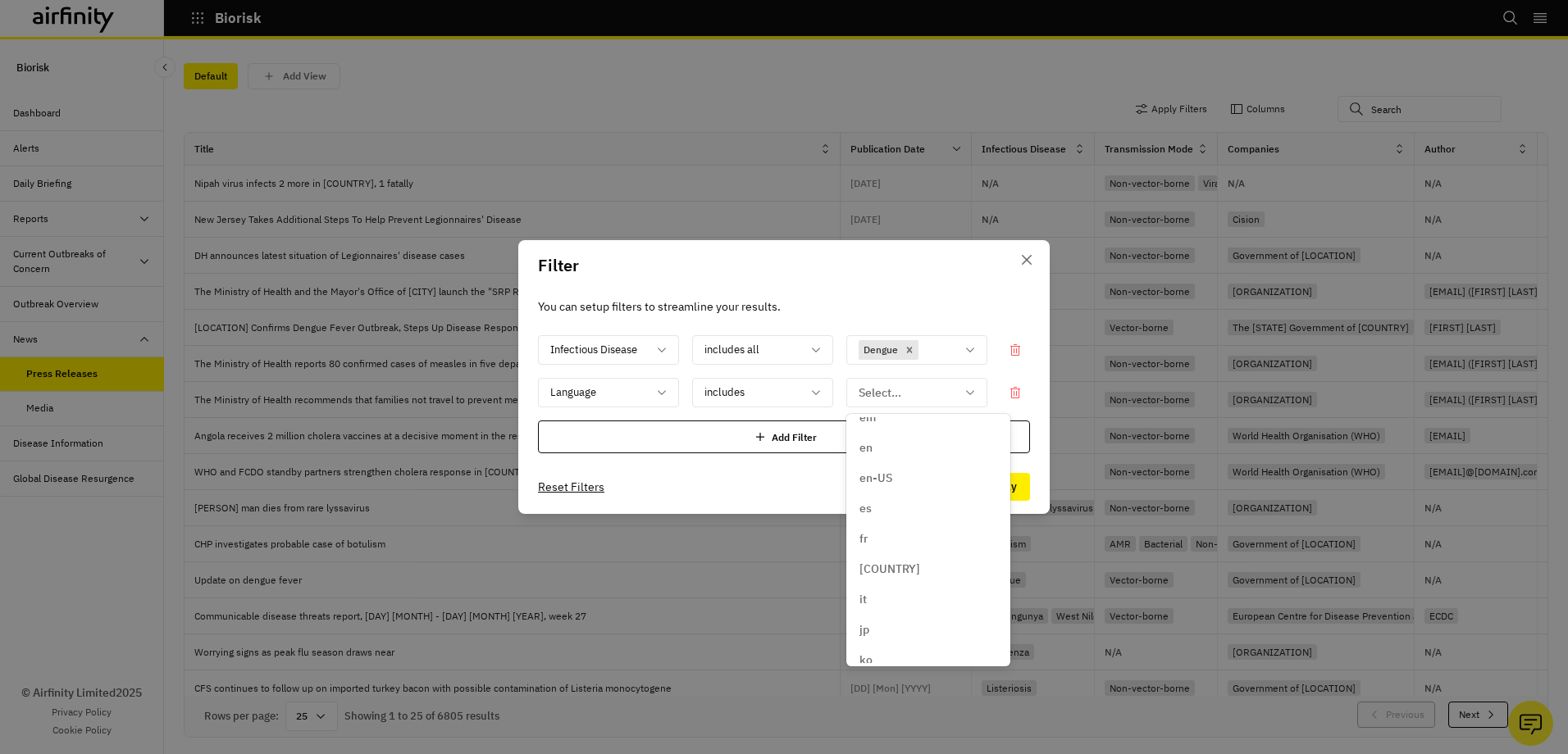 scroll, scrollTop: 328, scrollLeft: 0, axis: vertical 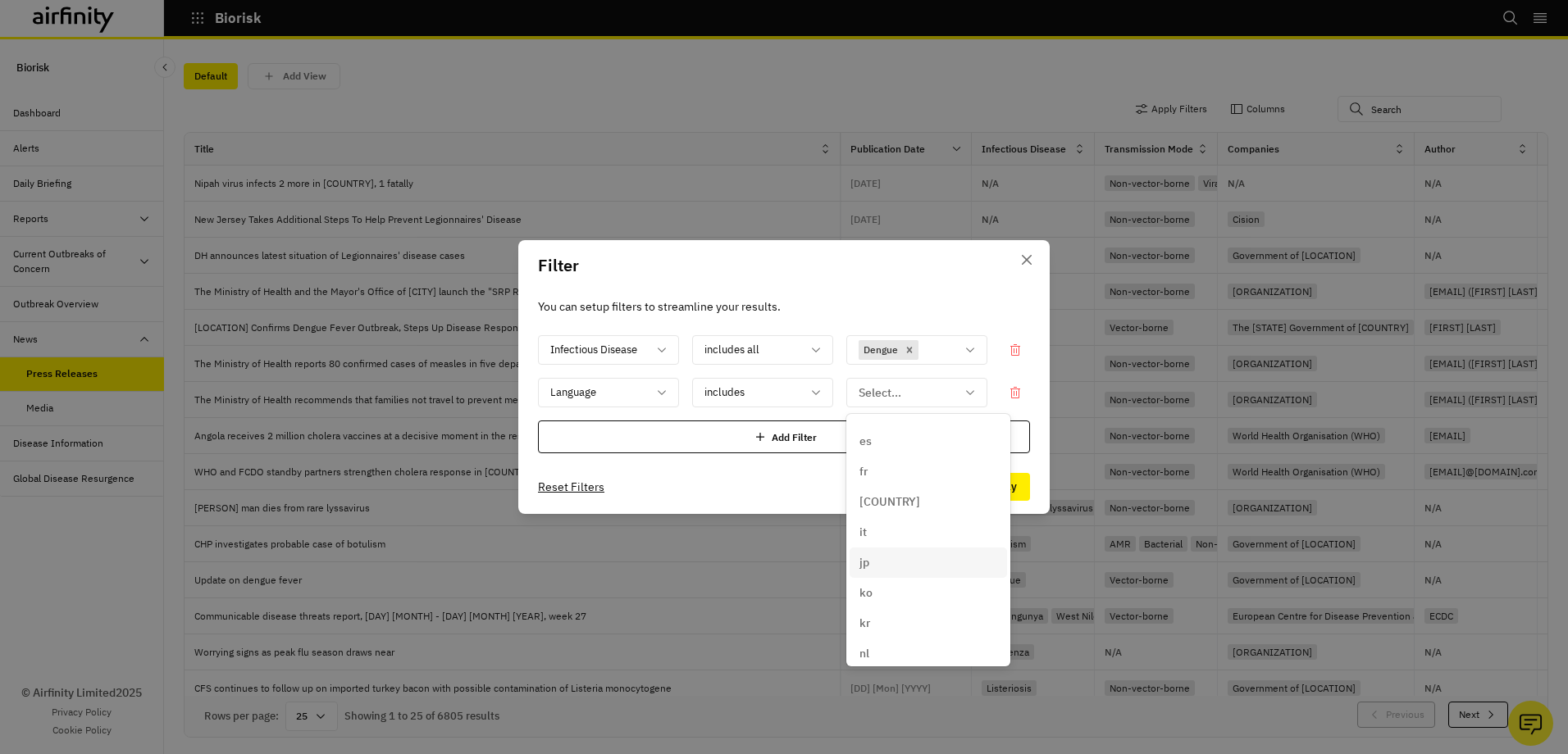 click on "jp" at bounding box center [928, 562] 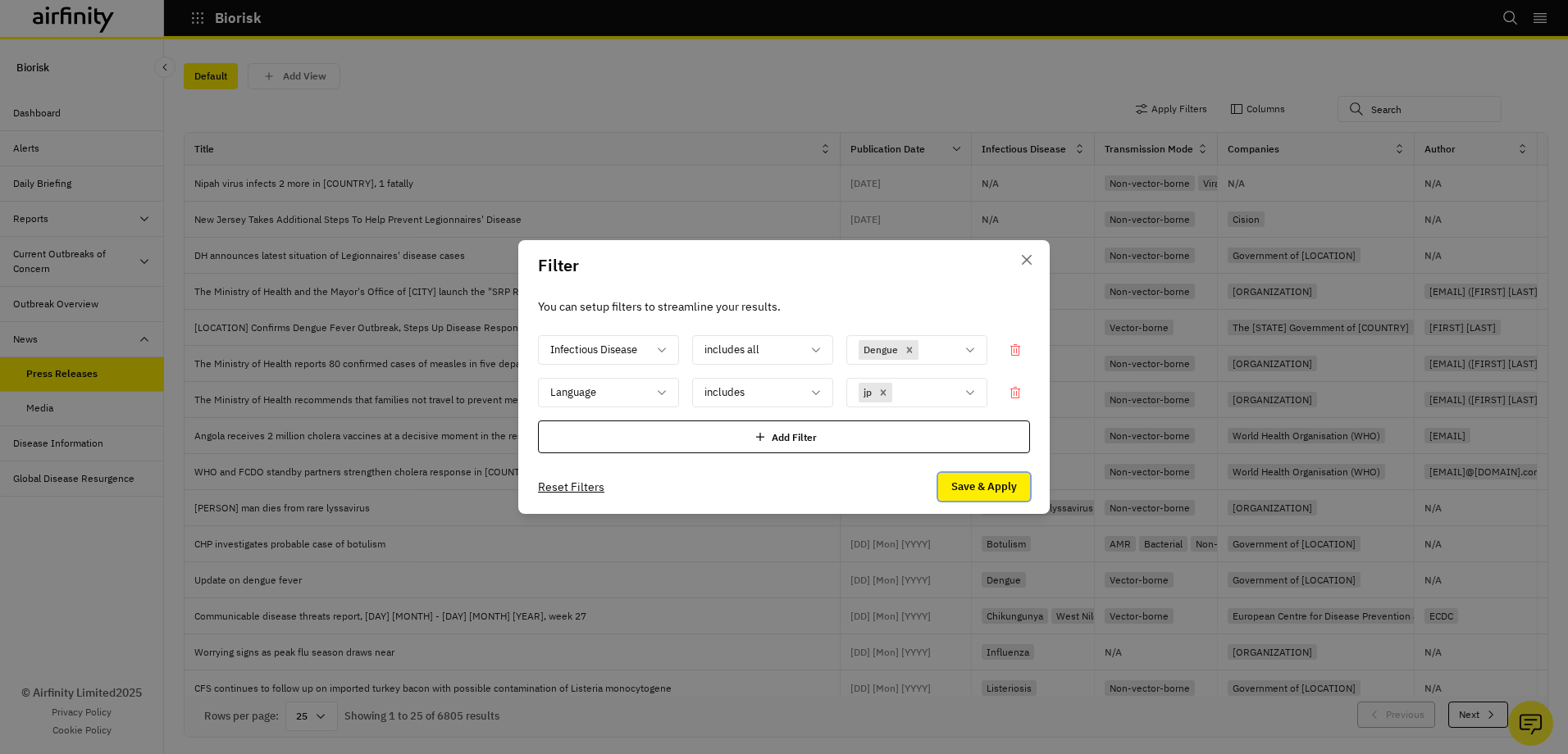 click on "Save & Apply" at bounding box center (984, 487) 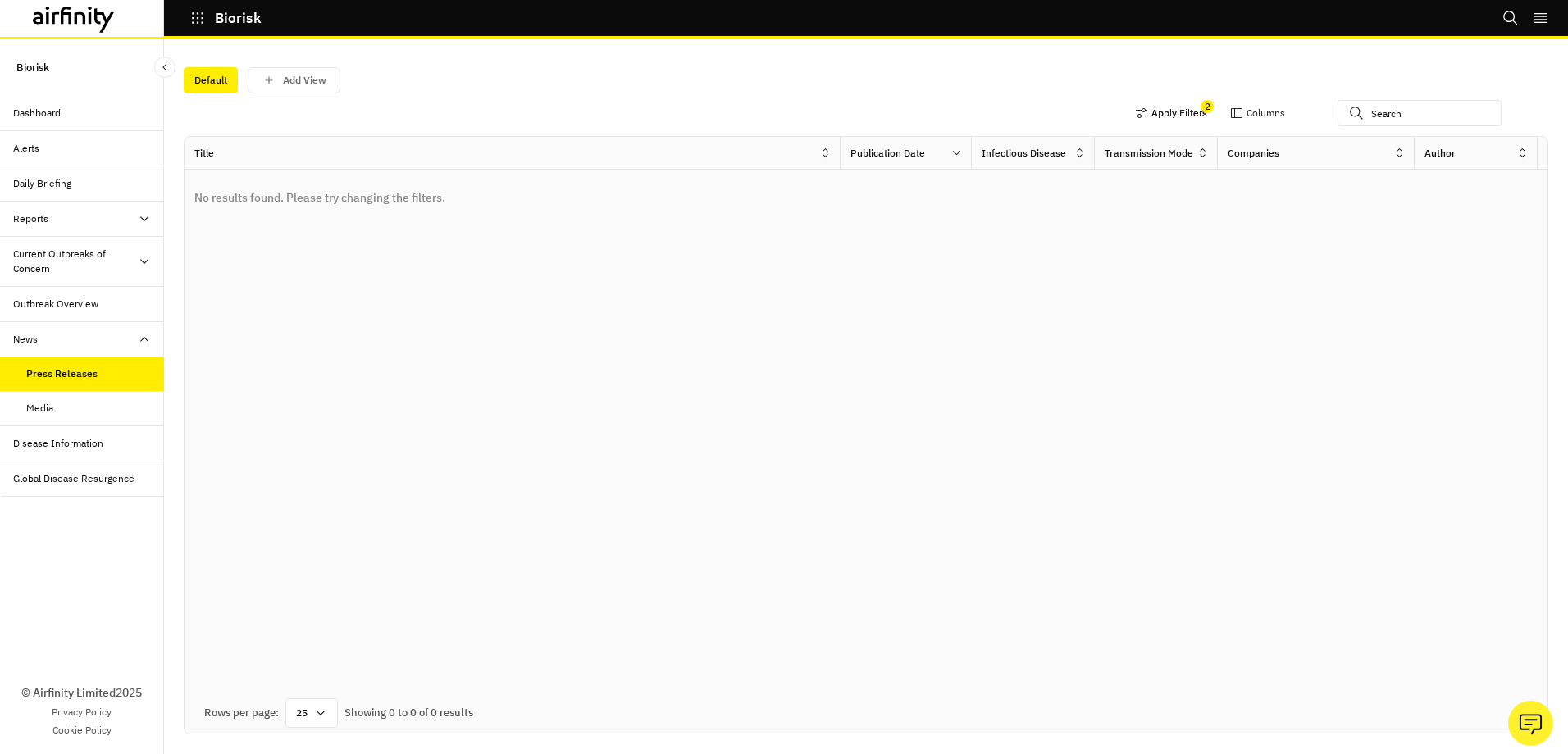 scroll, scrollTop: 0, scrollLeft: 0, axis: both 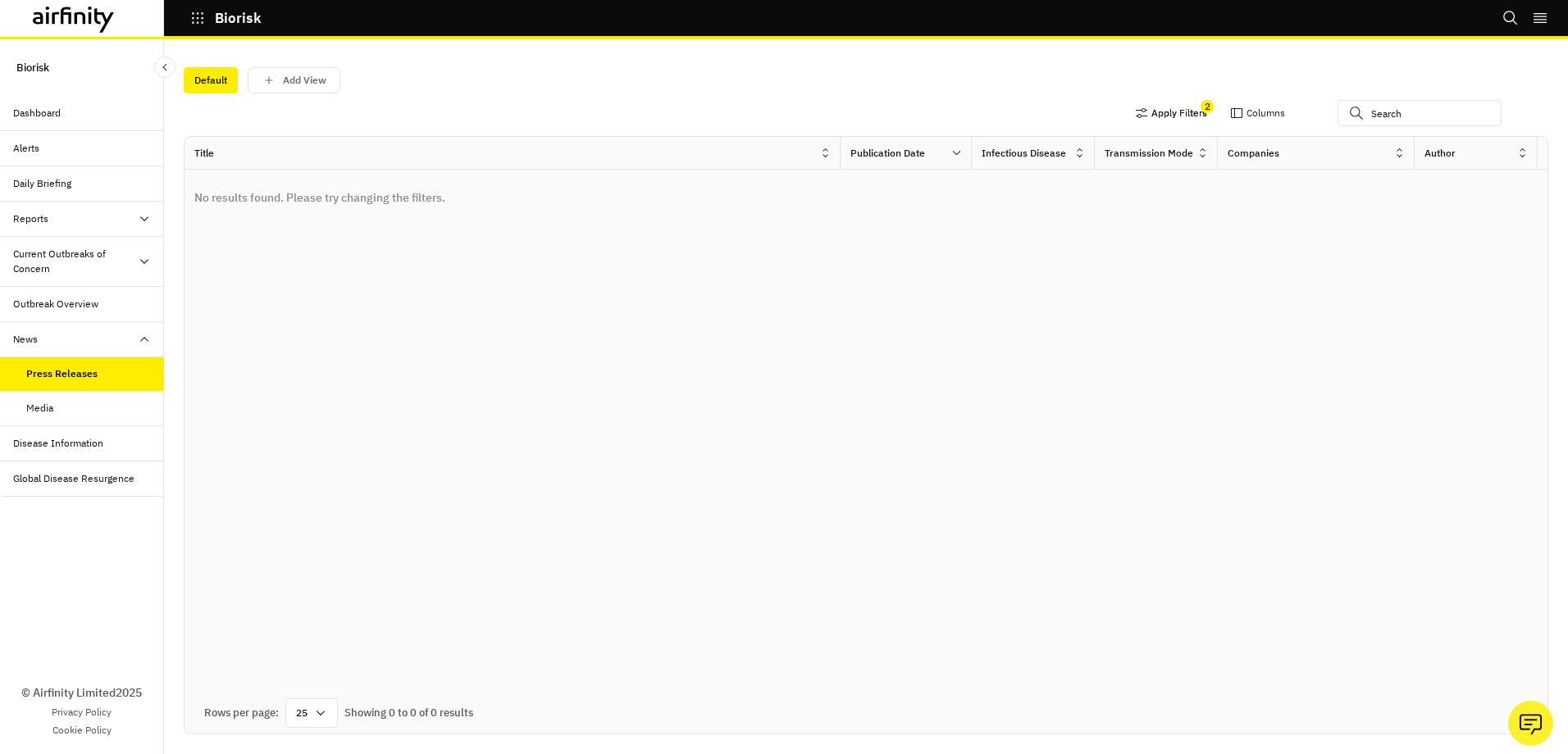 click on "Apply Filters" at bounding box center (1171, 113) 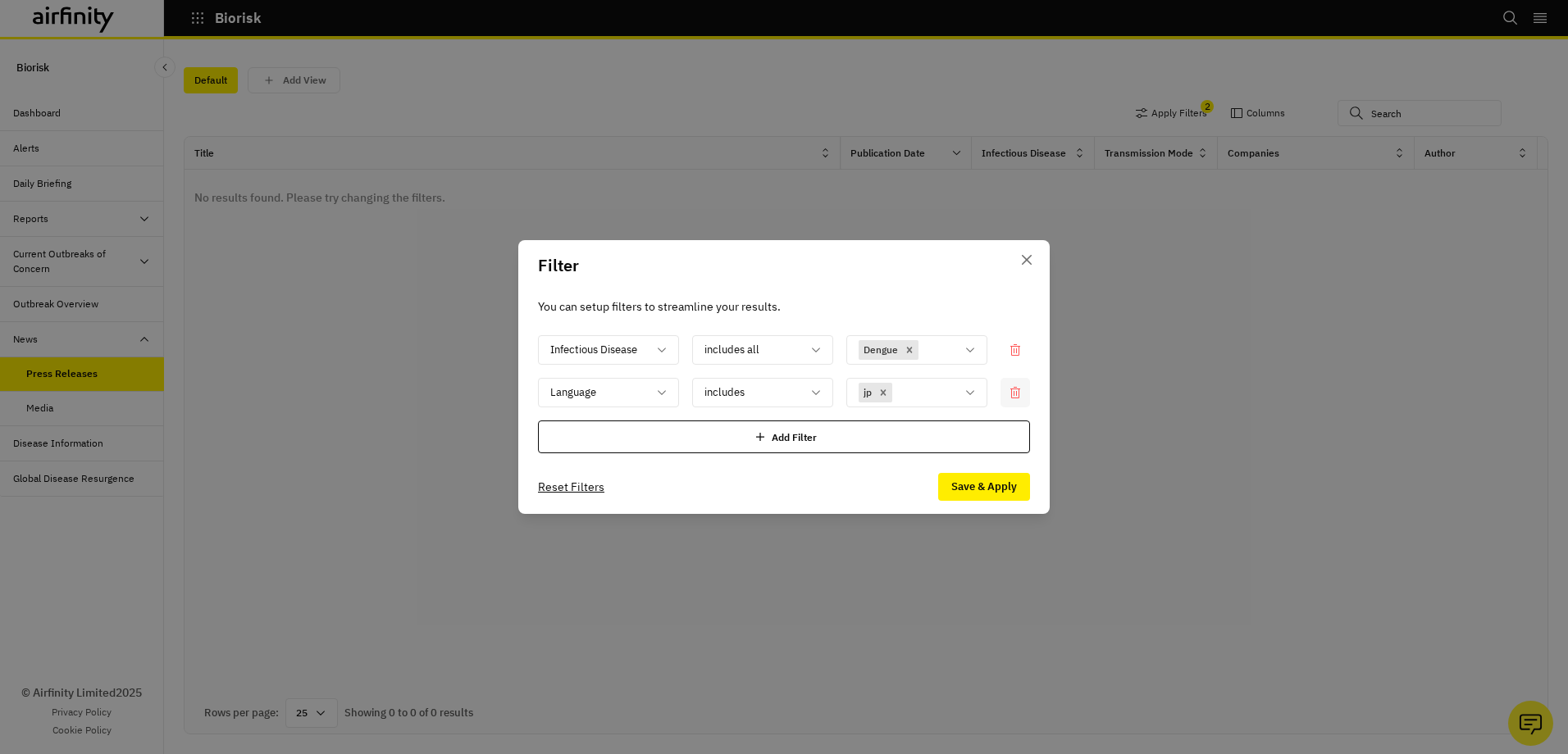 click at bounding box center [1015, 350] 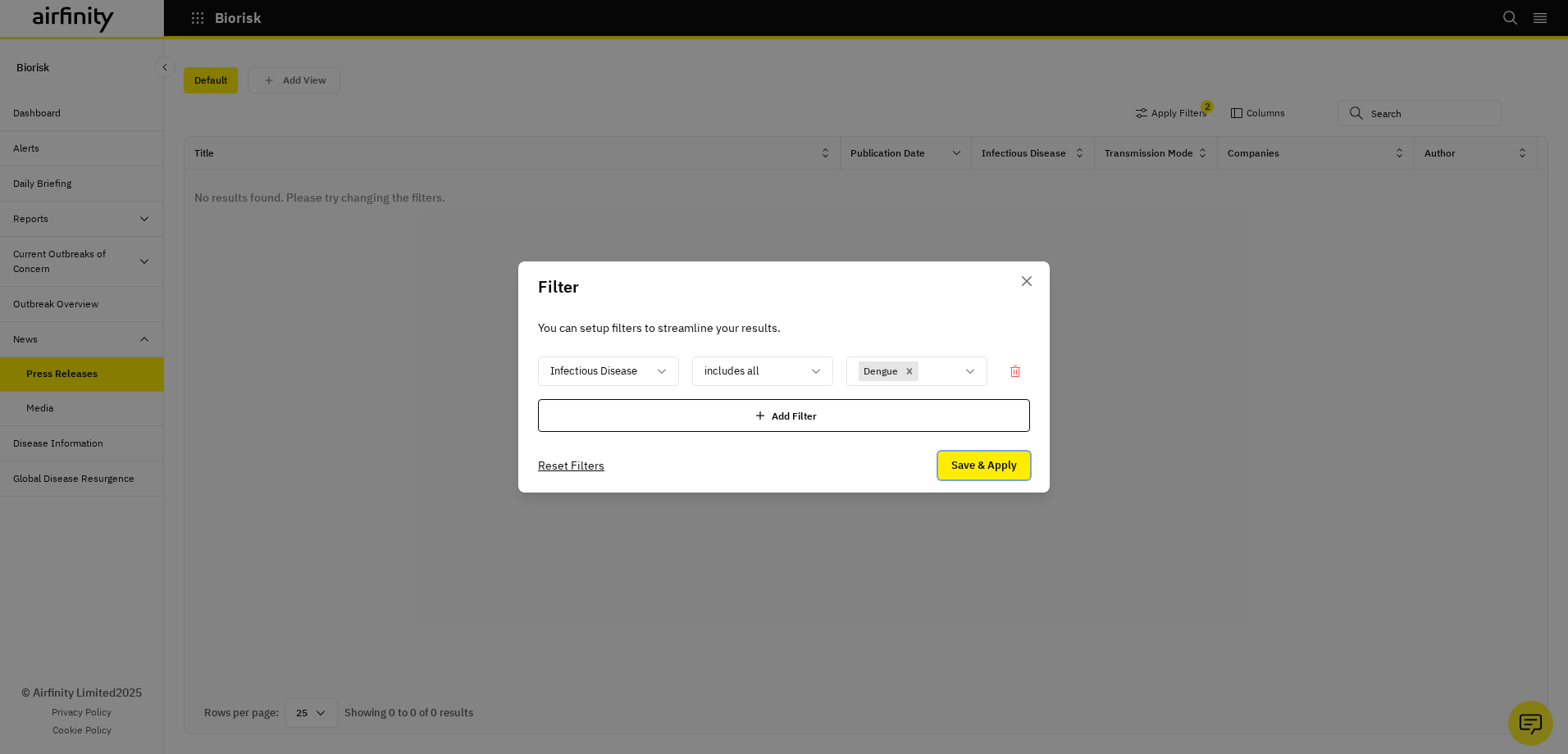 click on "Save & Apply" at bounding box center [984, 466] 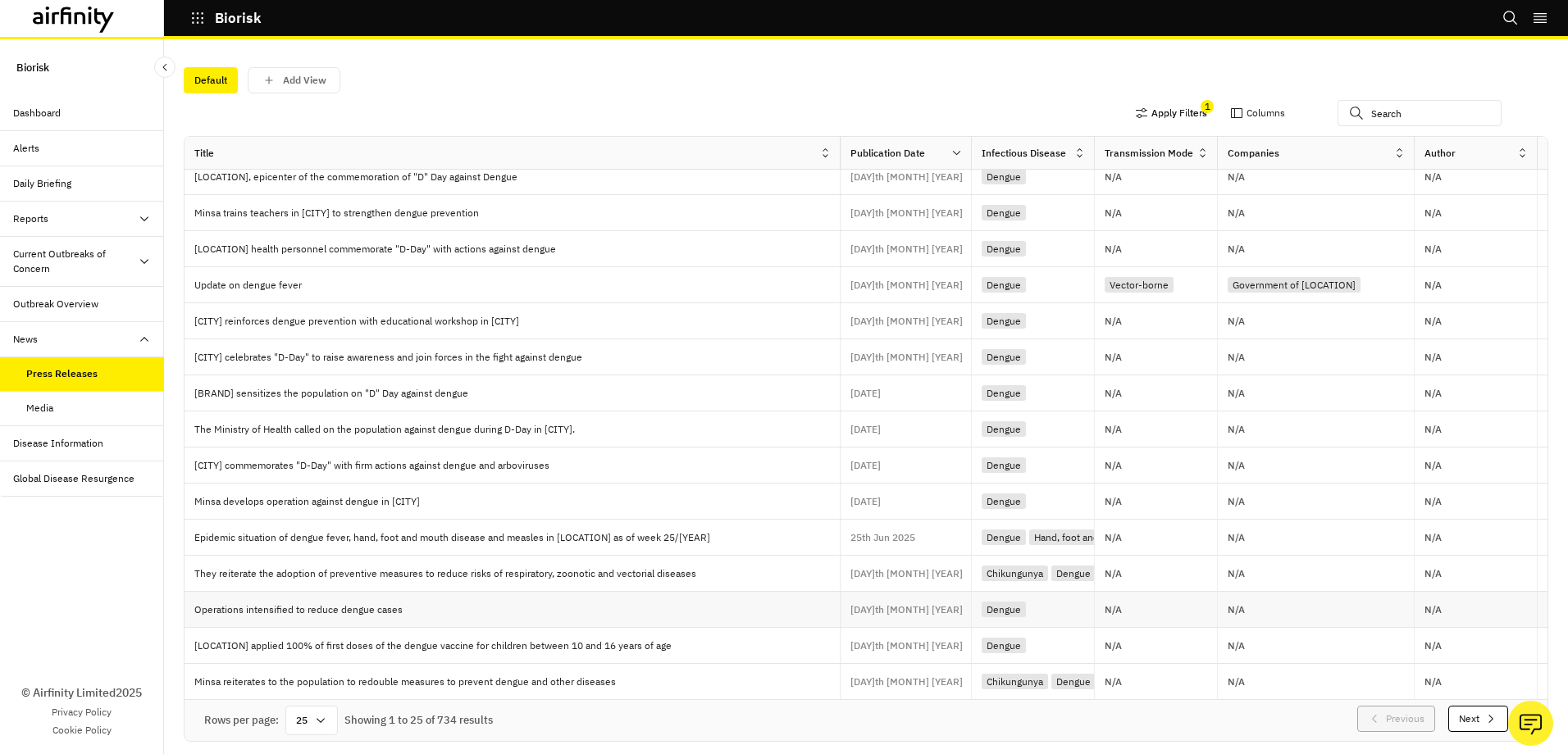 scroll, scrollTop: 375, scrollLeft: 0, axis: vertical 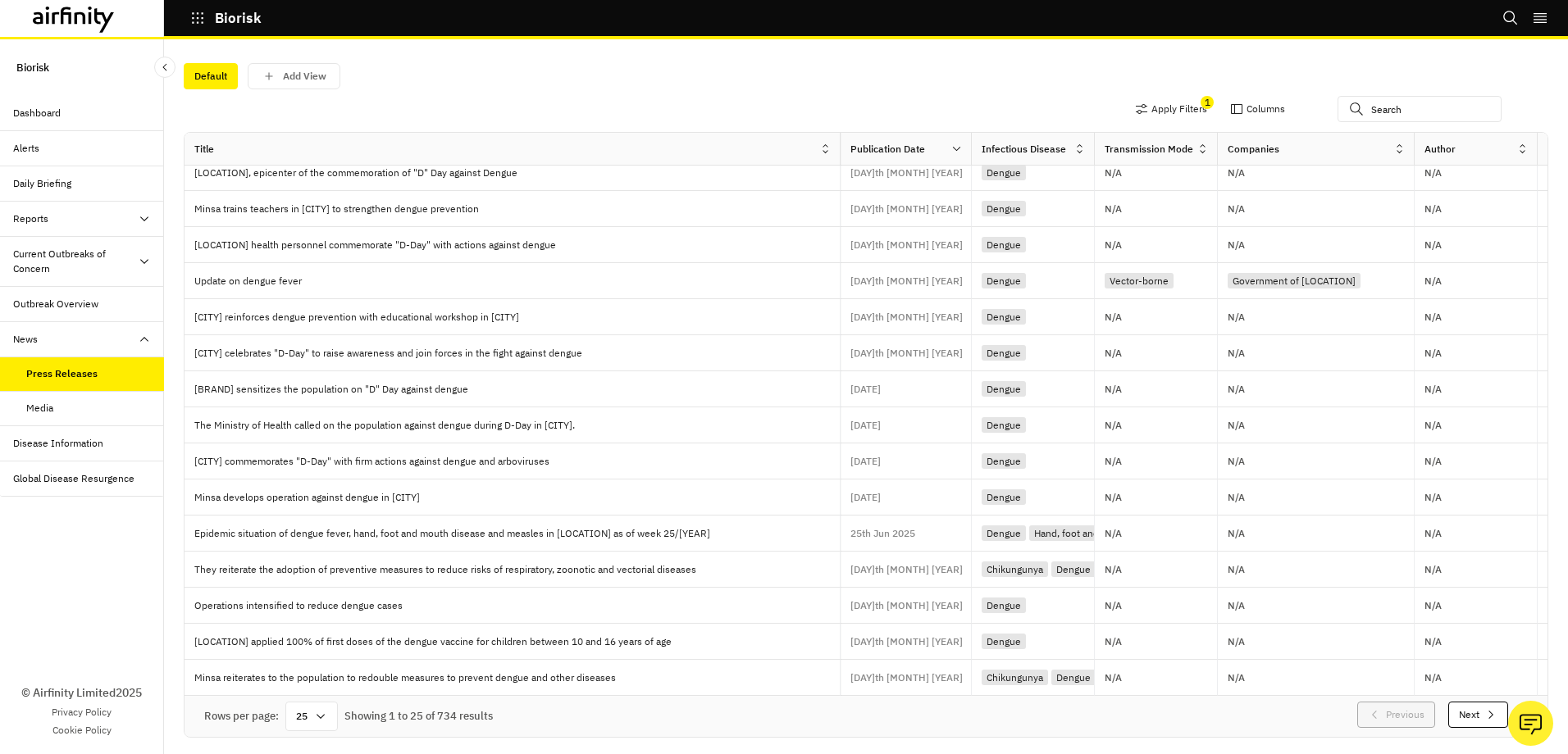 click on "Media" at bounding box center [39, 408] 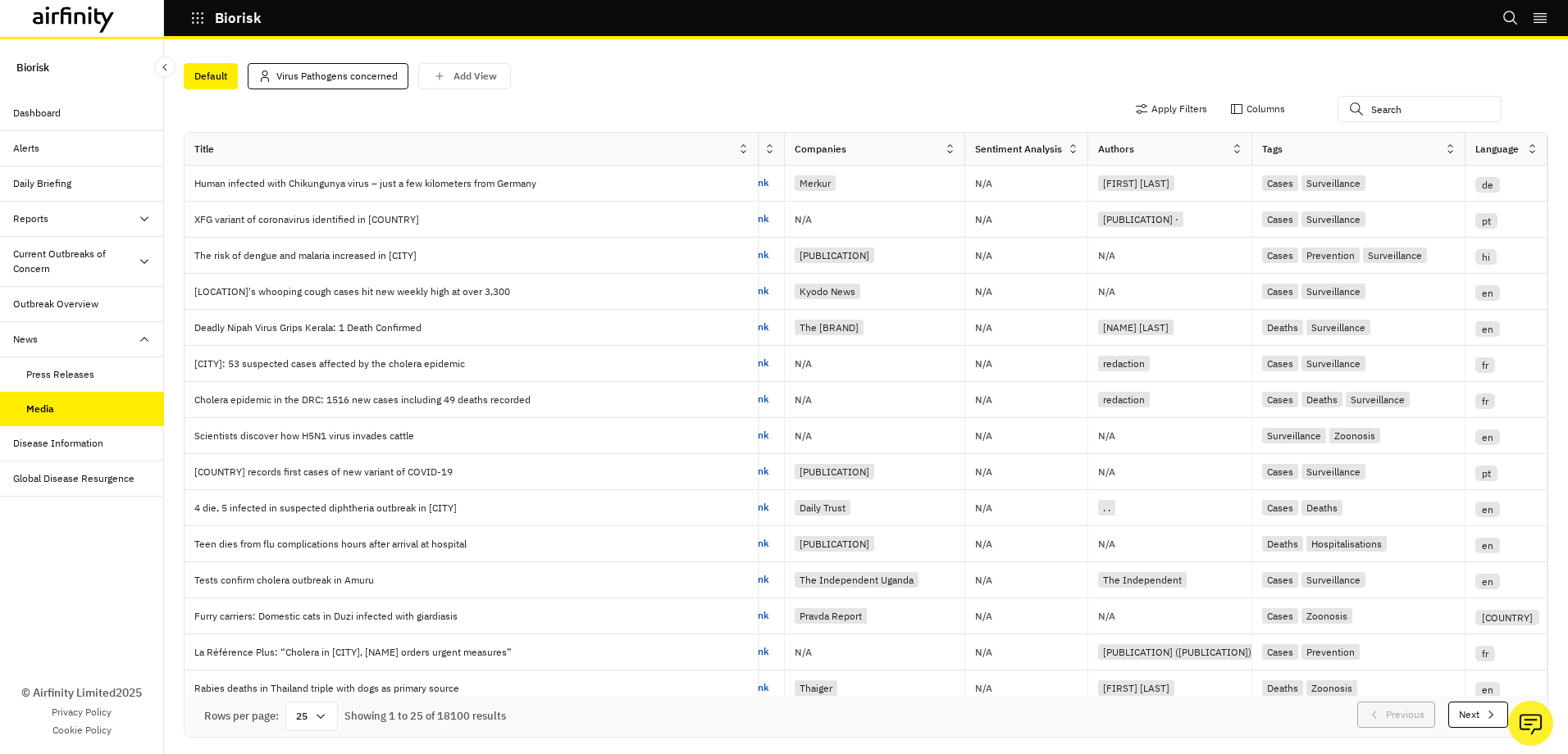 scroll, scrollTop: 0, scrollLeft: 436, axis: horizontal 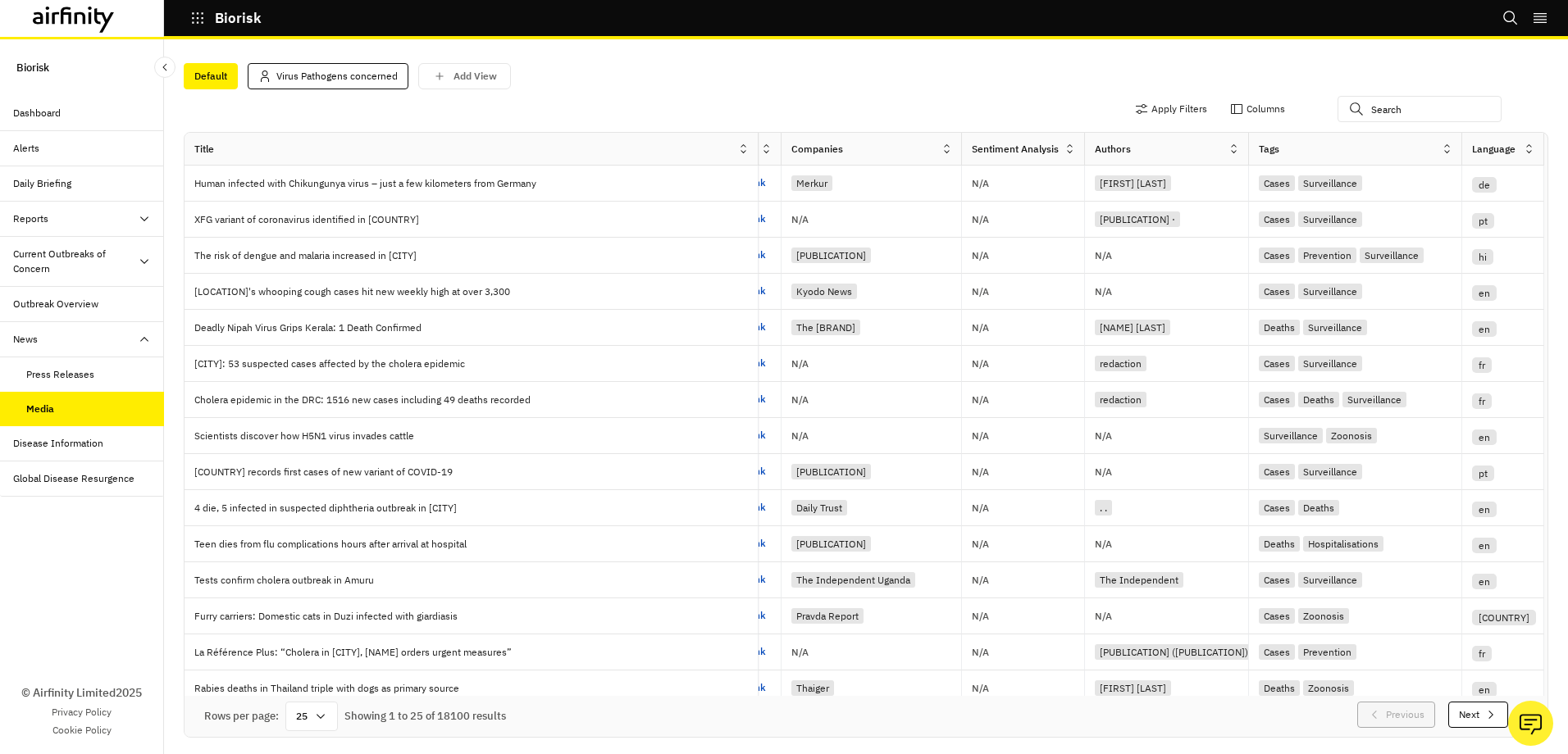 click at bounding box center (743, 148) 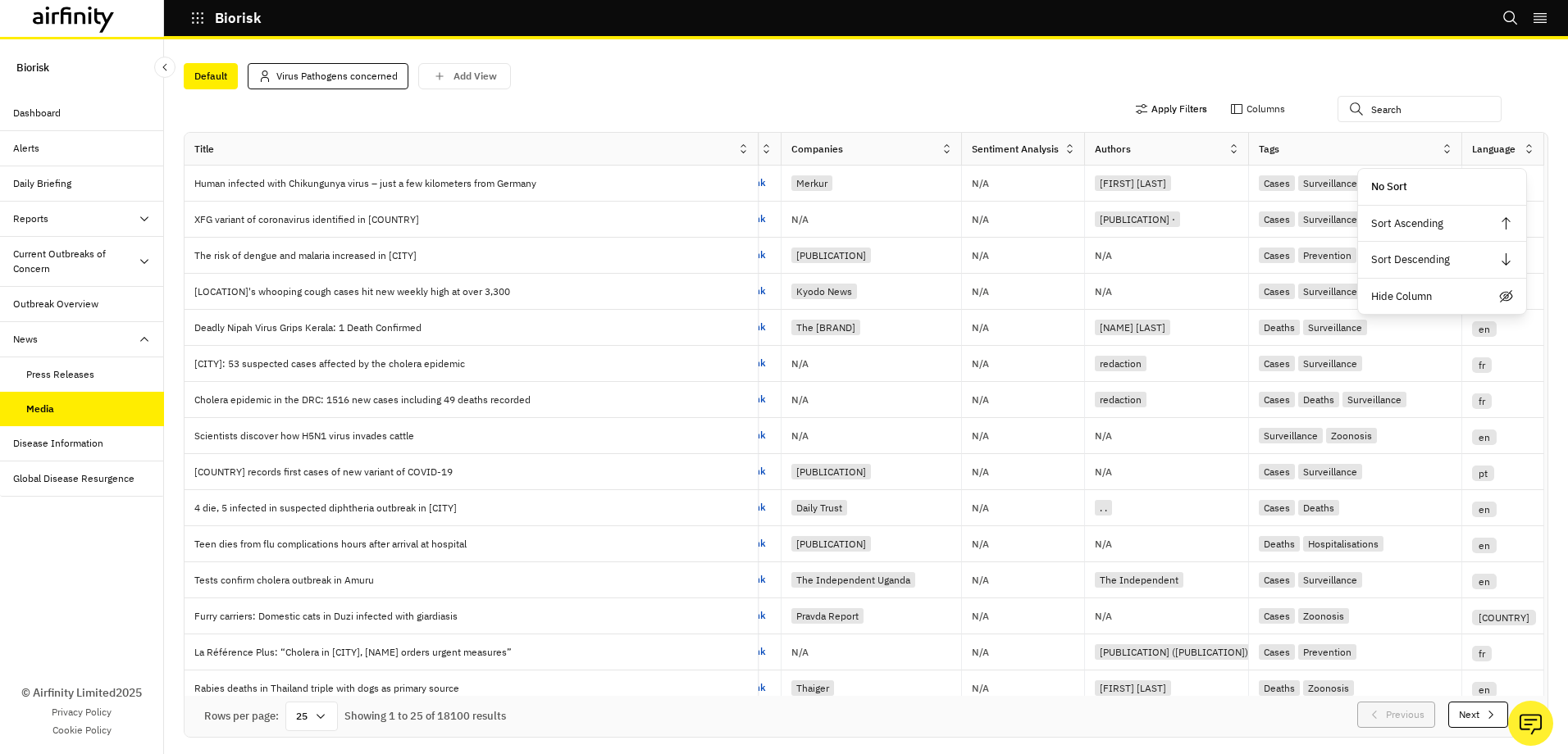 click on "Apply Filters" at bounding box center (1171, 109) 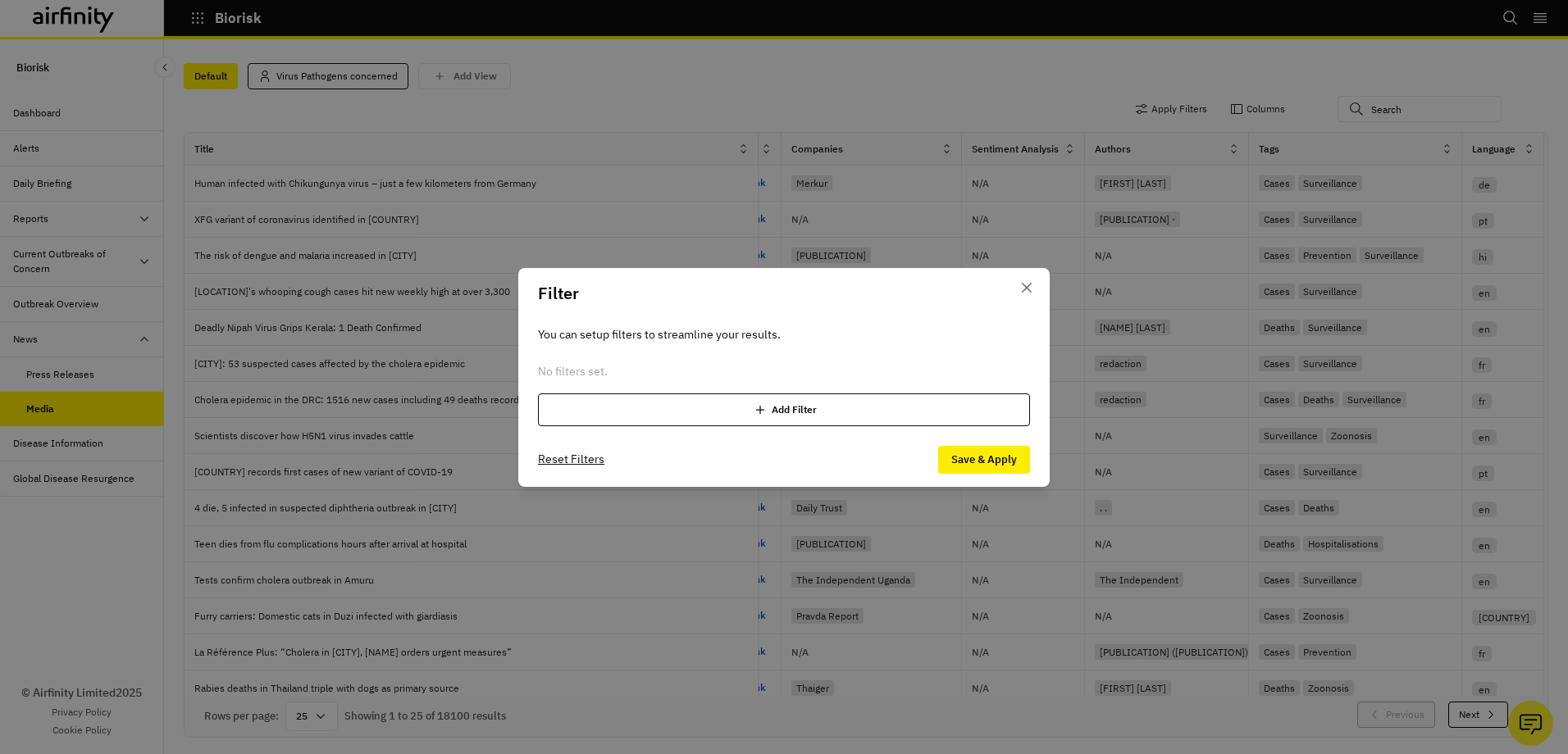 click on "Add Filter" at bounding box center [784, 410] 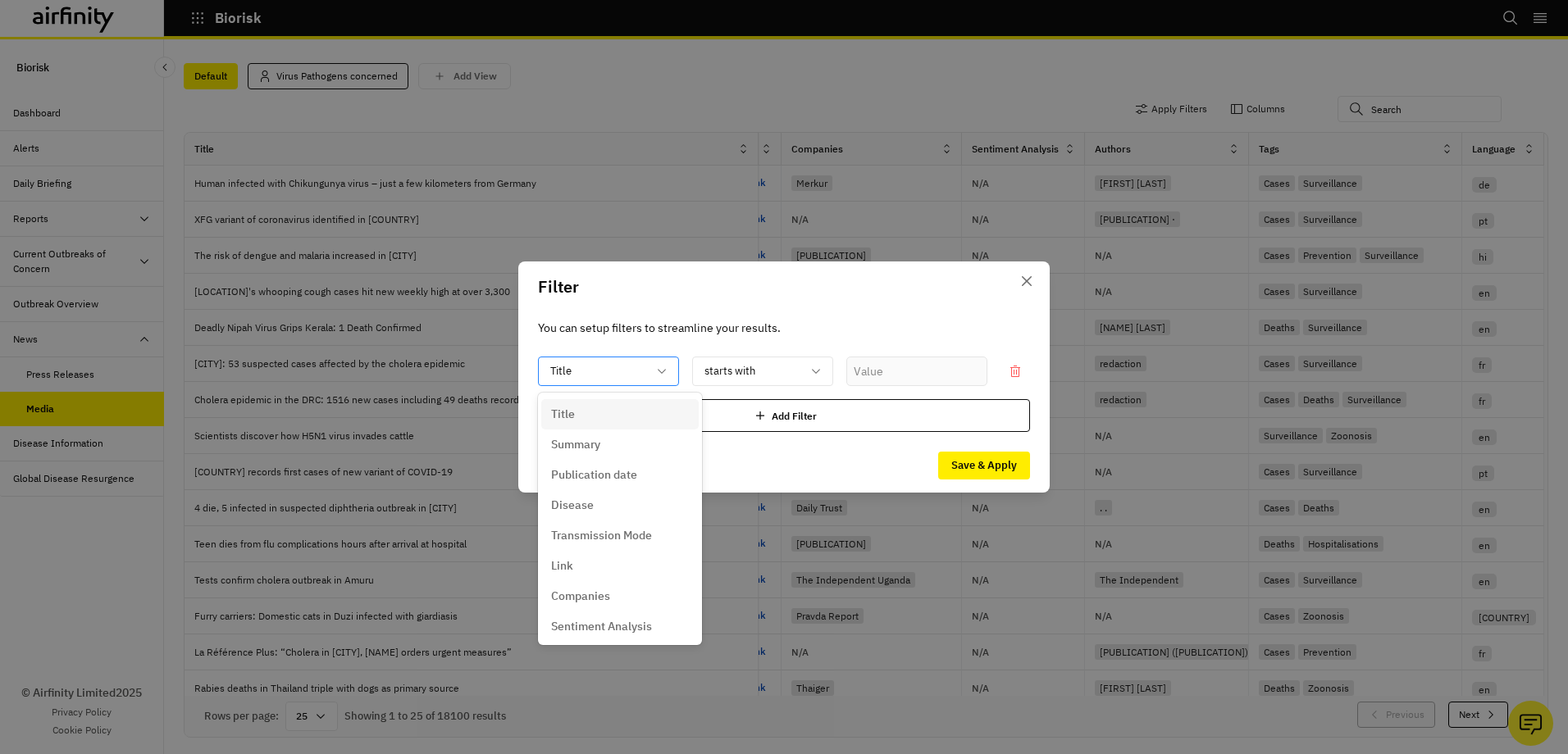 click at bounding box center (662, 371) 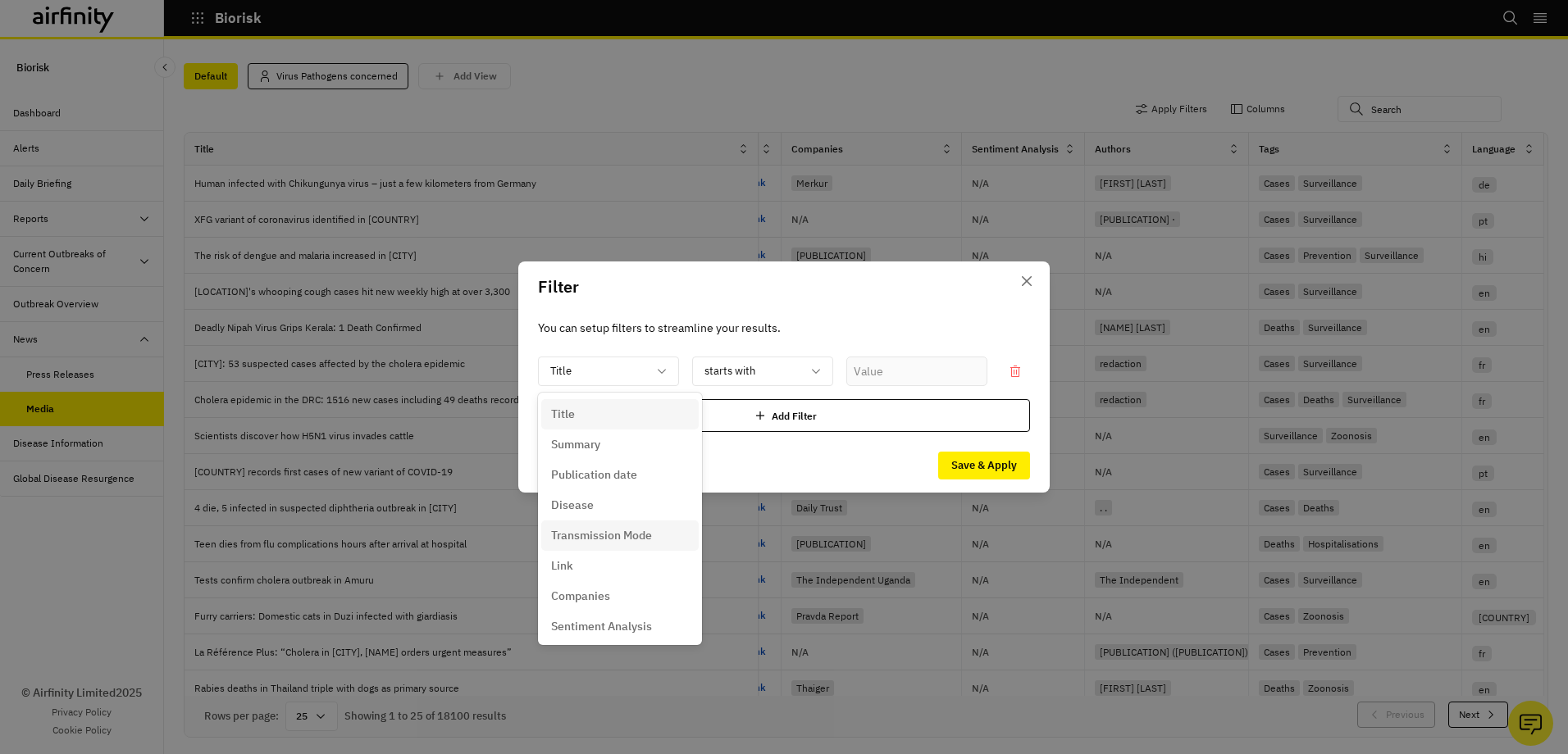 scroll, scrollTop: 94, scrollLeft: 0, axis: vertical 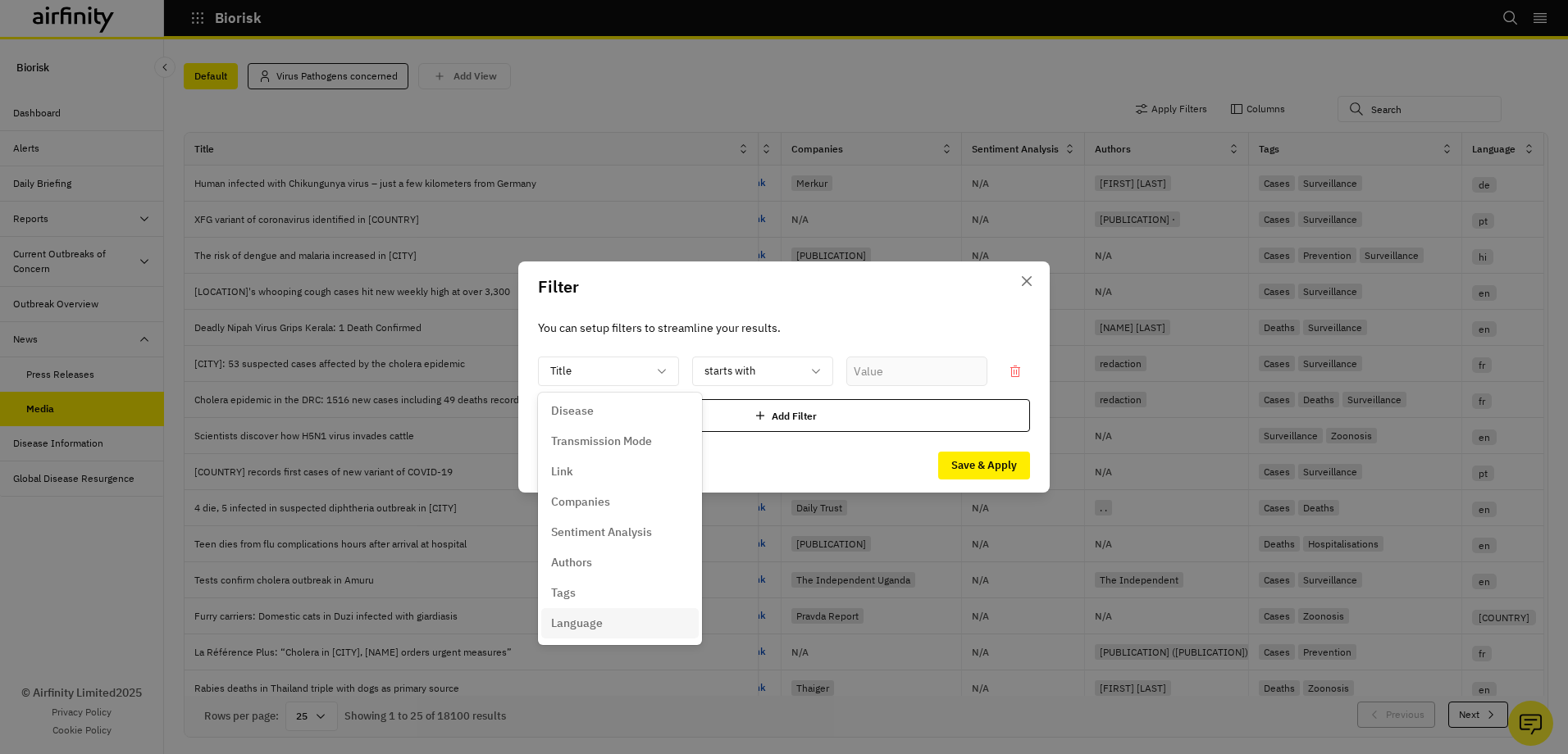 click on "Language" at bounding box center [577, 623] 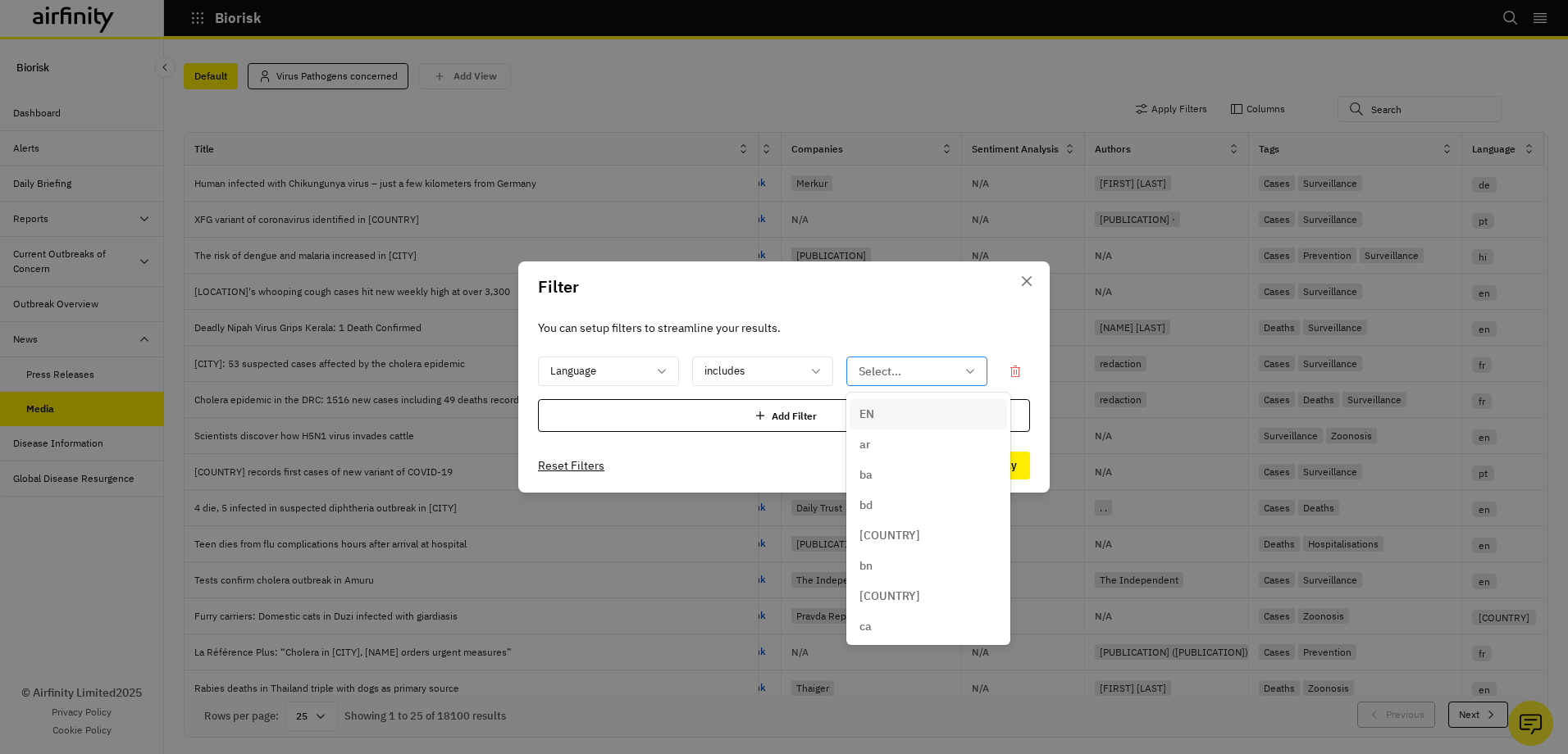 click at bounding box center [907, 371] 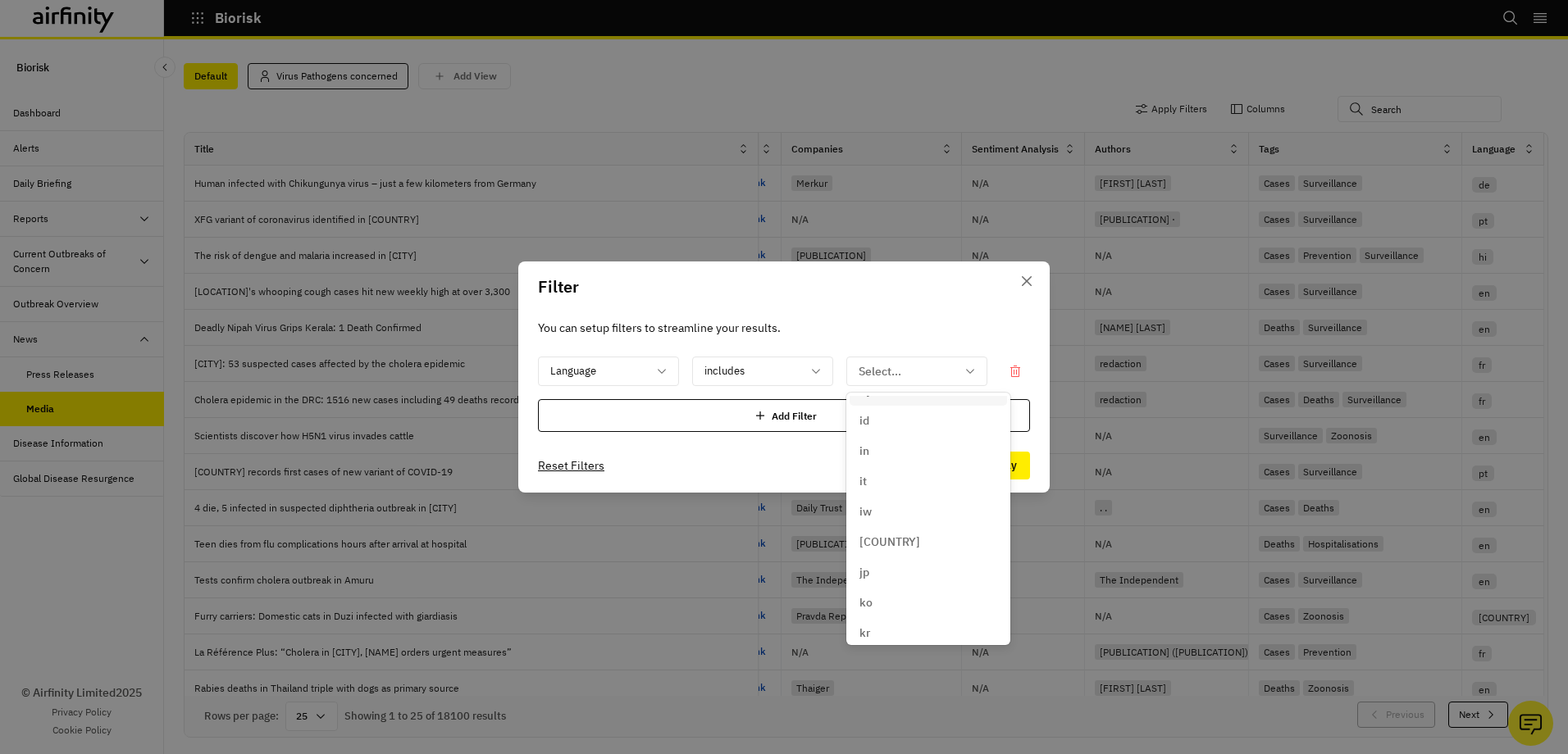 scroll, scrollTop: 902, scrollLeft: 0, axis: vertical 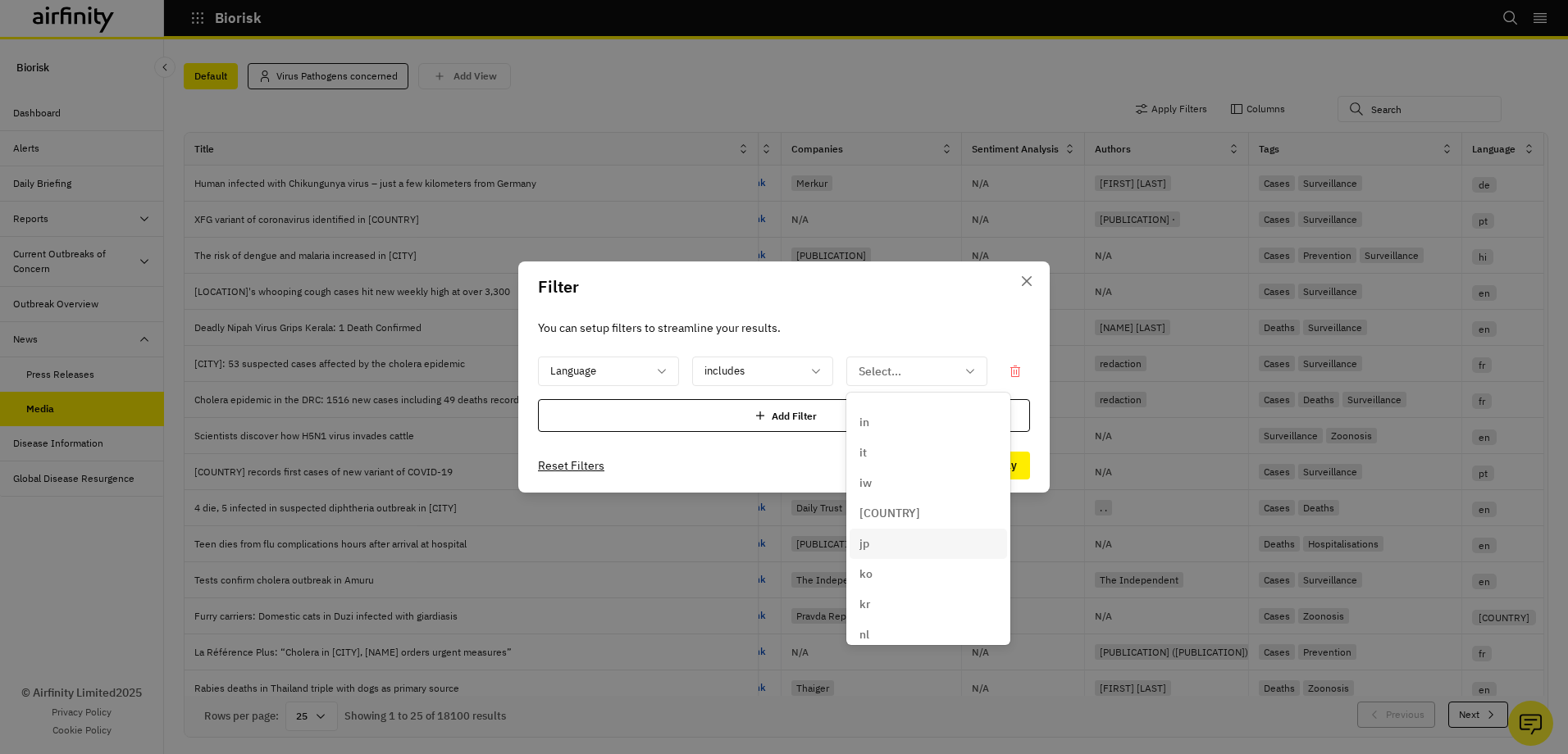 click on "jp" at bounding box center [864, 543] 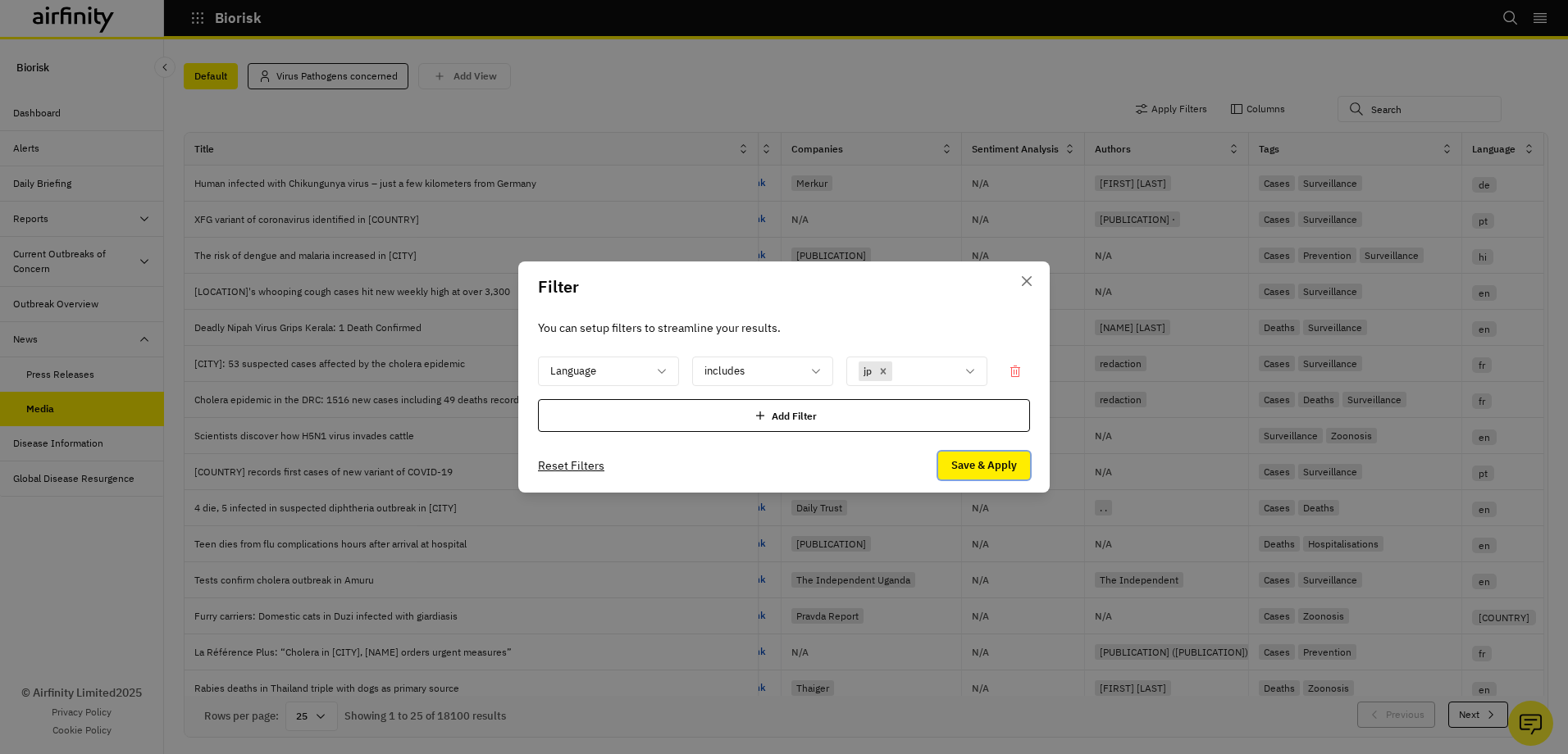 click on "Save & Apply" at bounding box center (984, 466) 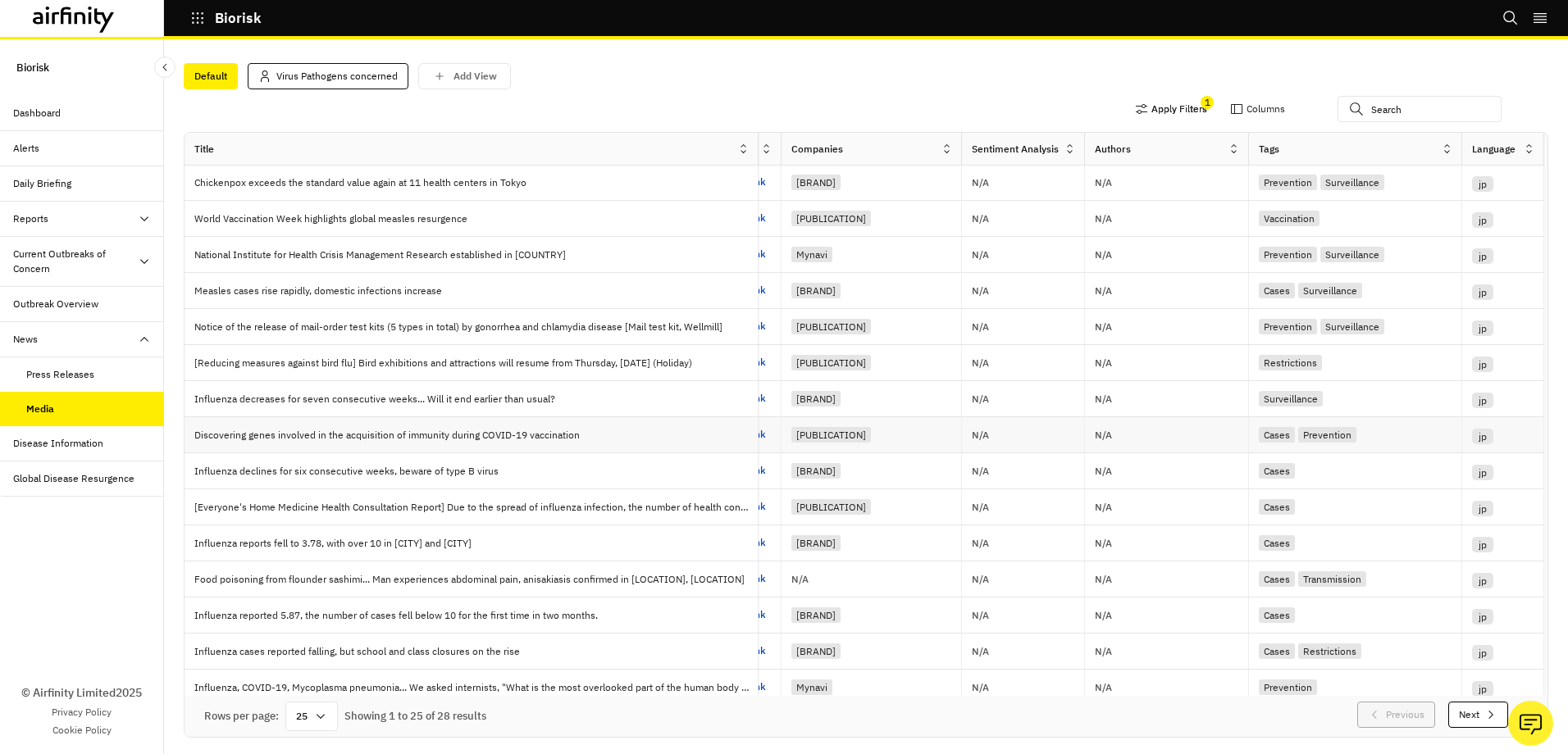 scroll, scrollTop: 0, scrollLeft: 436, axis: horizontal 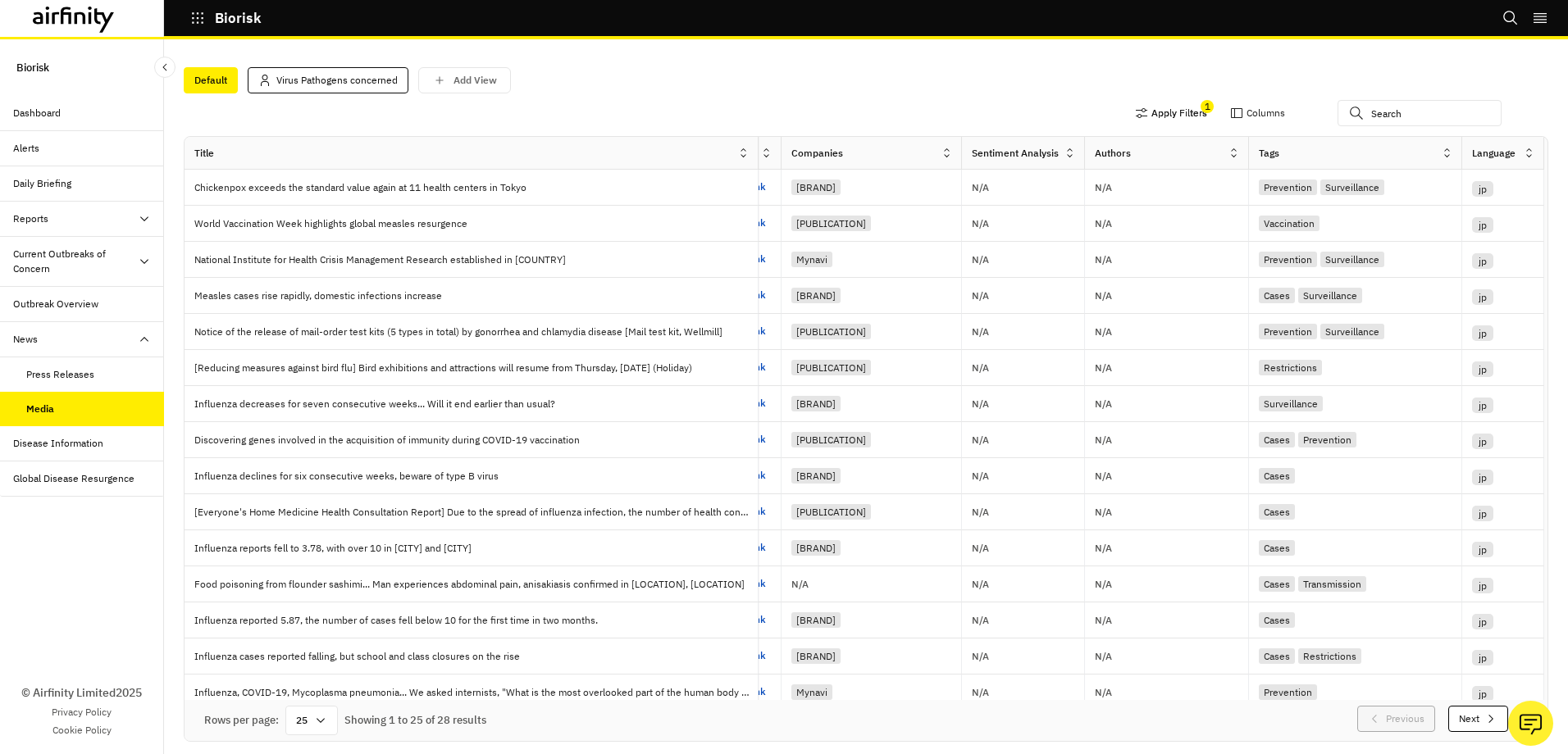 click on "Apply Filters" at bounding box center (1171, 113) 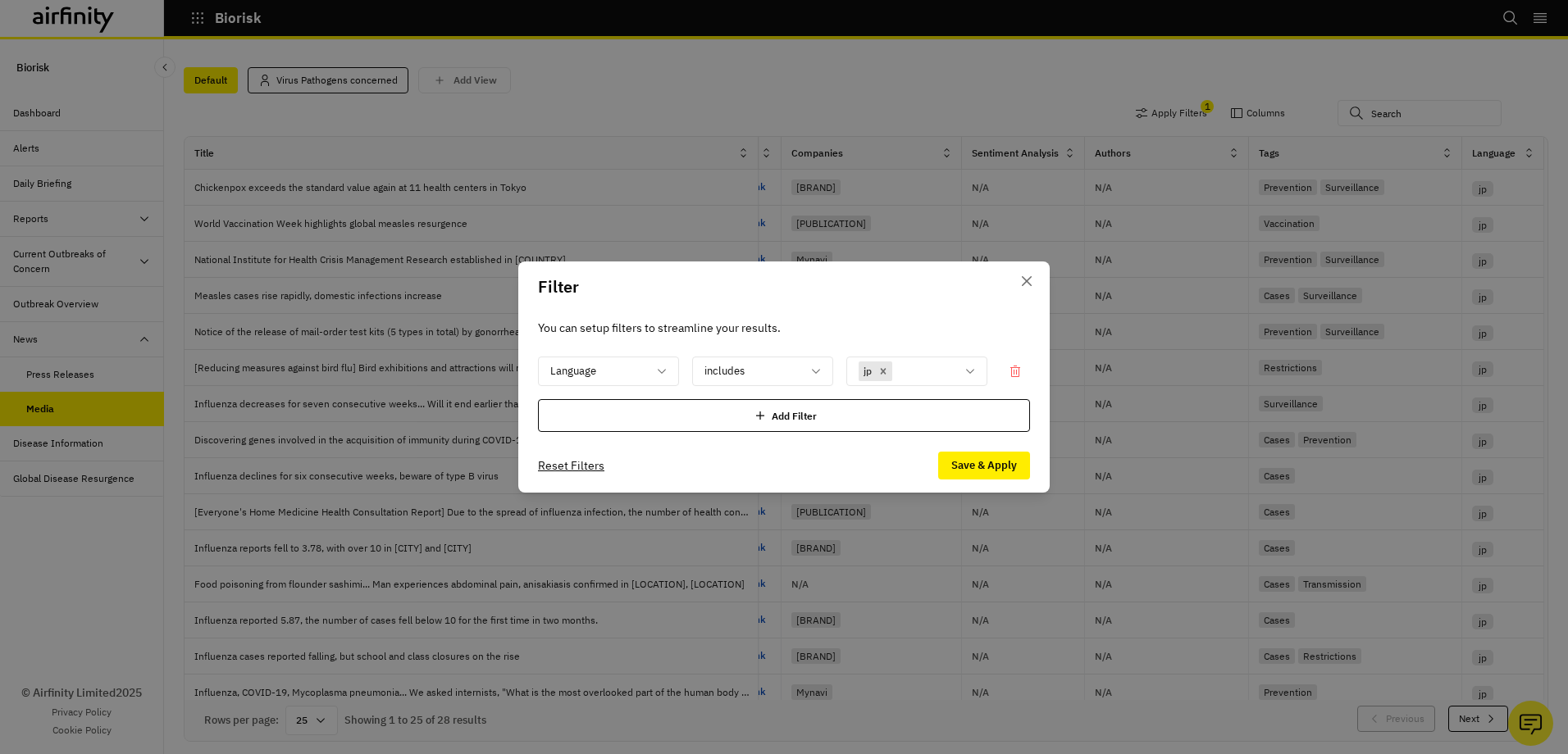click at bounding box center [760, 416] 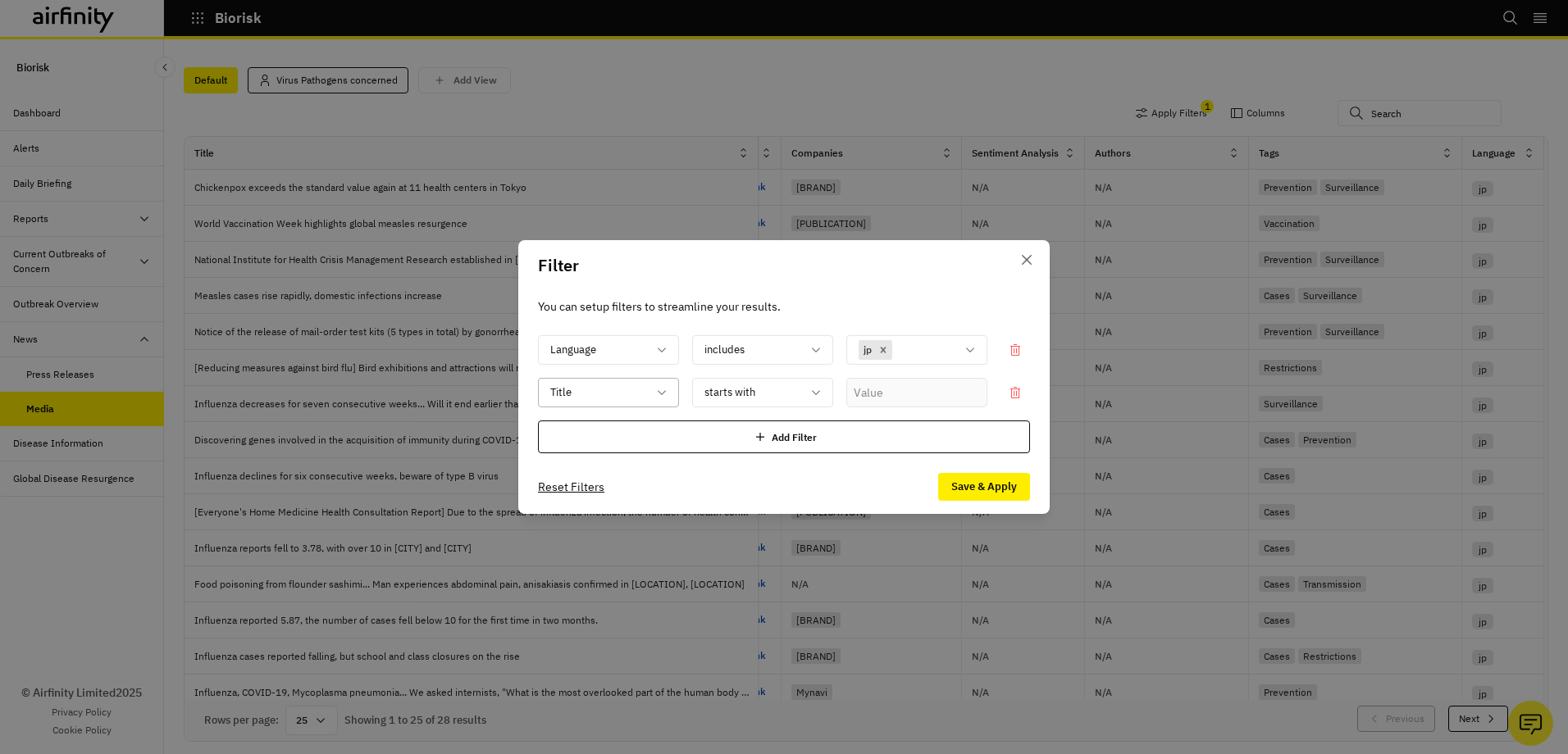 click at bounding box center [662, 350] 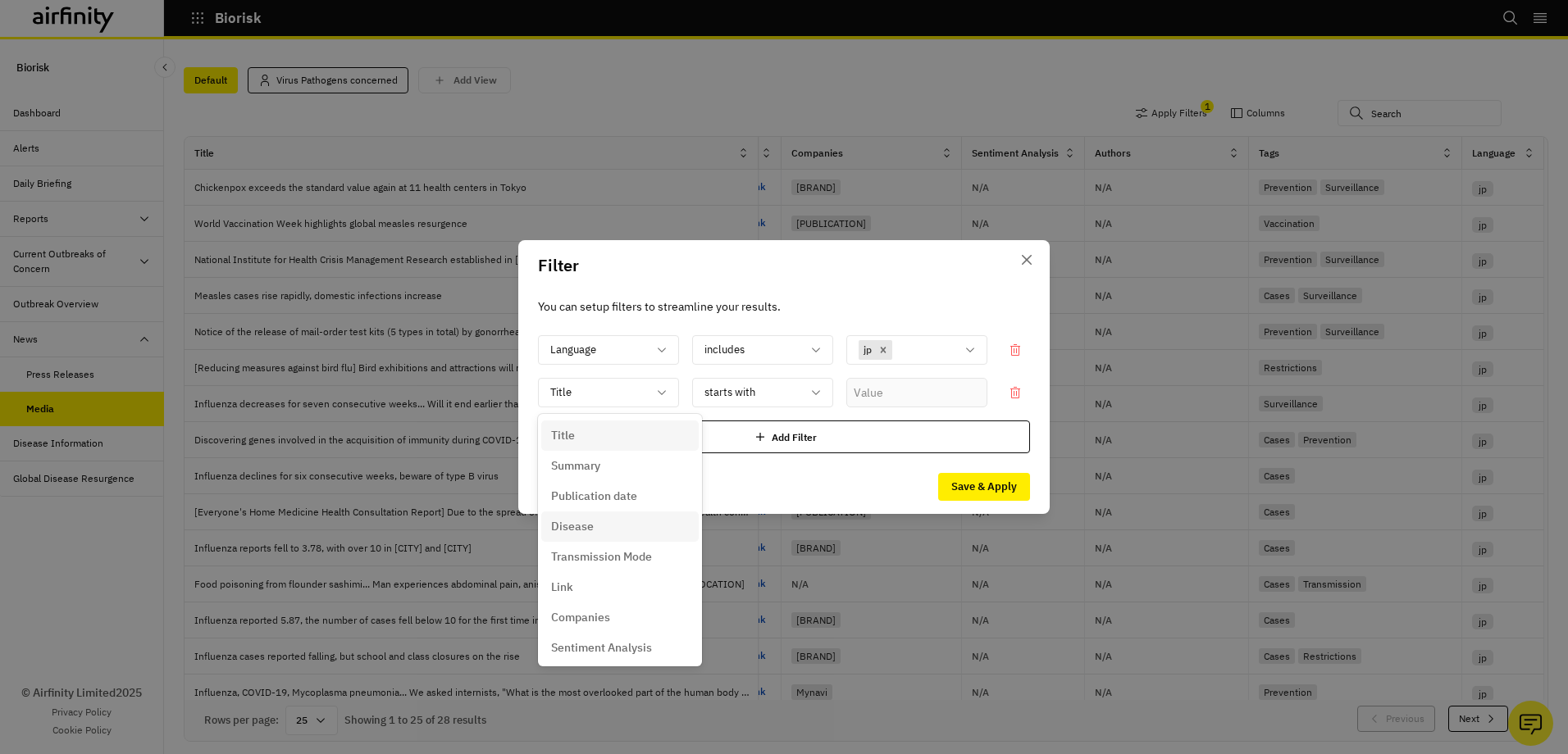 click on "Disease" at bounding box center (572, 526) 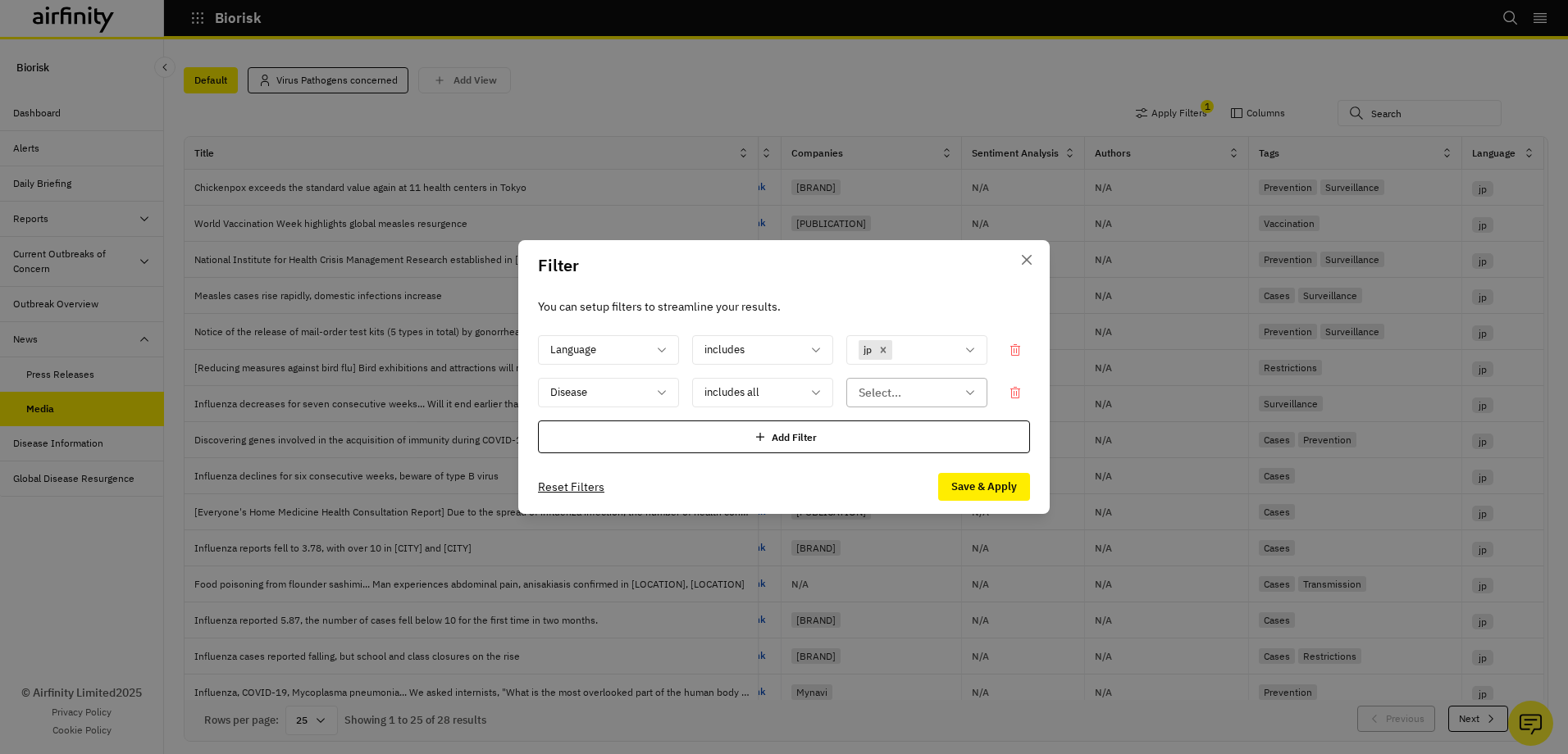 click at bounding box center (907, 393) 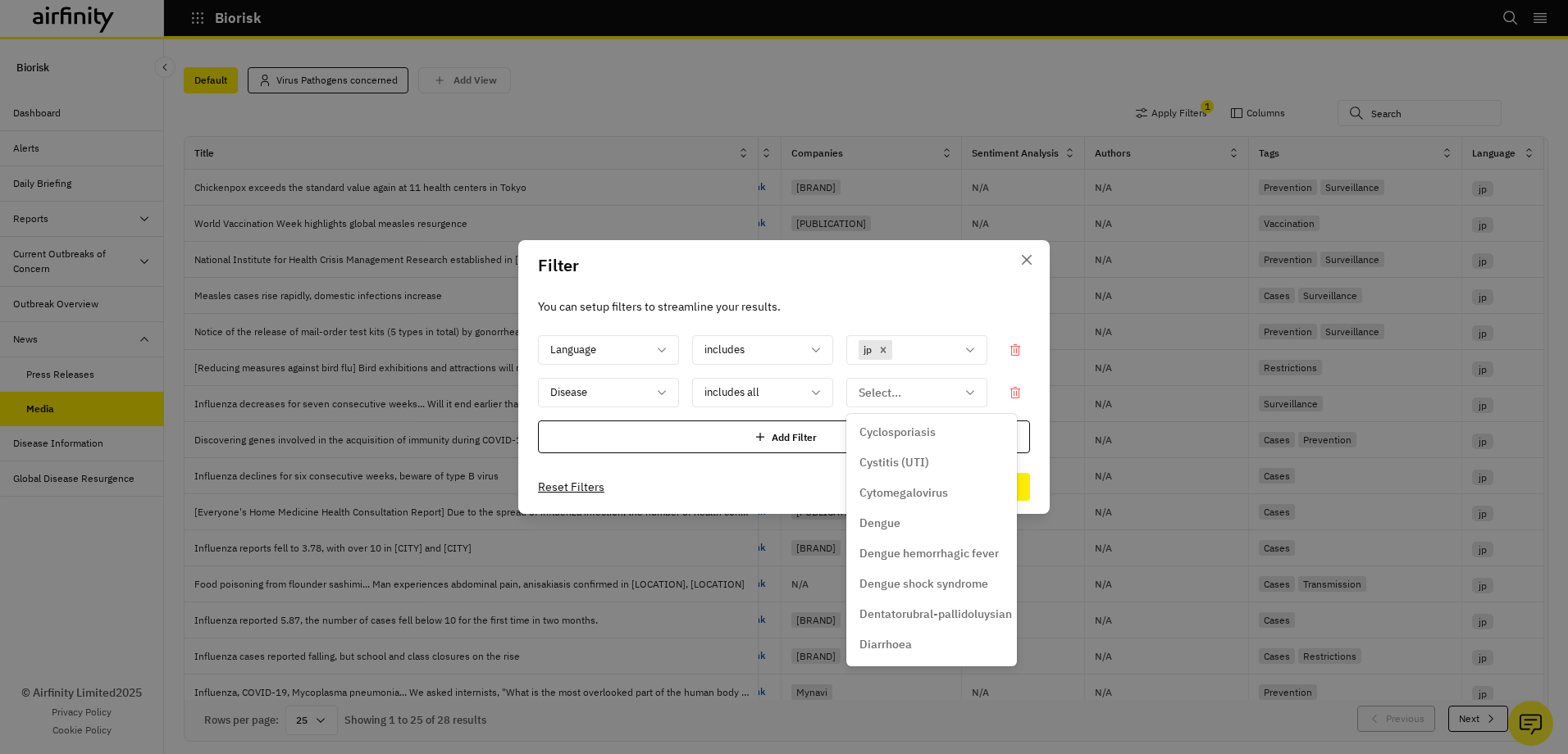 scroll, scrollTop: 1803, scrollLeft: 0, axis: vertical 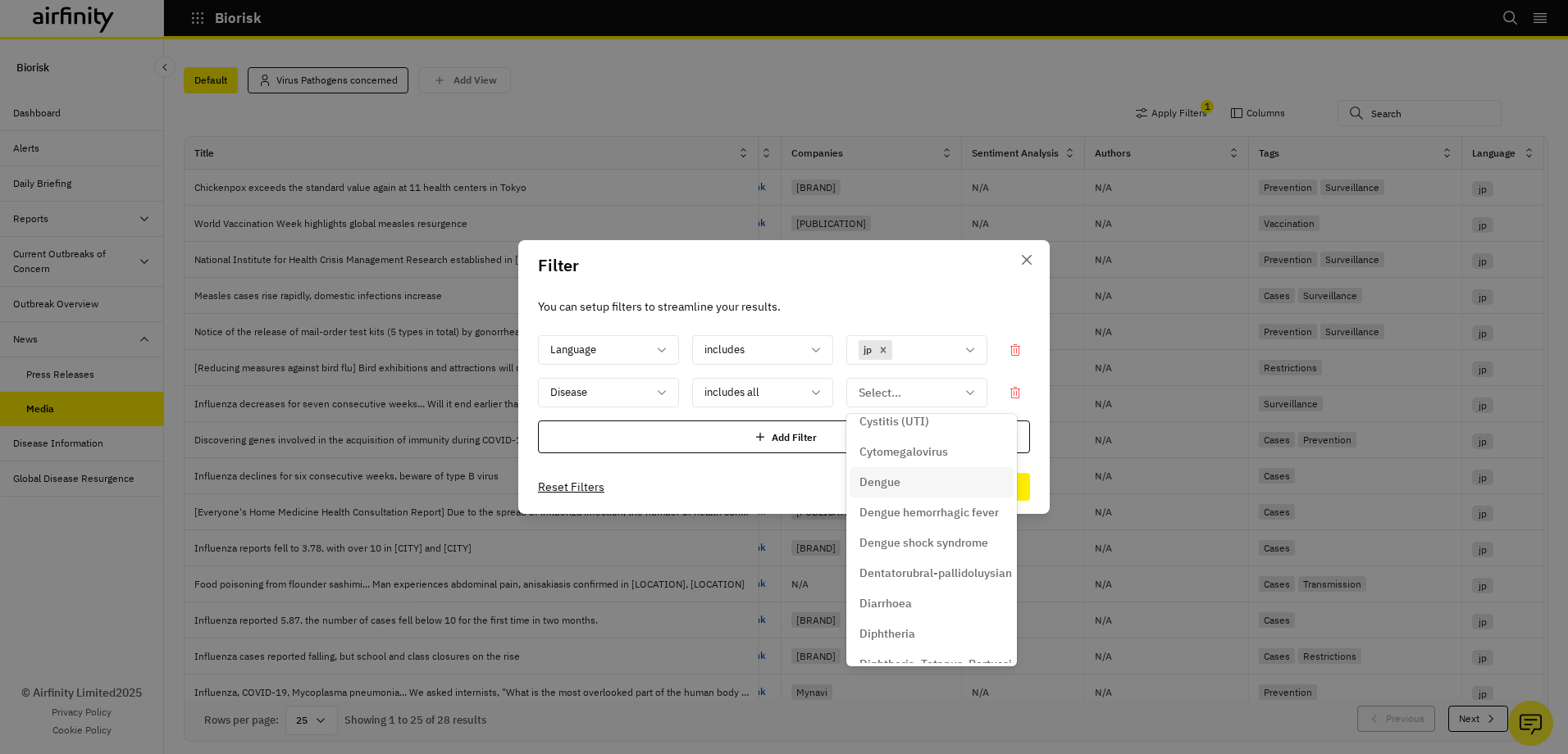 click on "Dengue" at bounding box center (880, 482) 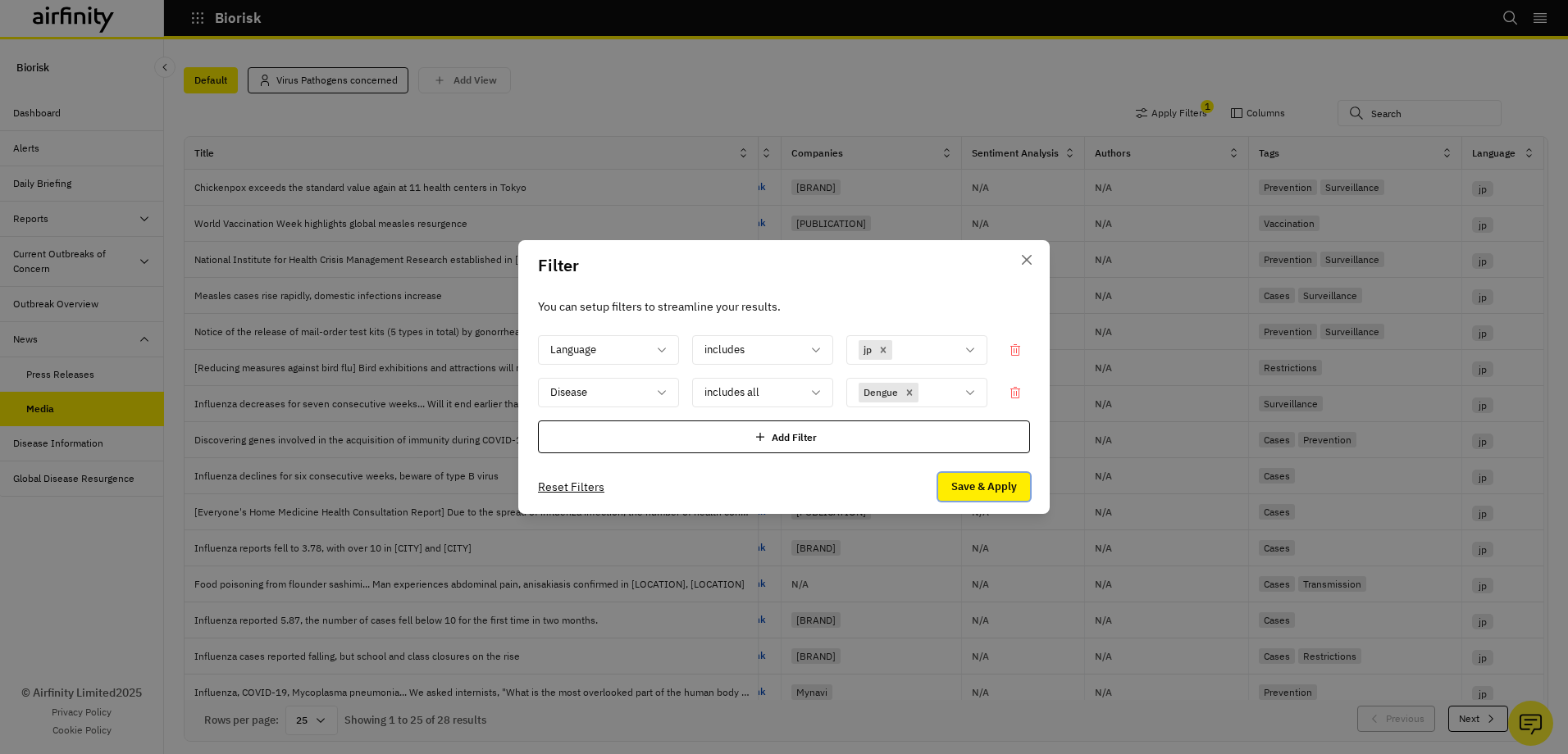 click on "Save & Apply" at bounding box center [984, 487] 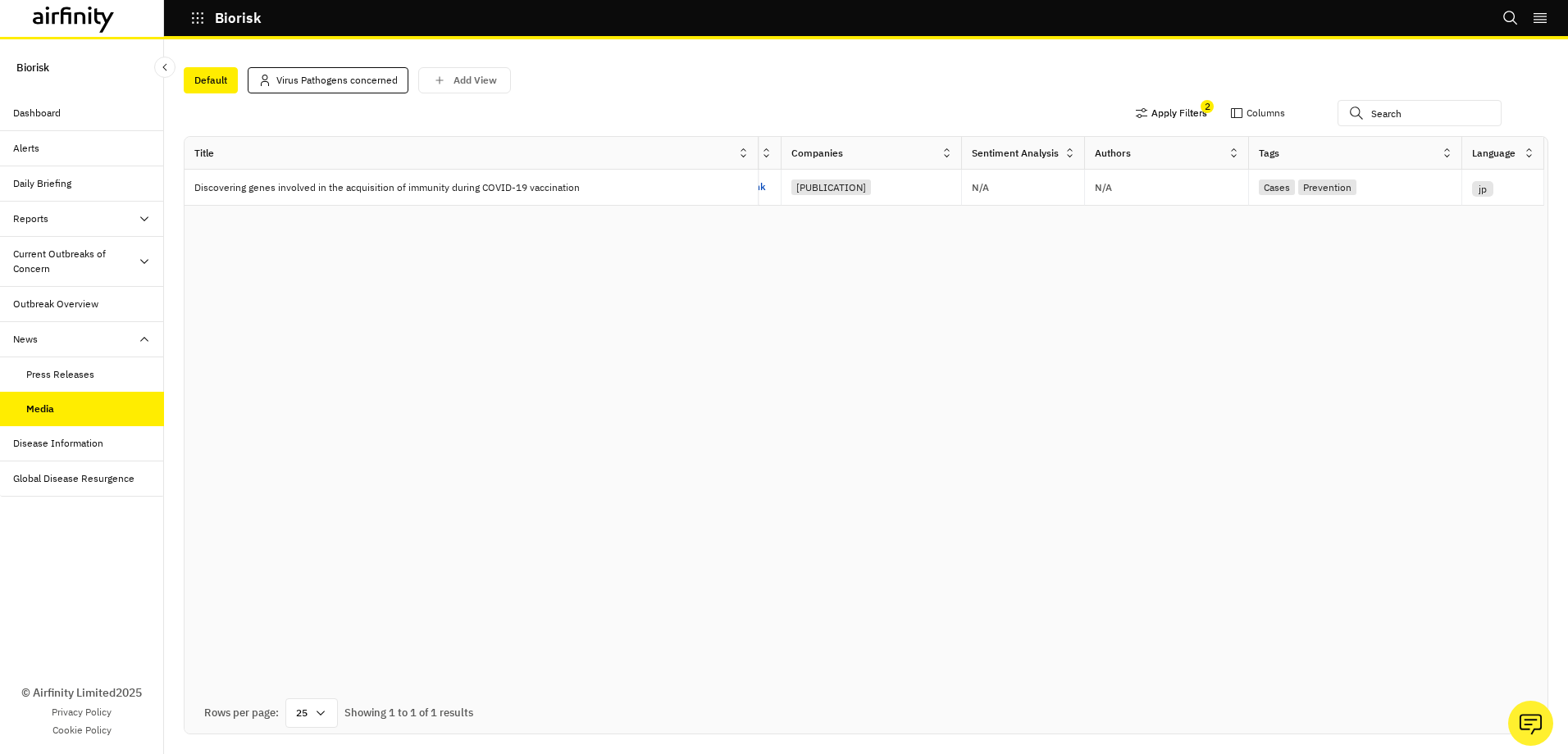 scroll, scrollTop: 0, scrollLeft: 424, axis: horizontal 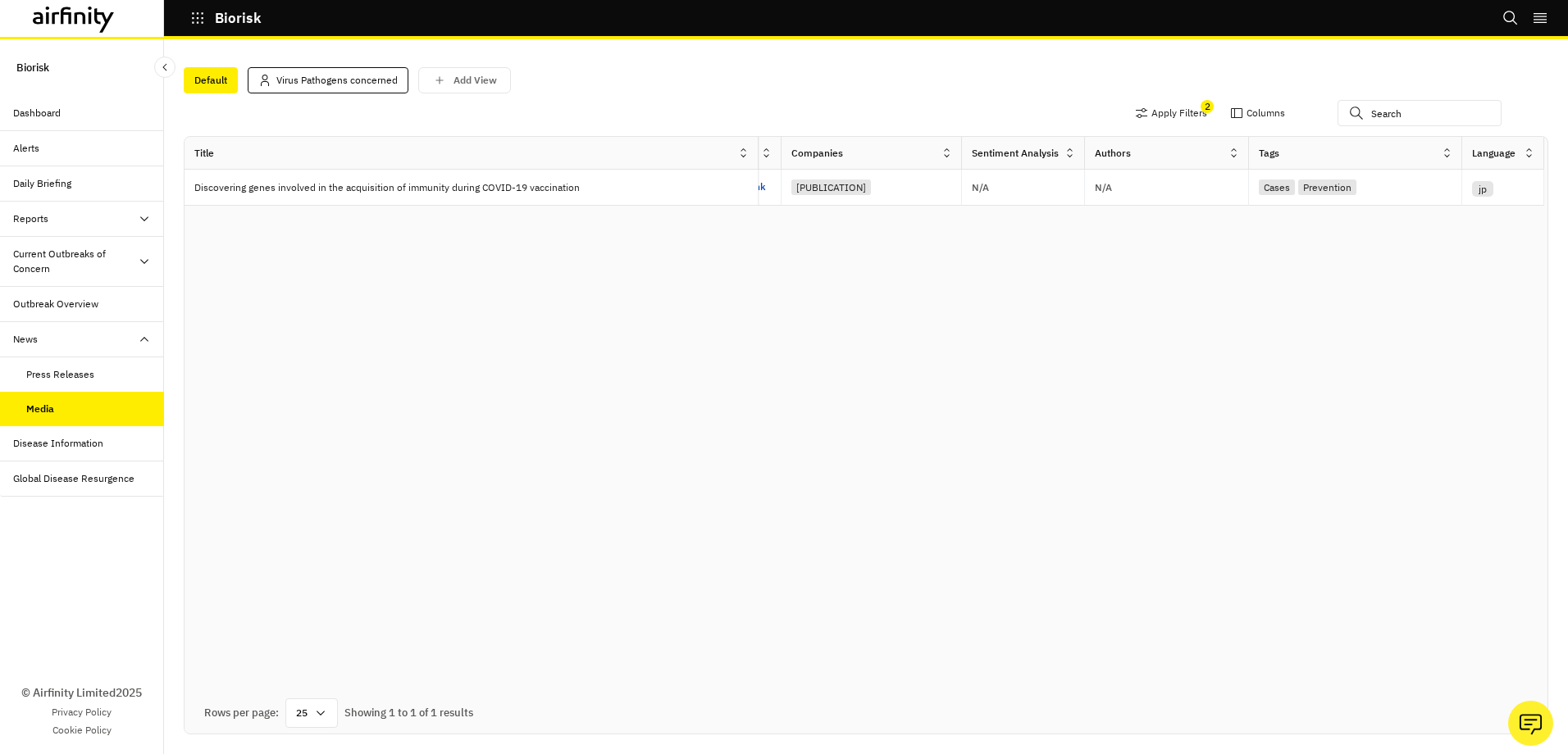 click on "Disease Information" at bounding box center (58, 443) 